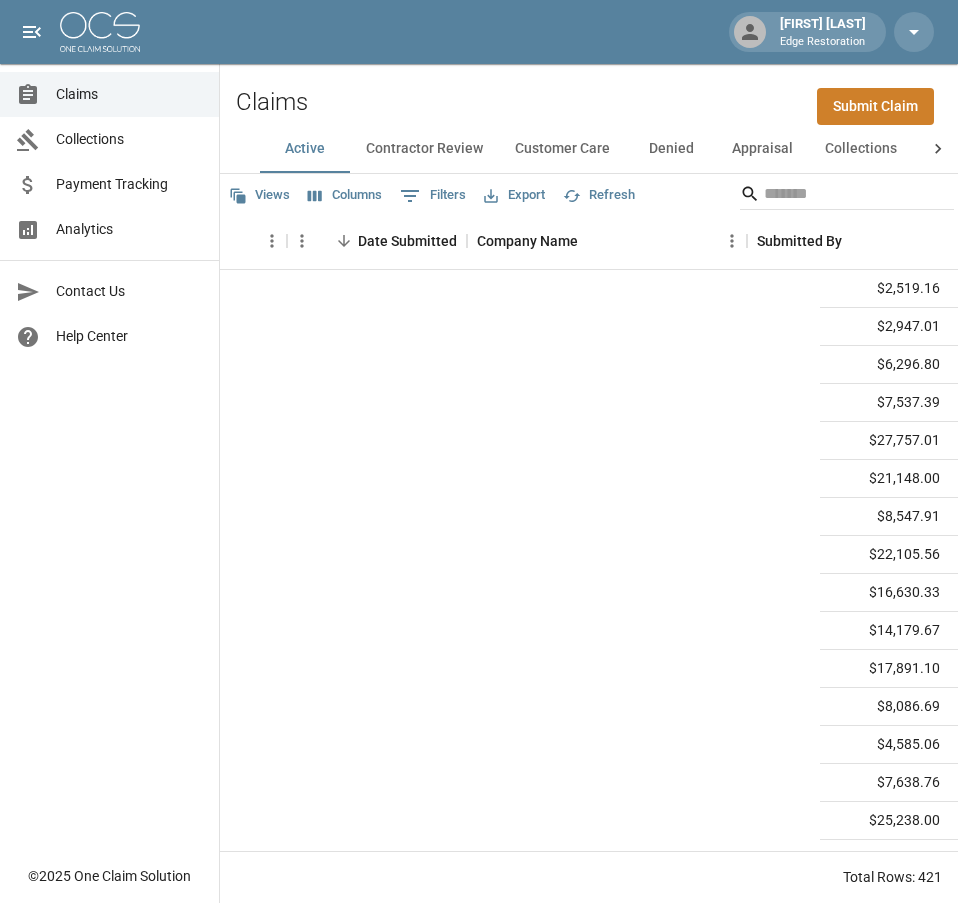 scroll, scrollTop: 0, scrollLeft: 0, axis: both 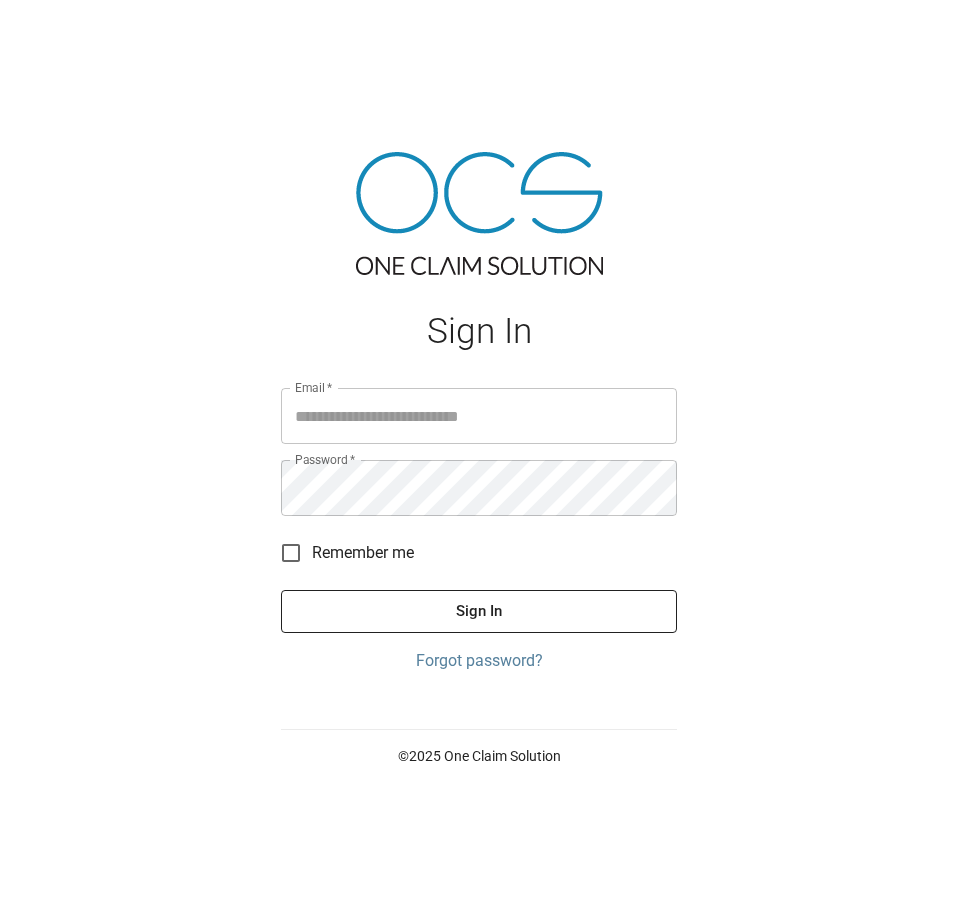 type on "**********" 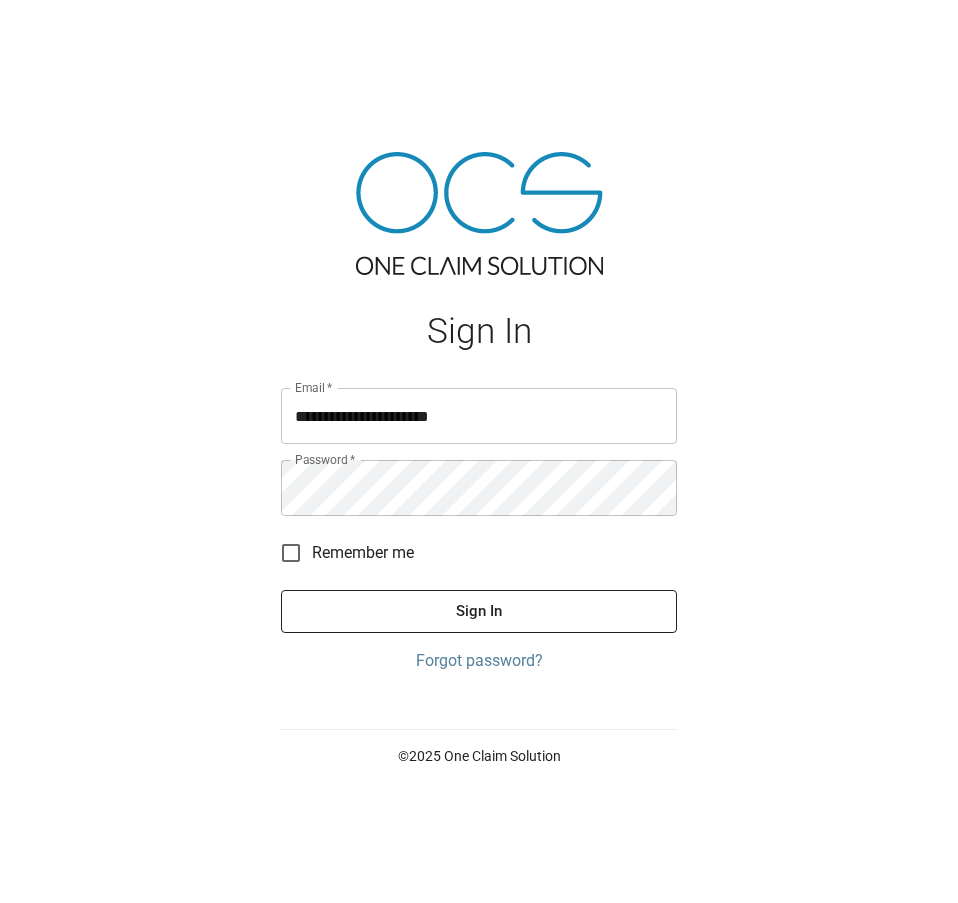 click on "Sign In Email   * [EMAIL] Email   * Password   * Password   * Remember me Sign In Forgot password? © [YEAR] One Claim Solution" at bounding box center [479, 461] 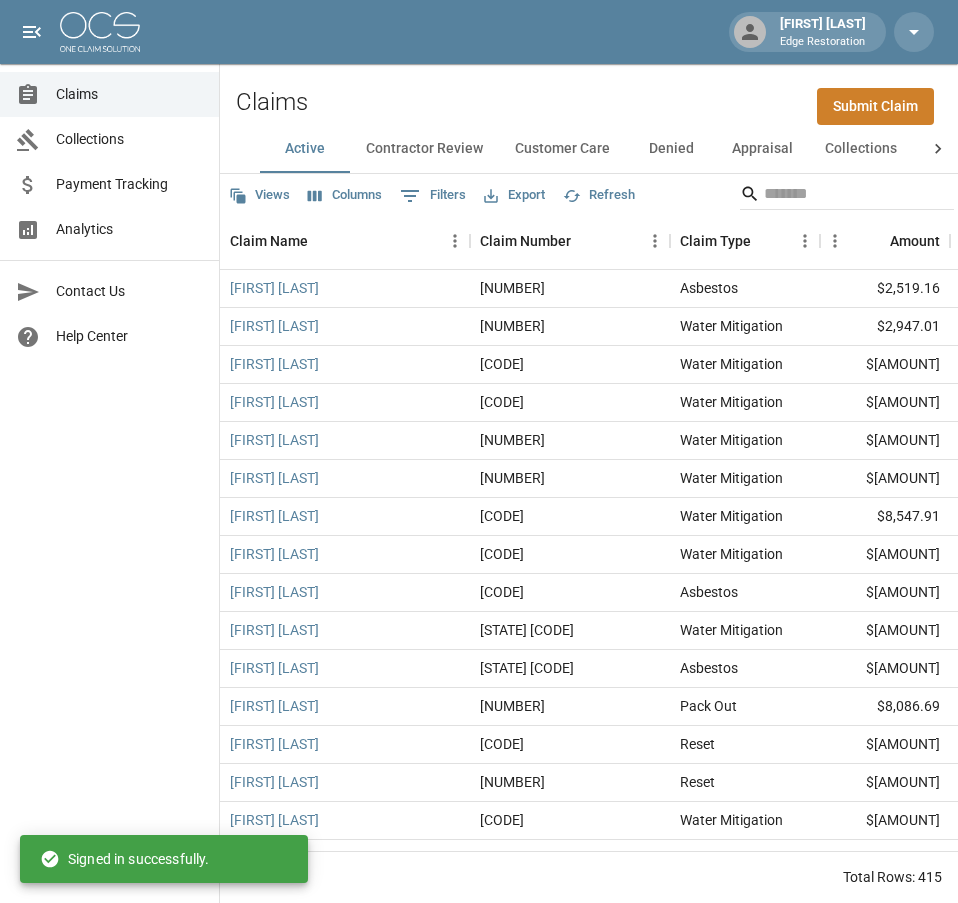 click on "Submit Claim" at bounding box center (875, 106) 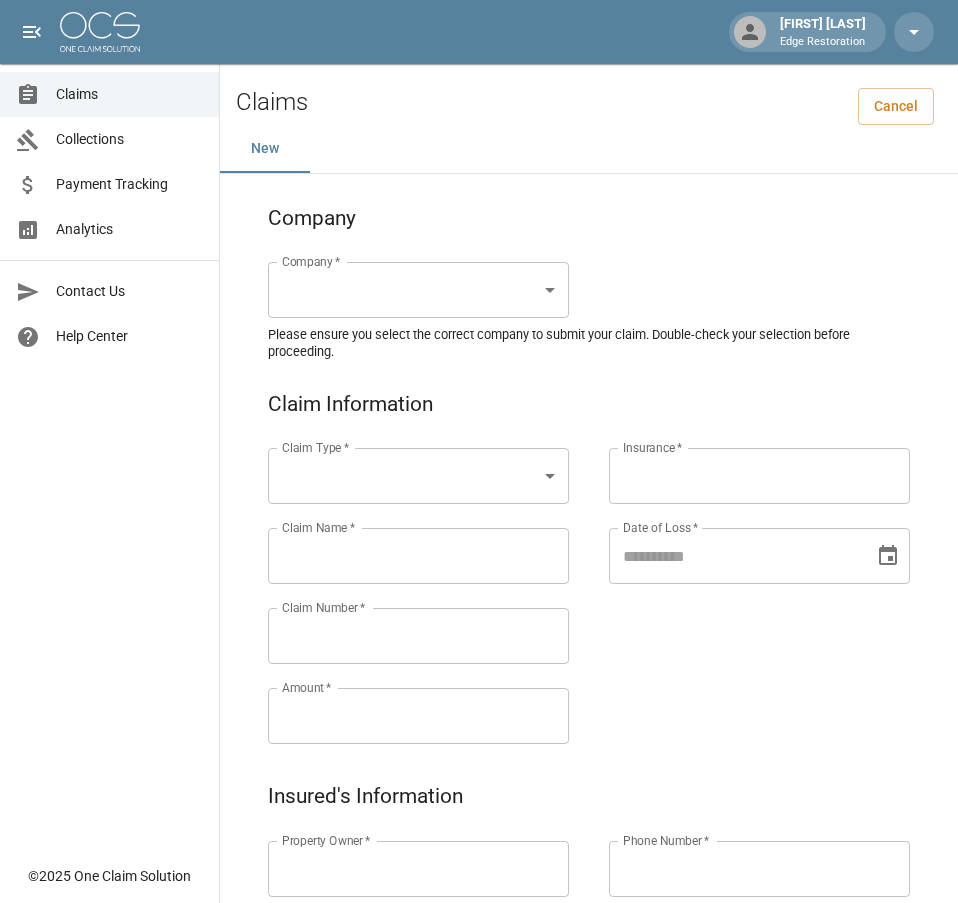 click on "Alicia Tubbs Edge Restoration Claims Collections Payment Tracking Analytics Contact Us Help Center ©  2025   One Claim Solution Claims Cancel New Company Company   * ​ Company   * Please ensure you select the correct company to submit your claim. Double-check your selection before proceeding. Claim Information Claim Type   * ​ Claim Type   * Claim Name   * Claim Name   * Claim Number   * Claim Number   * Amount   * Amount   * Insurance   * Insurance   * Date of Loss   * Date of Loss   * Insured's Information Property Owner   * Property Owner   * Mailing Address   * Mailing Address   * Mailing City   * Mailing City   * Mailing State   * Mailing State   * Mailing Zip   * Mailing Zip   * Phone Number   * Phone Number   * Alt. Phone Number Alt. Phone Number Email Email Documentation Invoice (PDF)* ​ Upload file(s) Invoice (PDF)* Work Authorization* ​ Upload file(s) Work Authorization* Photo Link Photo Link ​ Upload file(s) Testing ​ ​" at bounding box center [479, 929] 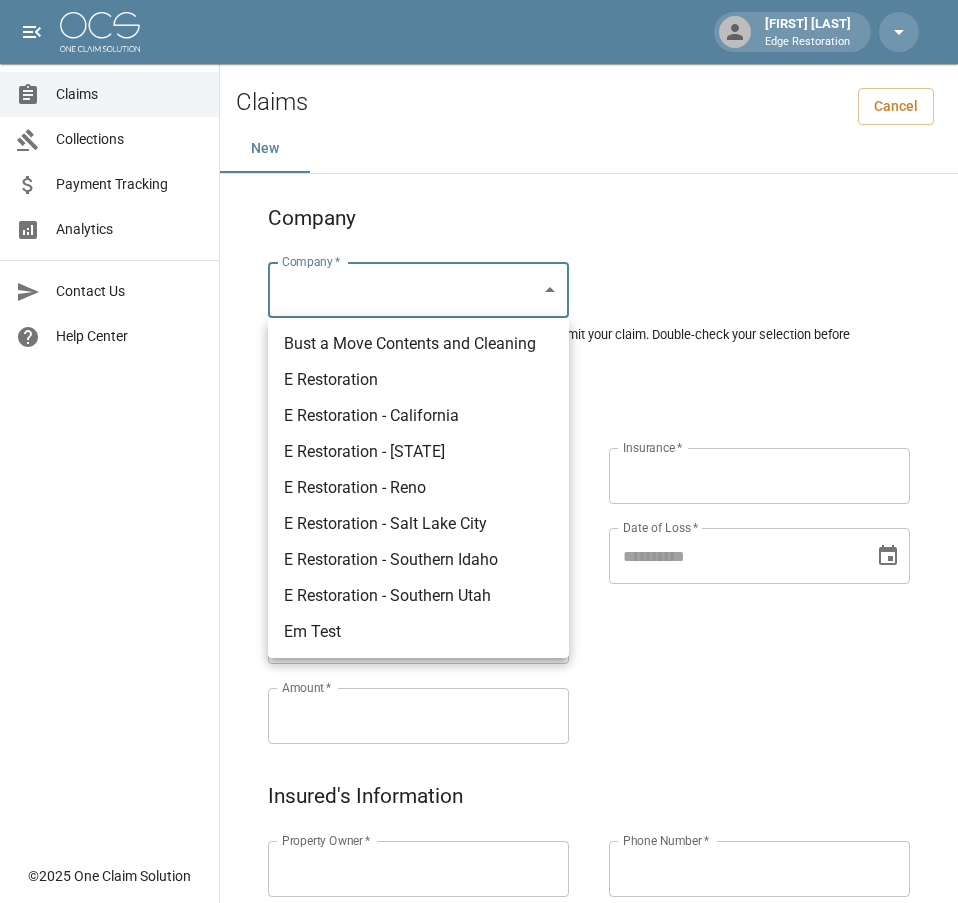 click on "E Restoration" at bounding box center (418, 380) 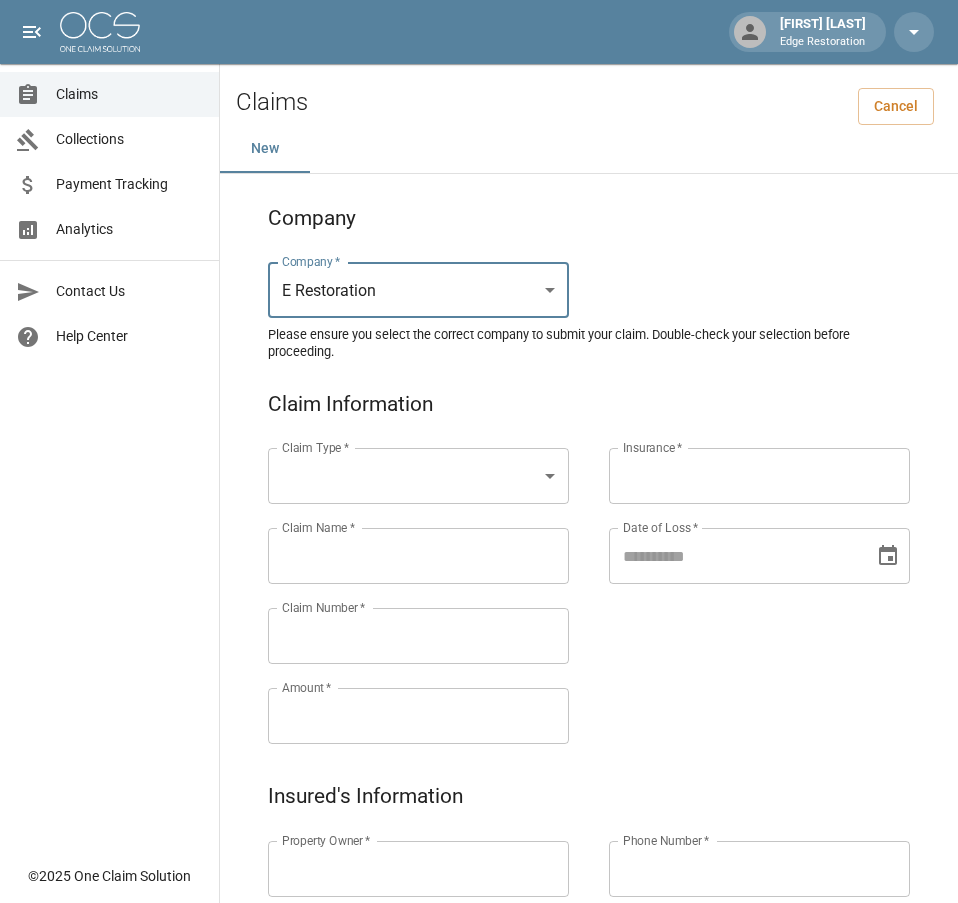 click on "Alicia Tubbs Edge Restoration Claims Collections Payment Tracking Analytics Contact Us Help Center ©  2025   One Claim Solution Claims Cancel New Company Company   * E Restoration *** Company   * Please ensure you select the correct company to submit your claim. Double-check your selection before proceeding. Claim Information Claim Type   * ​ Claim Type   * Claim Name   * Claim Name   * Claim Number   * Claim Number   * Amount   * Amount   * Insurance   * Insurance   * Date of Loss   * Date of Loss   * Insured's Information Property Owner   * Property Owner   * Mailing Address   * Mailing Address   * Mailing City   * Mailing City   * Mailing State   * Mailing State   * Mailing Zip   * Mailing Zip   * Phone Number   * Phone Number   * Alt. Phone Number Alt. Phone Number Email Email Documentation Invoice (PDF)* ​ Upload file(s) Invoice (PDF)* Work Authorization* ​ Upload file(s) Work Authorization* Photo Link Photo Link ​ Upload file(s) *" at bounding box center (479, 929) 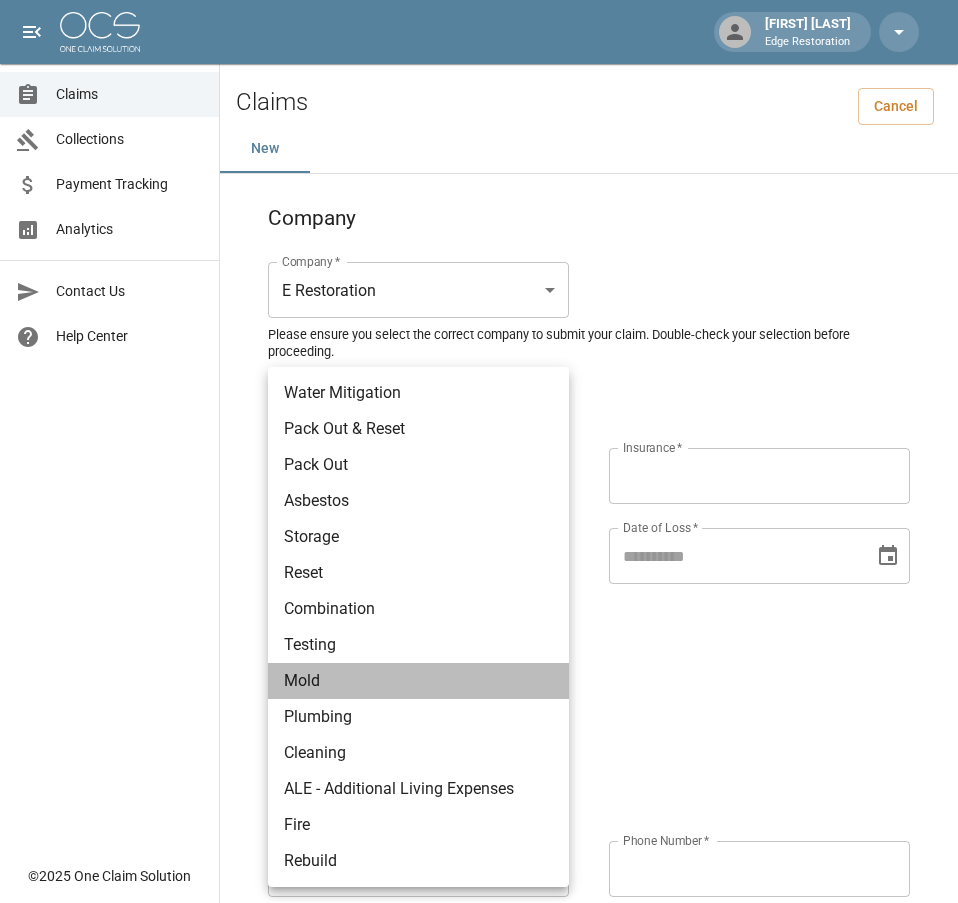 click on "Mold" at bounding box center [418, 681] 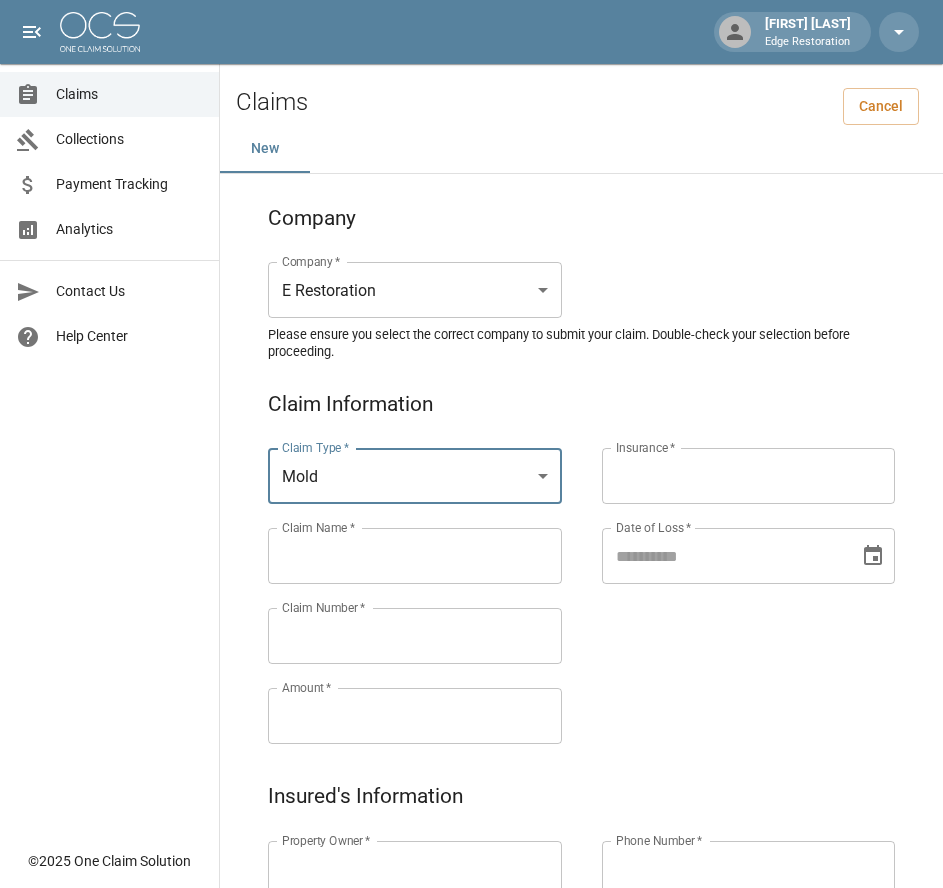 click on "Claims Collections Payment Tracking Analytics Contact Us Help Center" at bounding box center (109, 419) 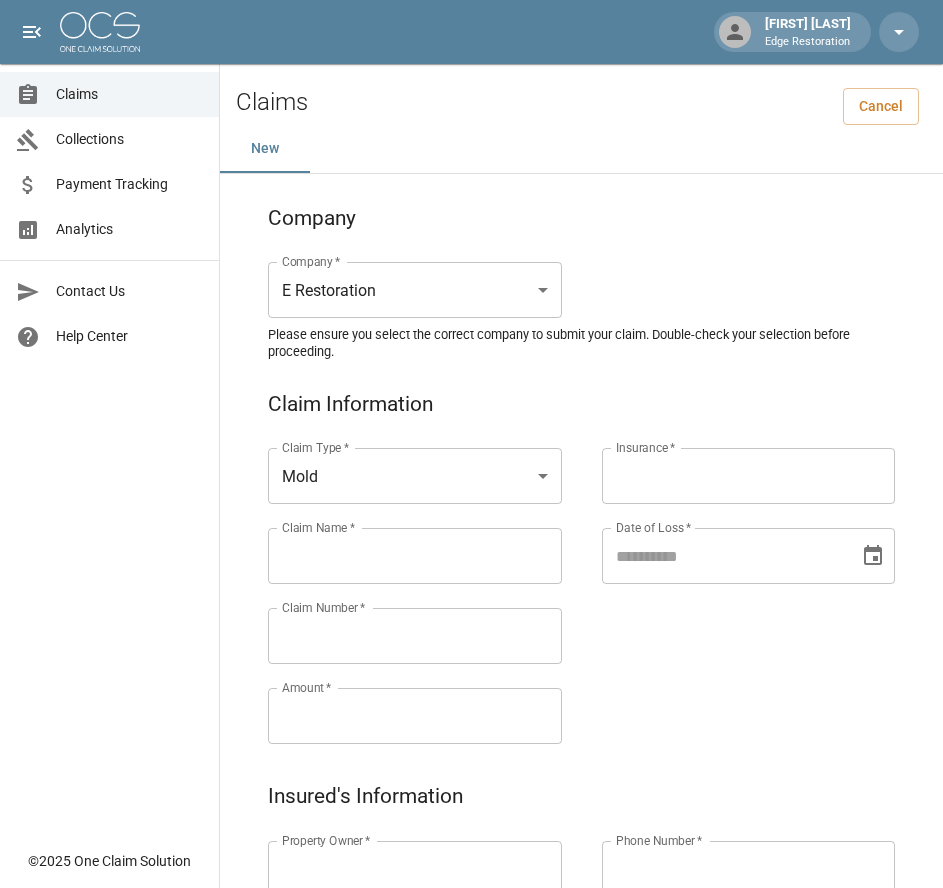 click on "Claim Name   *" at bounding box center (415, 556) 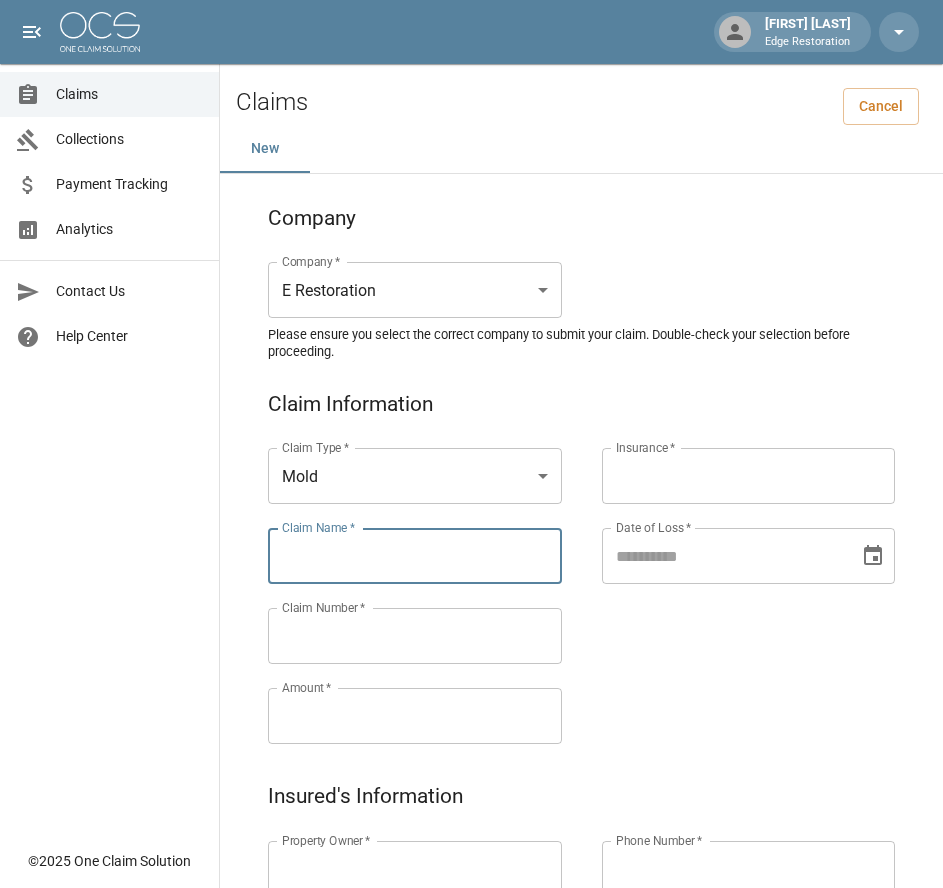 paste on "********" 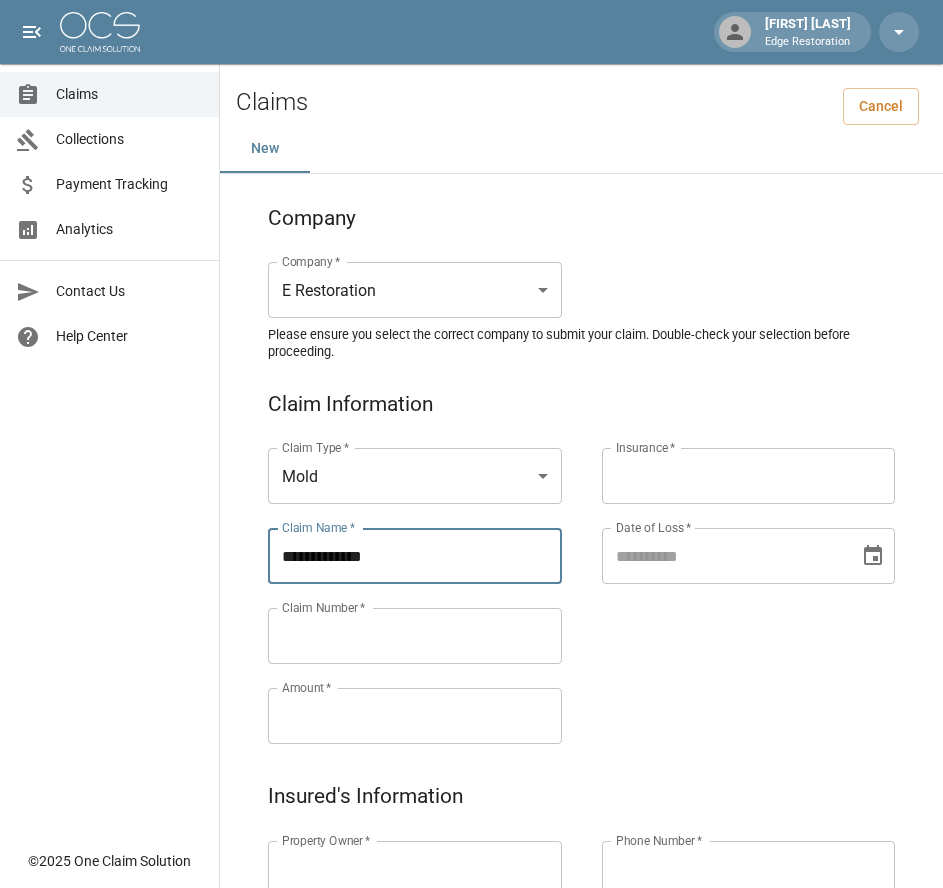drag, startPoint x: 414, startPoint y: 557, endPoint x: 216, endPoint y: 575, distance: 198.8165 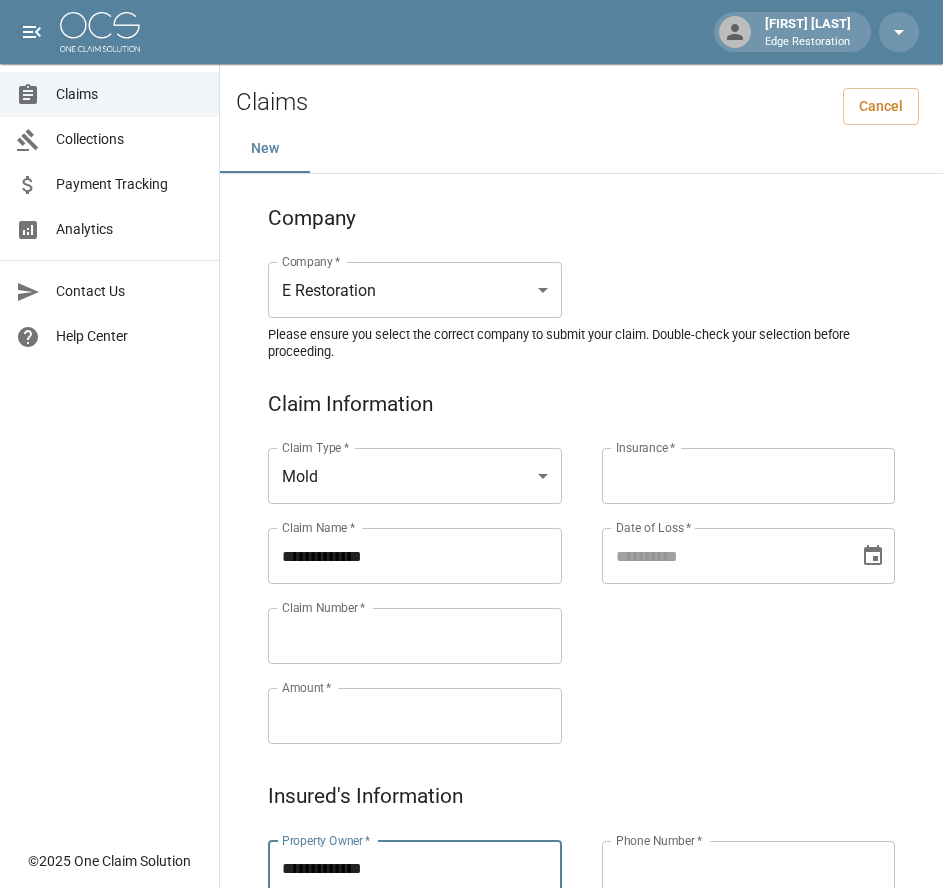 type on "**********" 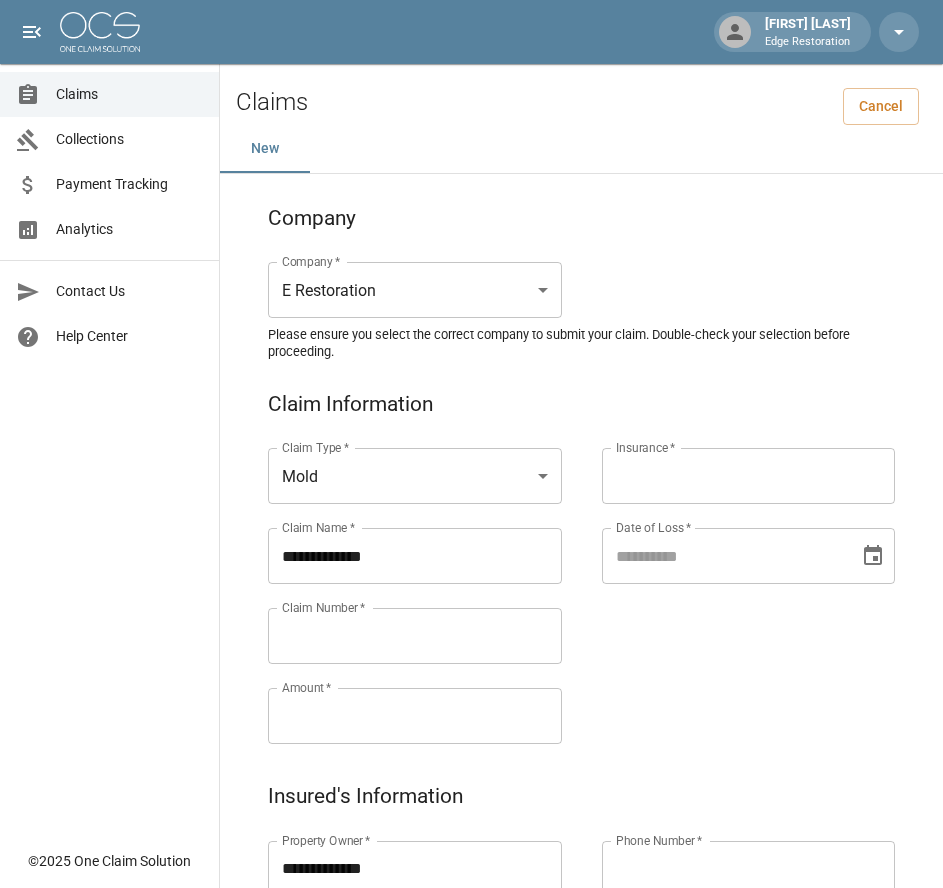 click on "Claim Number   *" at bounding box center [415, 636] 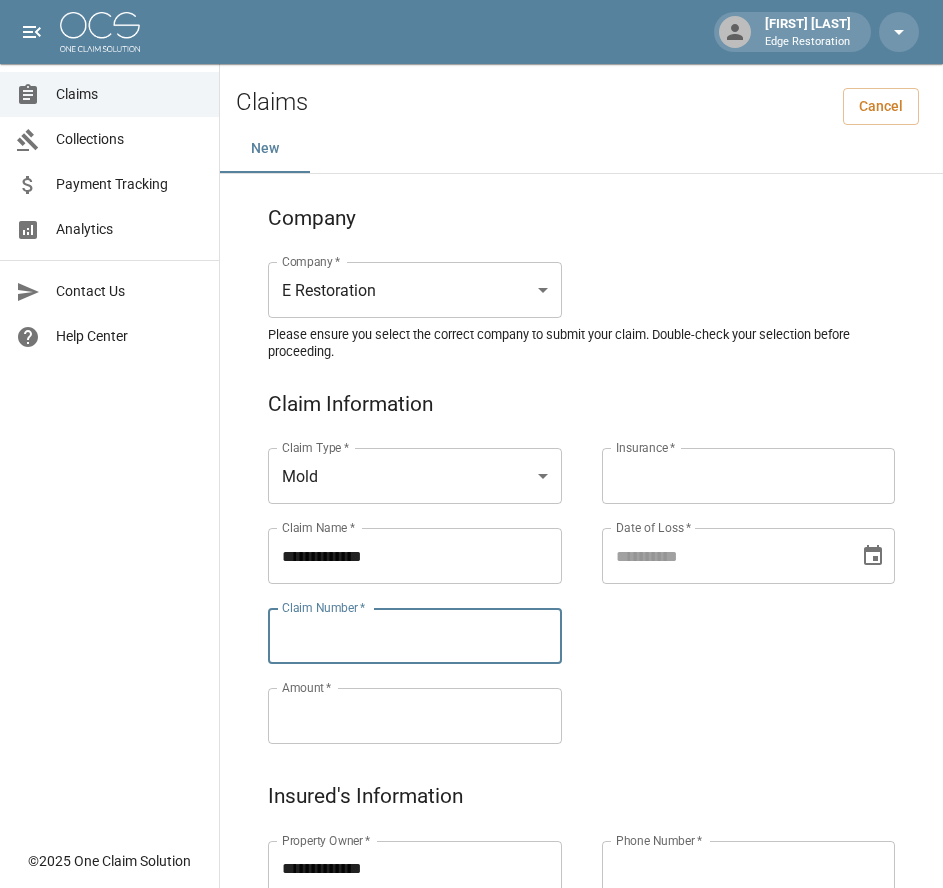 paste on "**********" 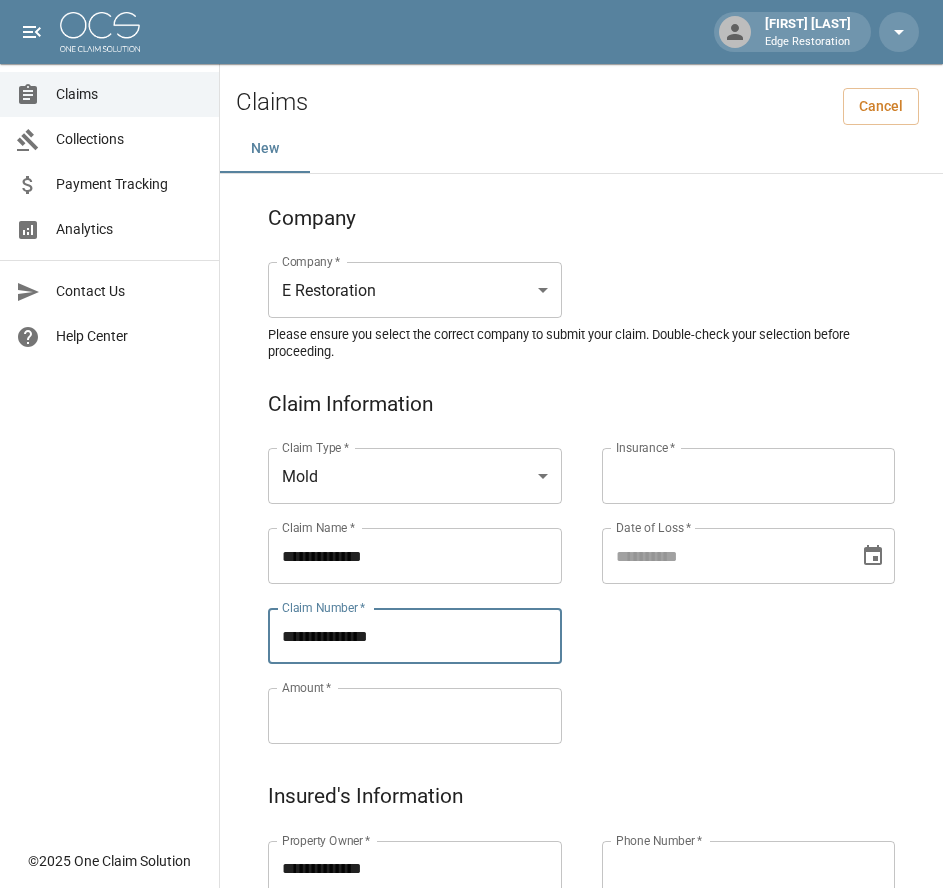 type on "**********" 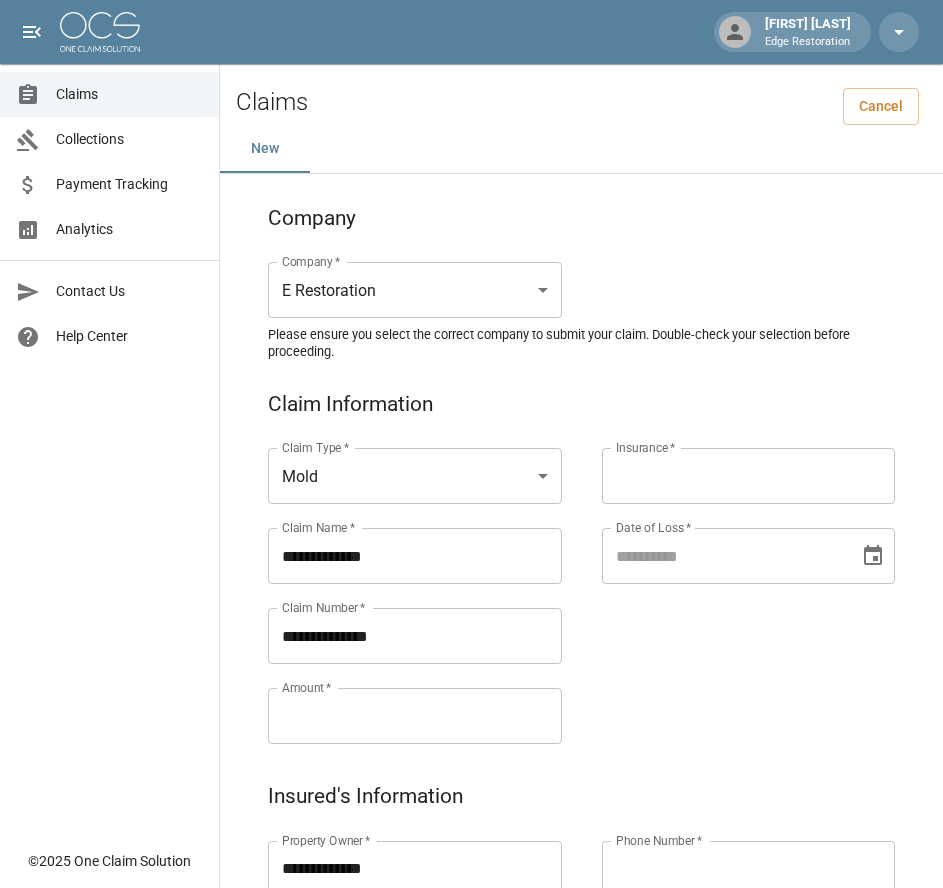 click on "Amount   *" at bounding box center (415, 716) 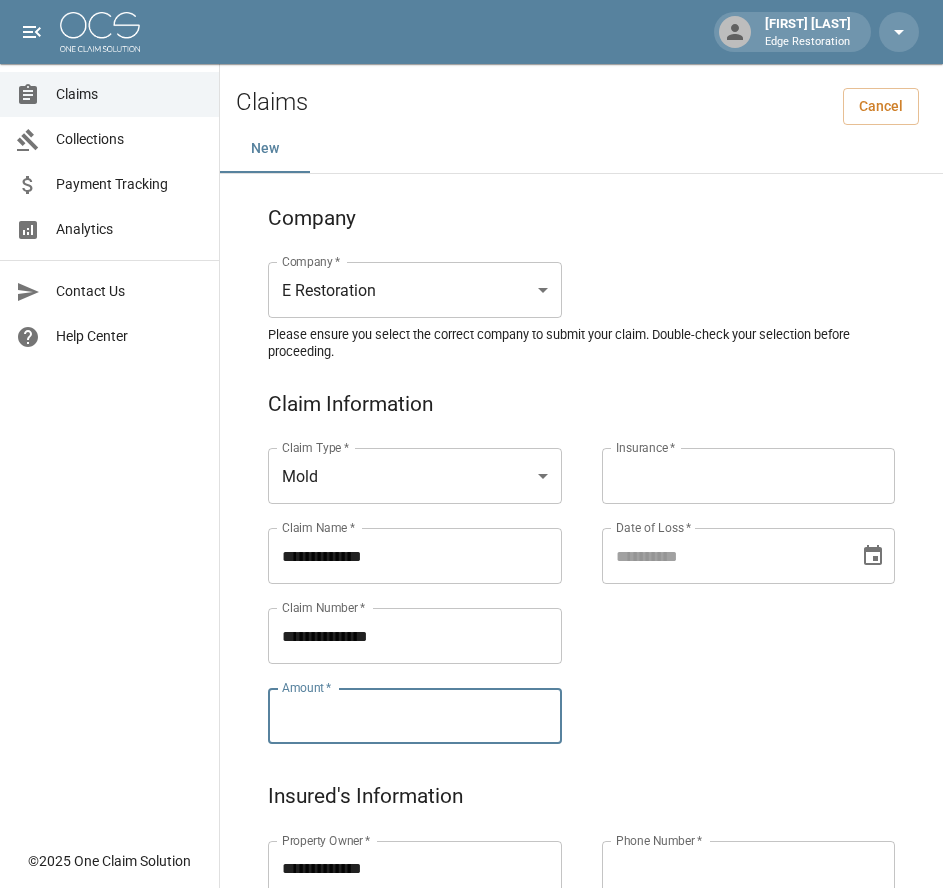 paste on "*********" 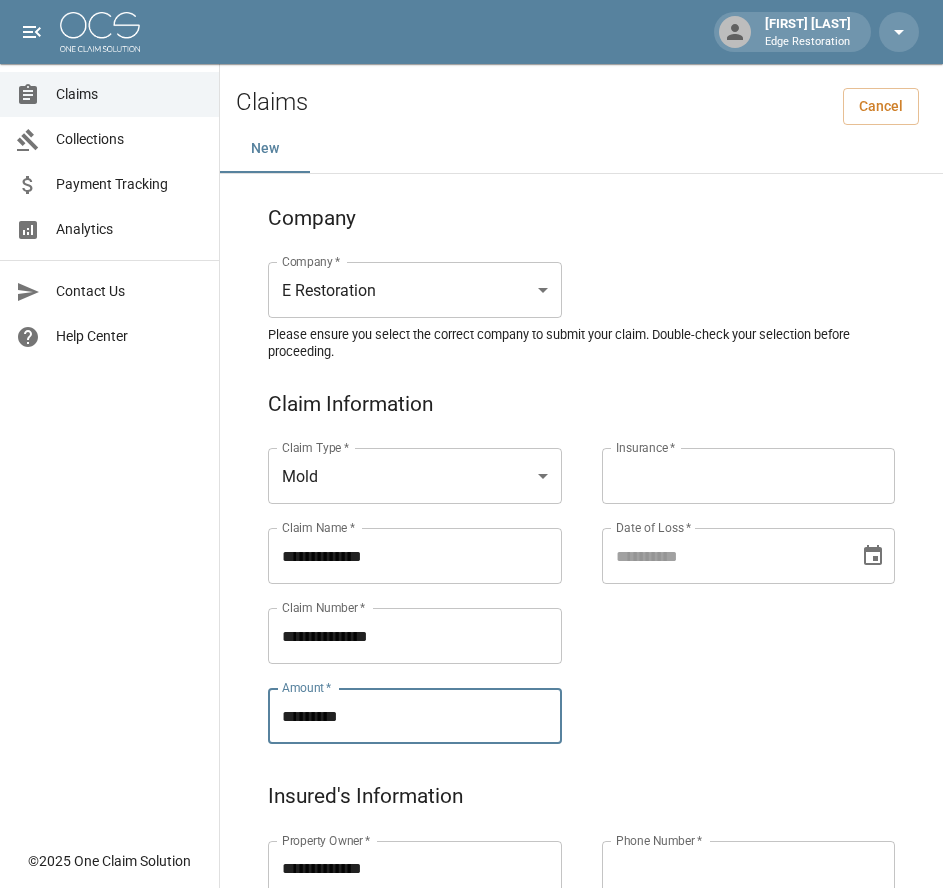 type on "*********" 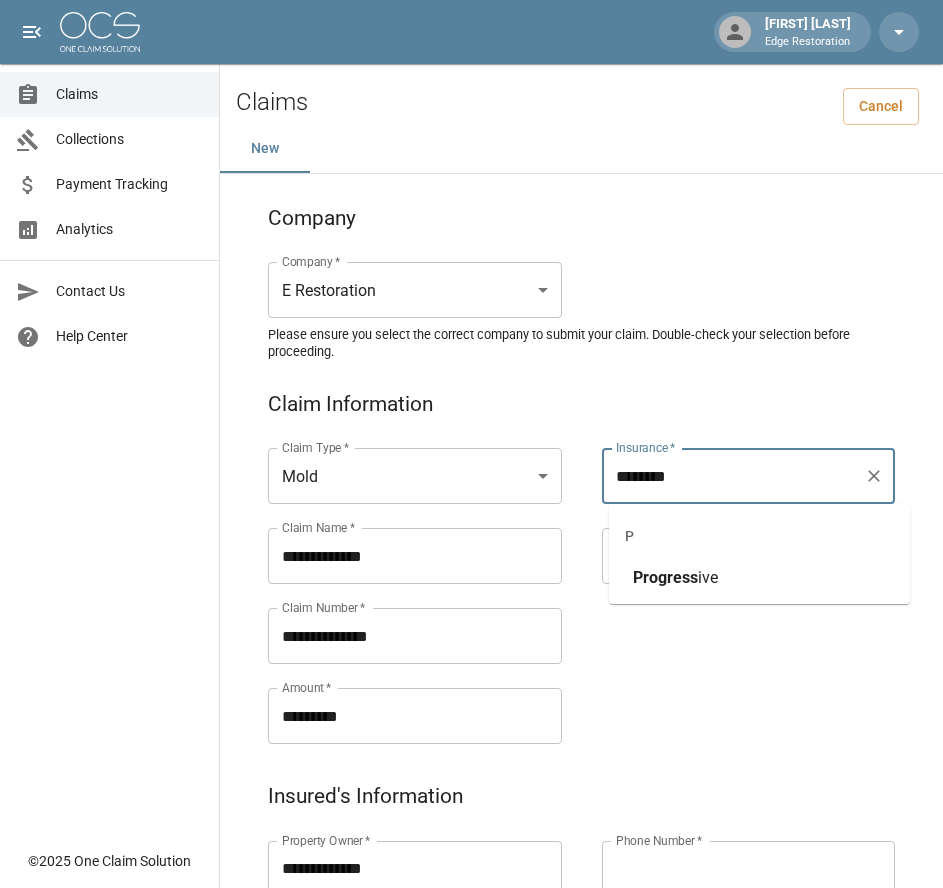 click on "Progress ive" at bounding box center [759, 578] 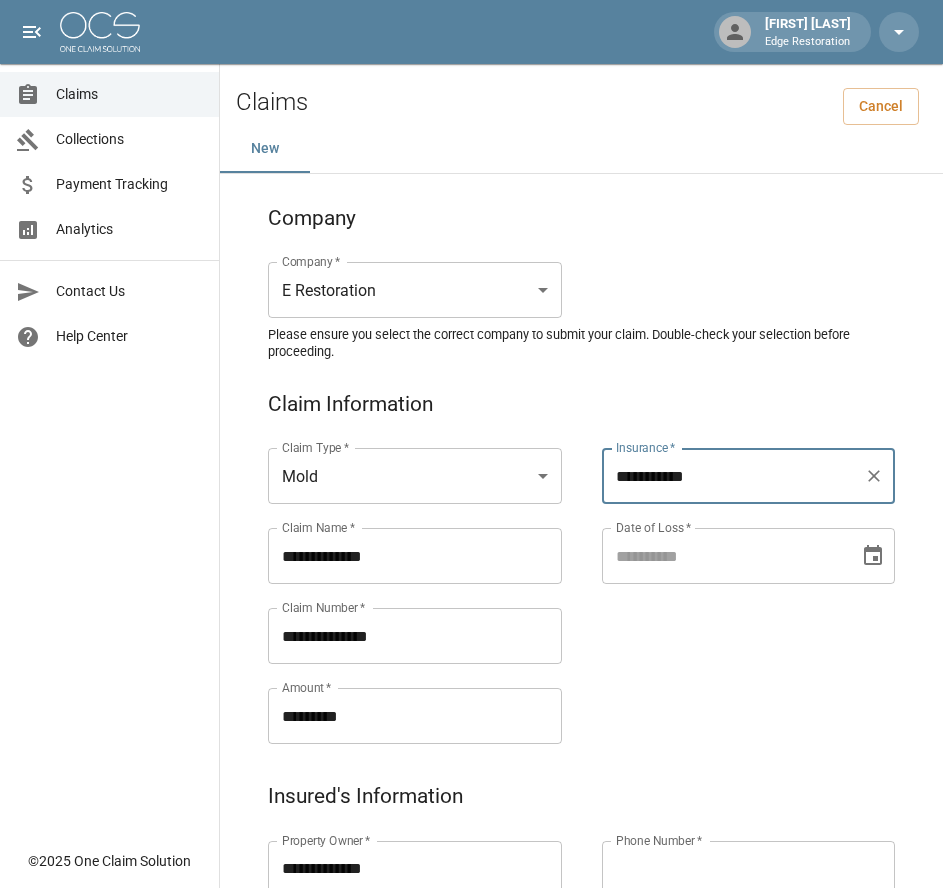 type on "**********" 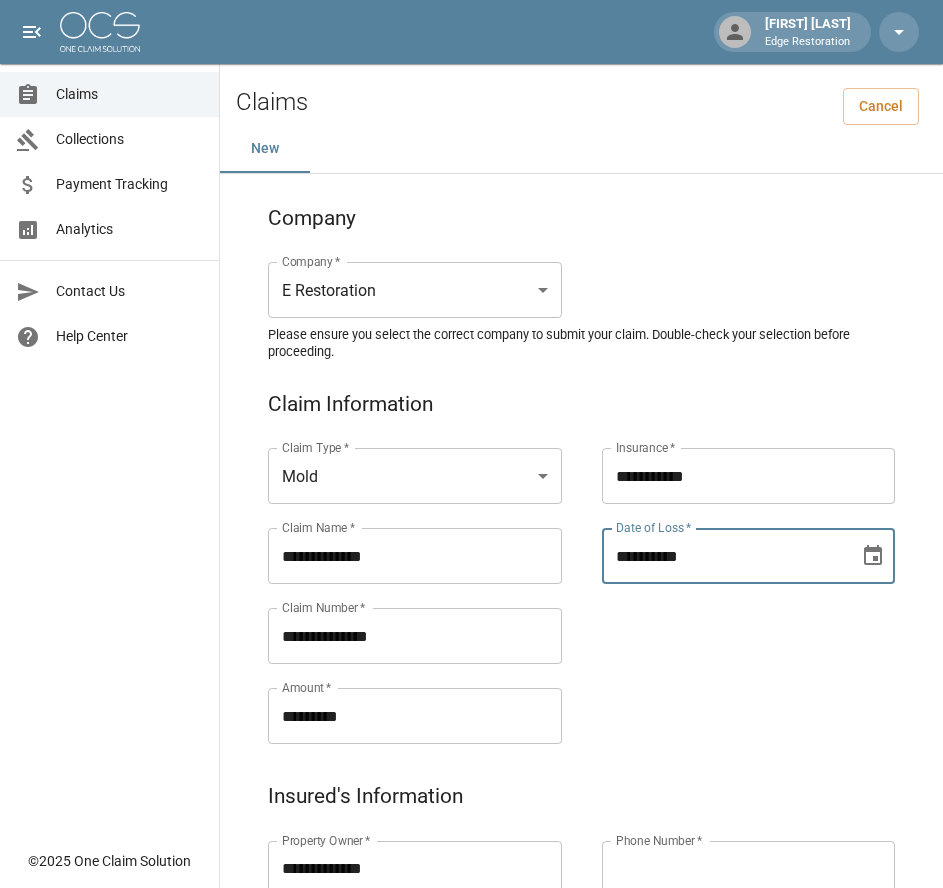 click on "**********" at bounding box center (724, 556) 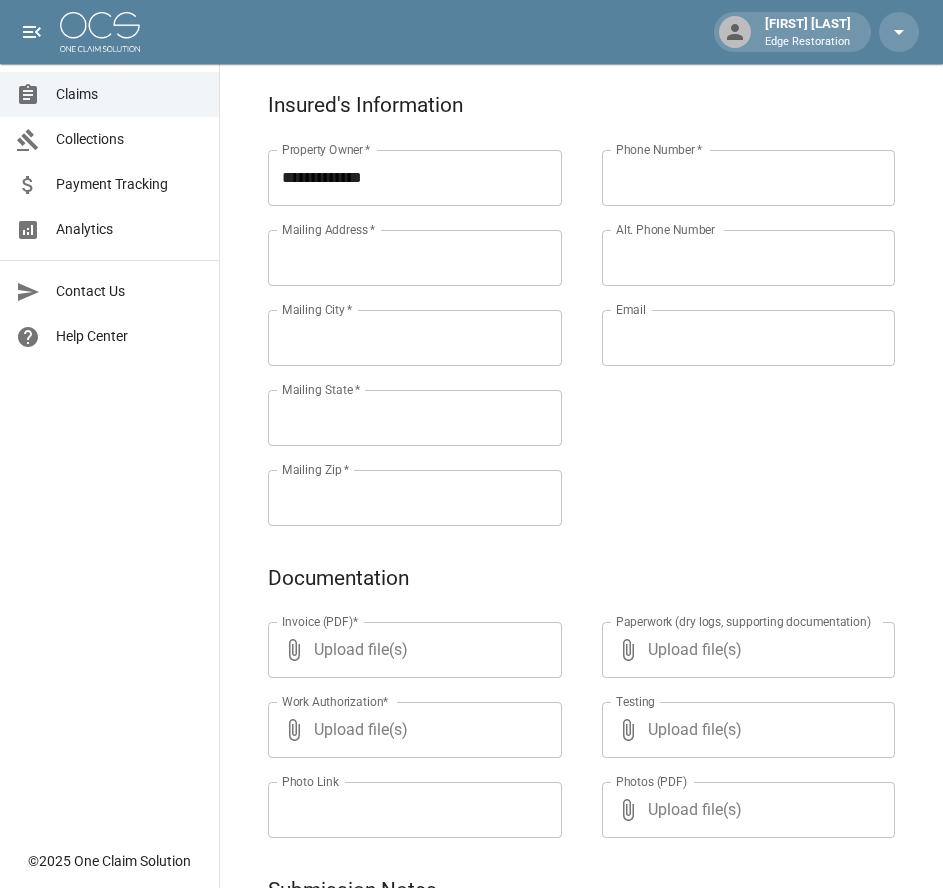 scroll, scrollTop: 693, scrollLeft: 0, axis: vertical 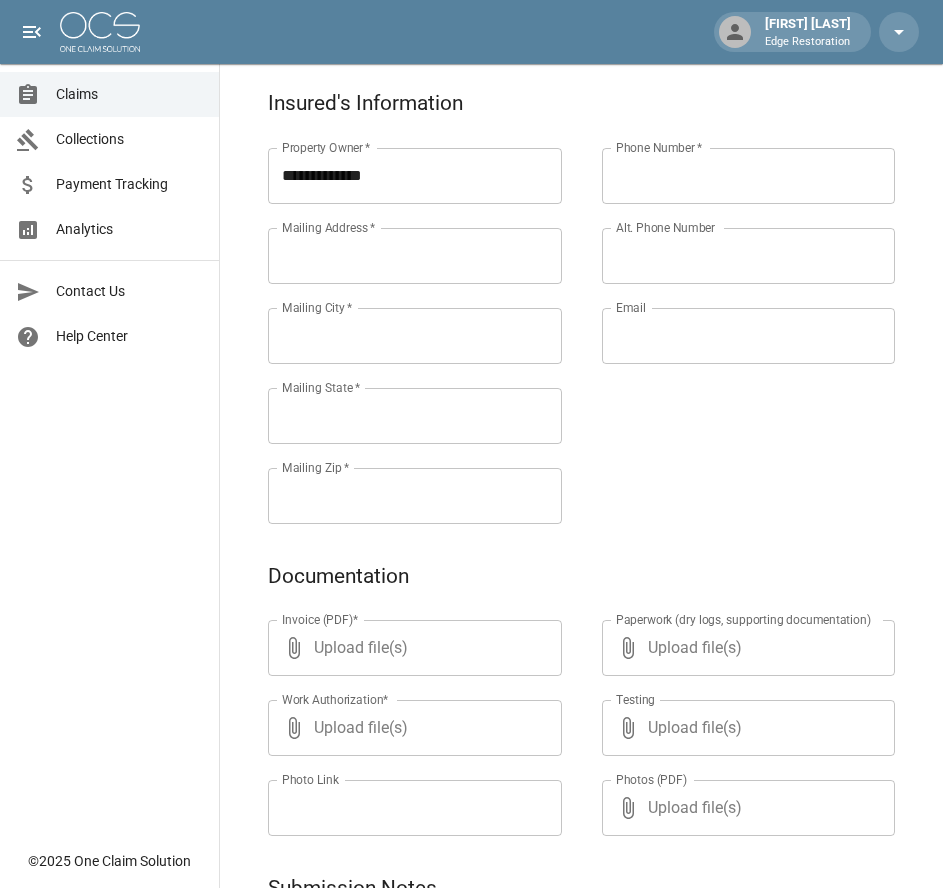 type on "**********" 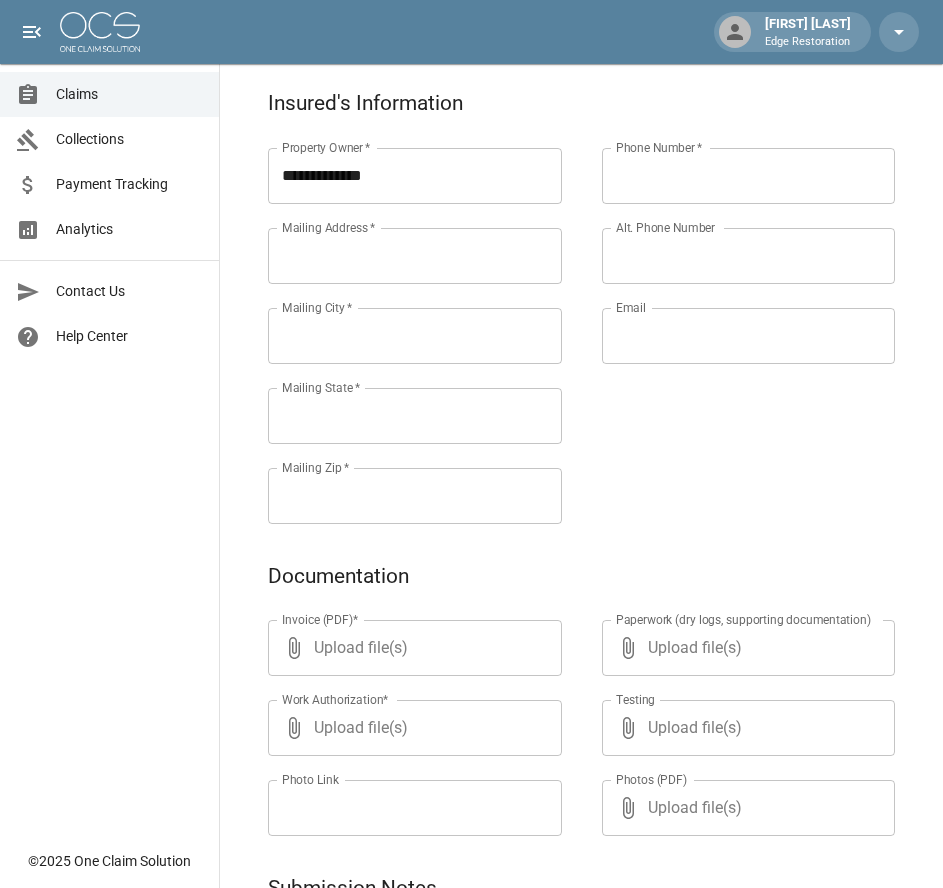 click on "Mailing Address   *" at bounding box center (415, 256) 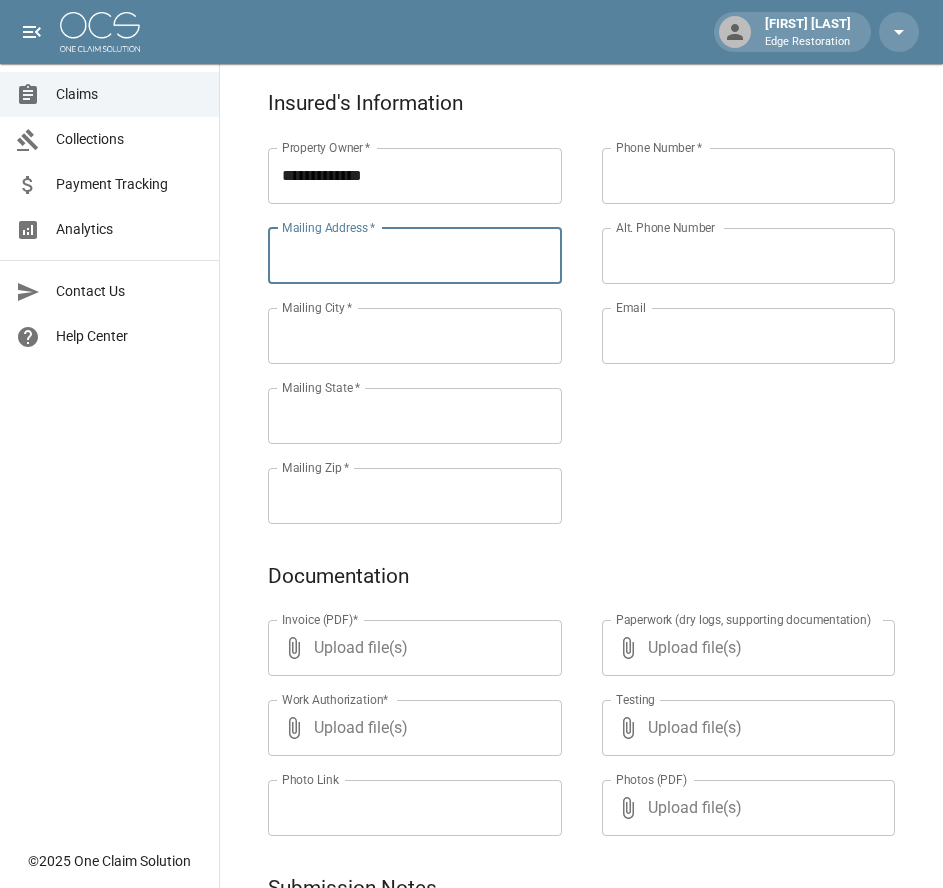 paste on "**********" 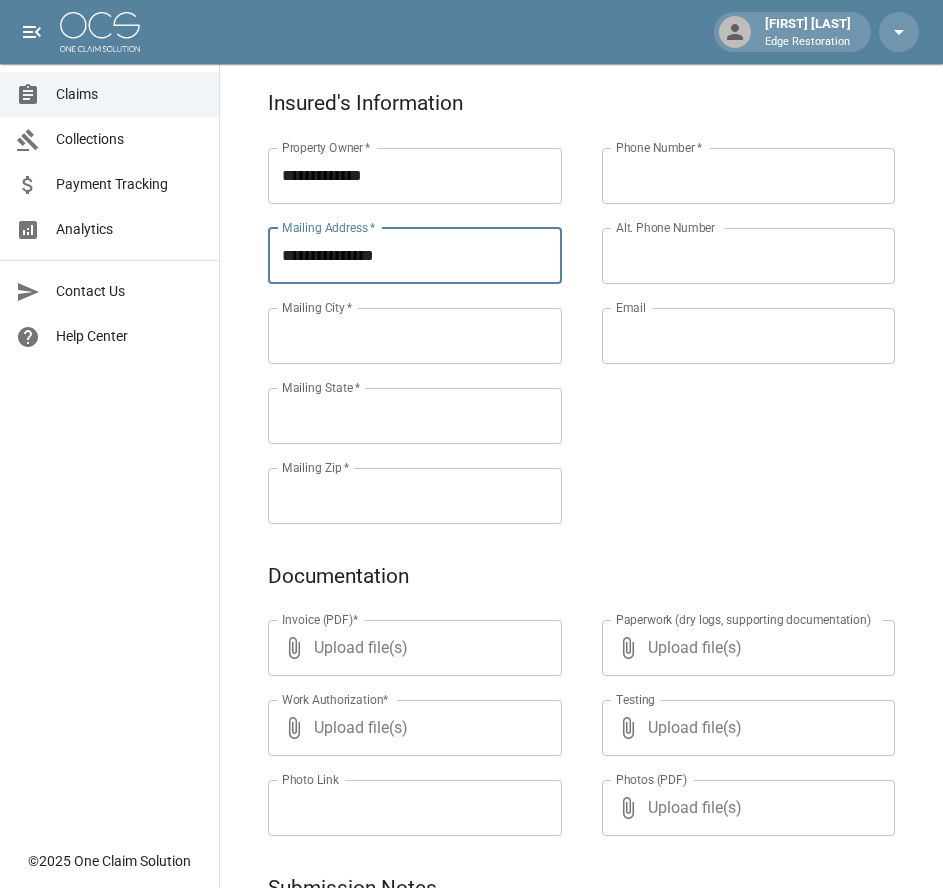 type on "**********" 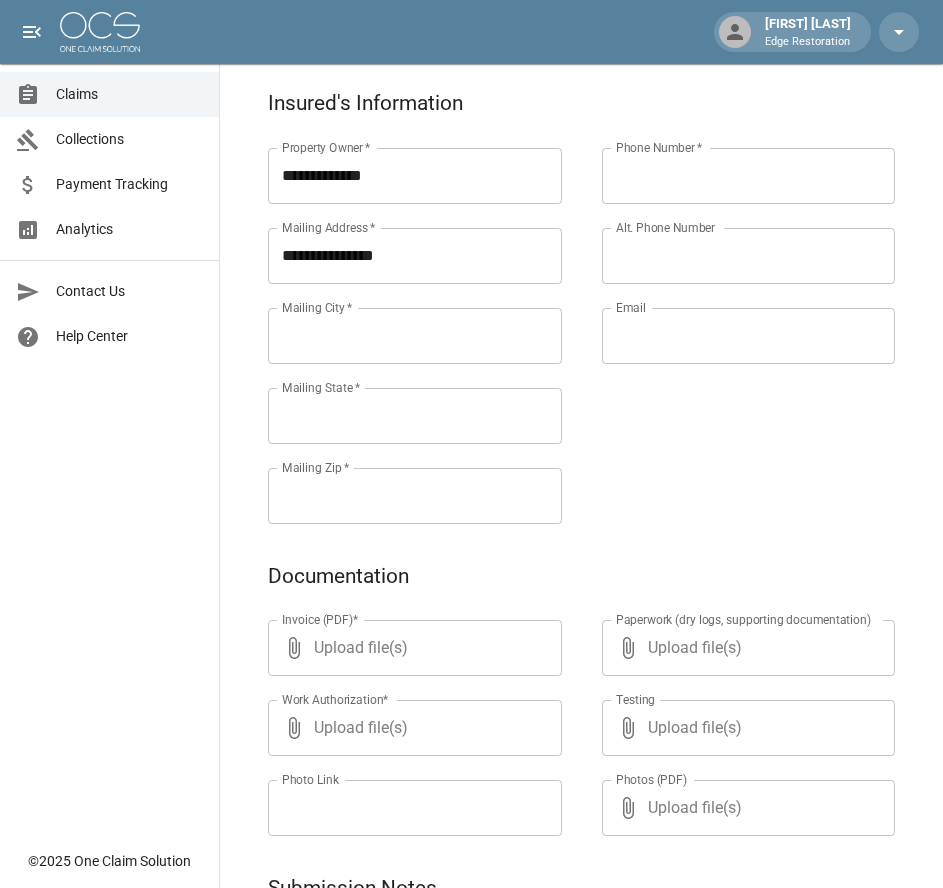 click on "Mailing City   *" at bounding box center (415, 336) 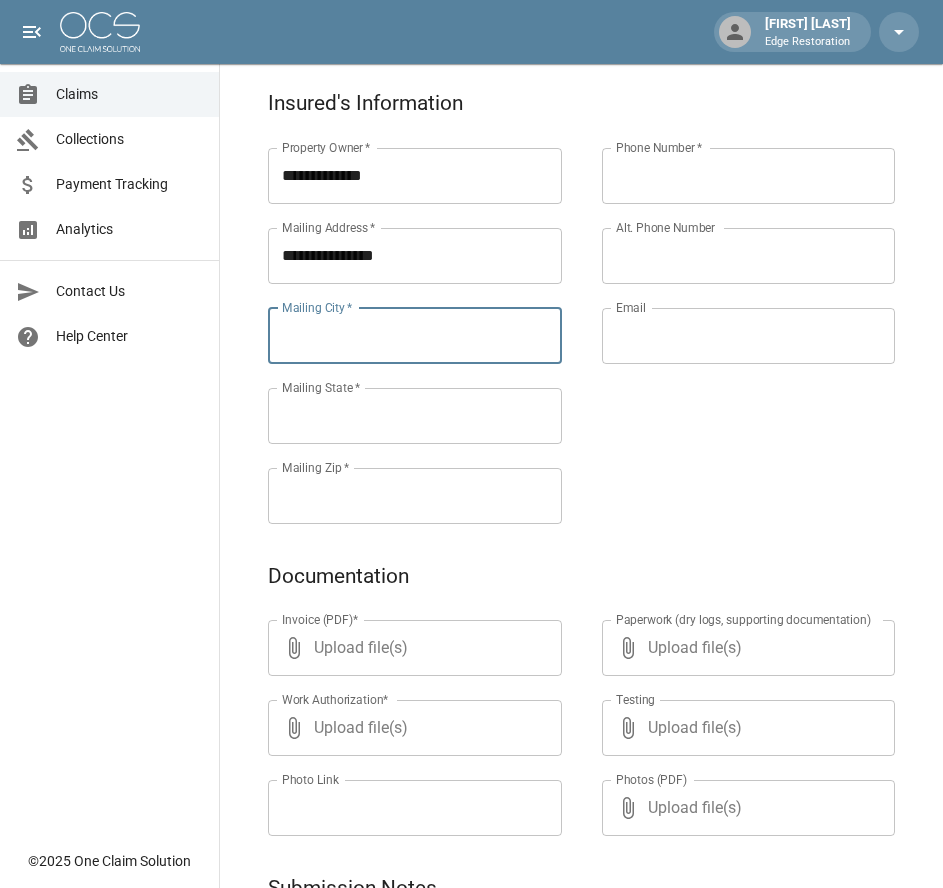paste on "****" 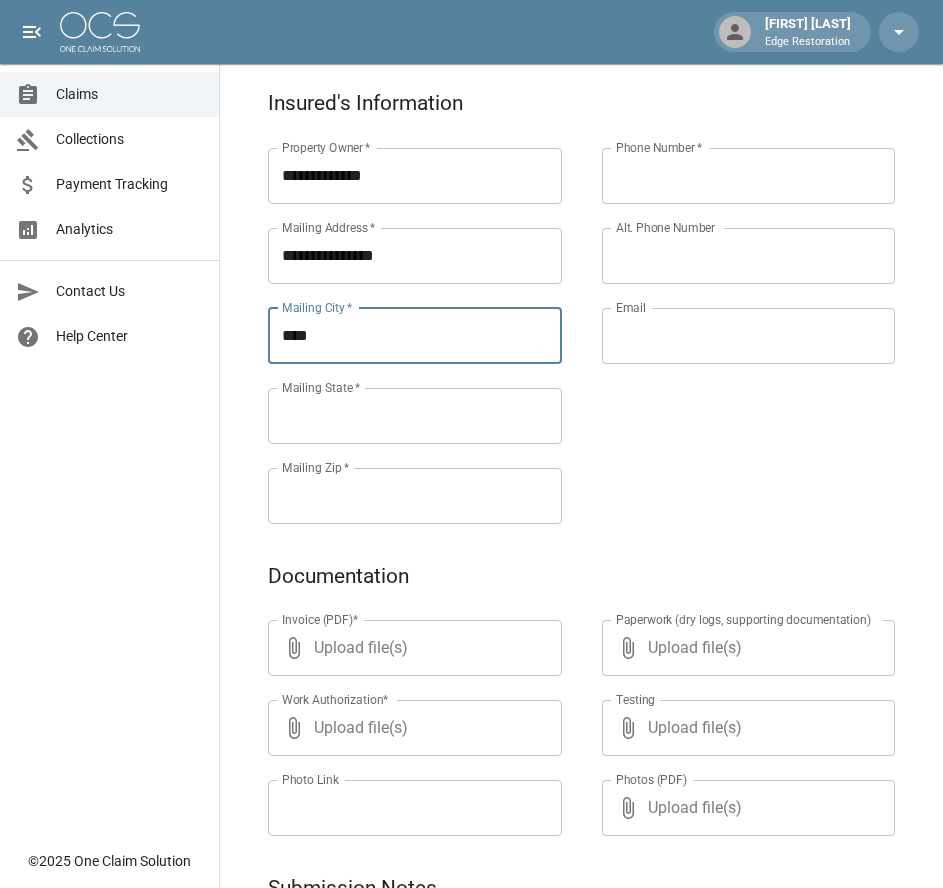 type on "****" 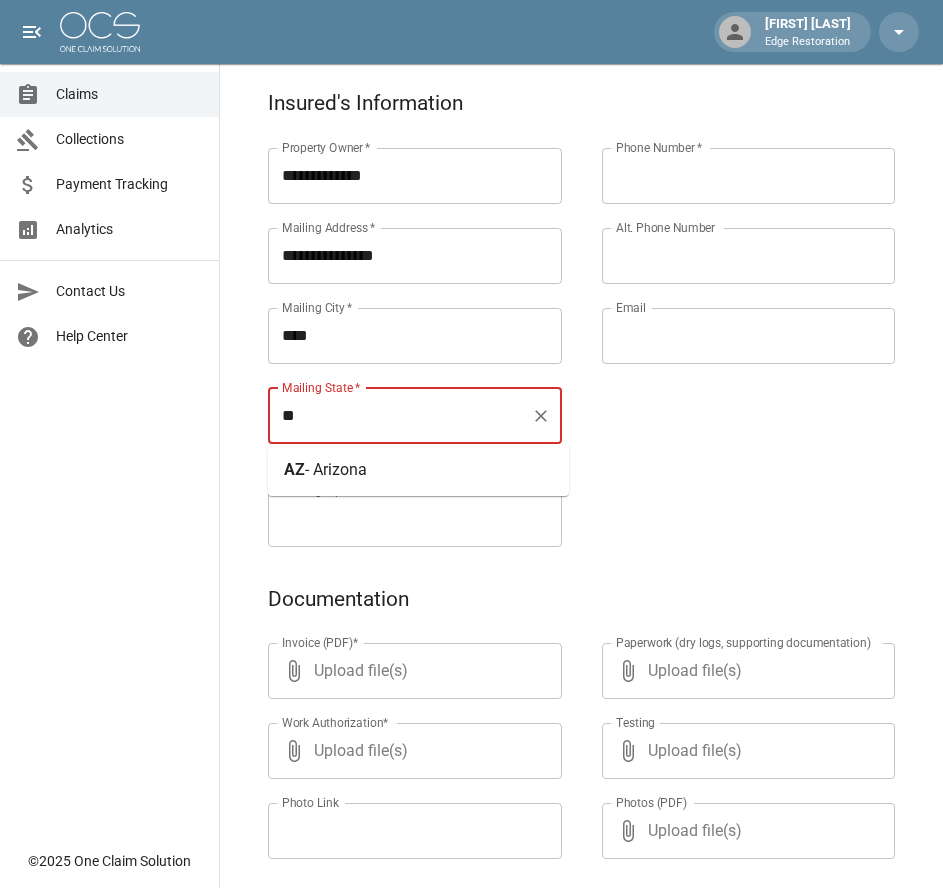 click on "- Arizona" at bounding box center (336, 469) 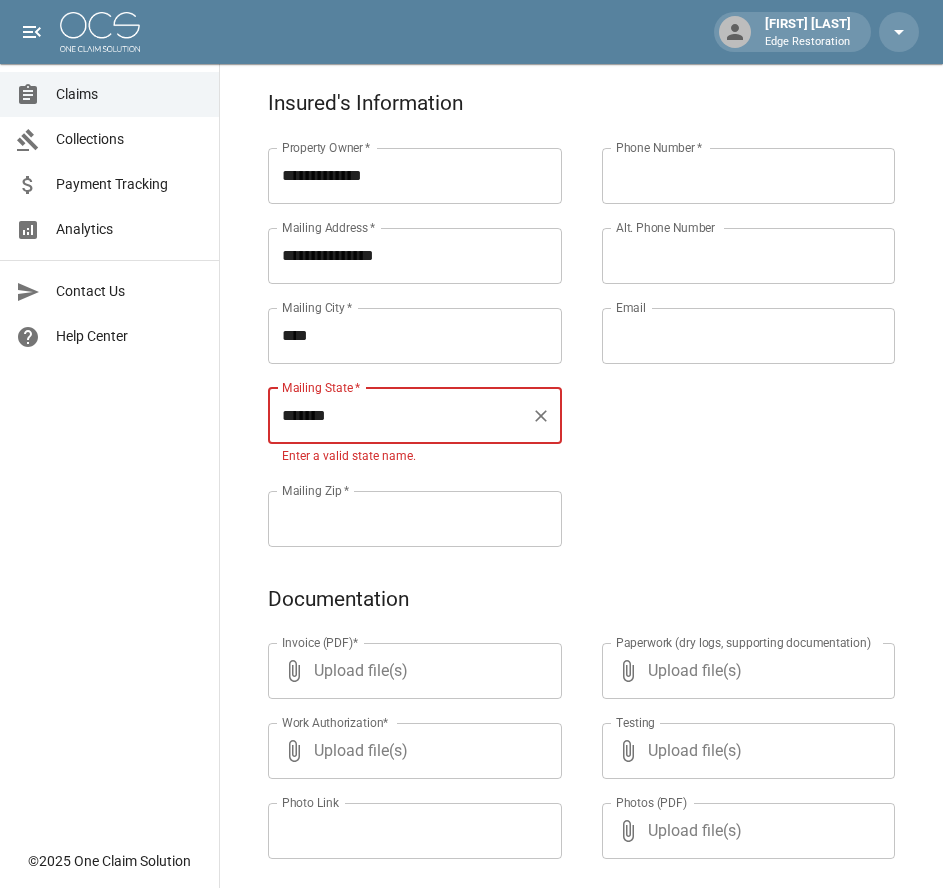 type on "*******" 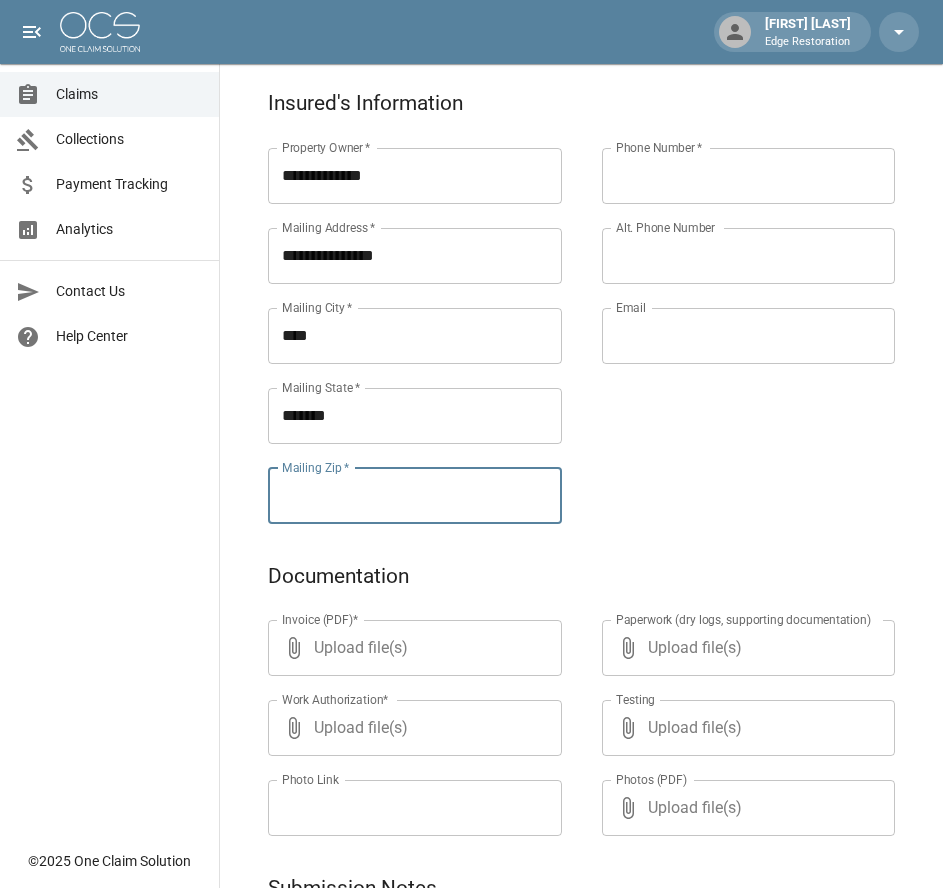 click on "Mailing Zip   *" at bounding box center (415, 496) 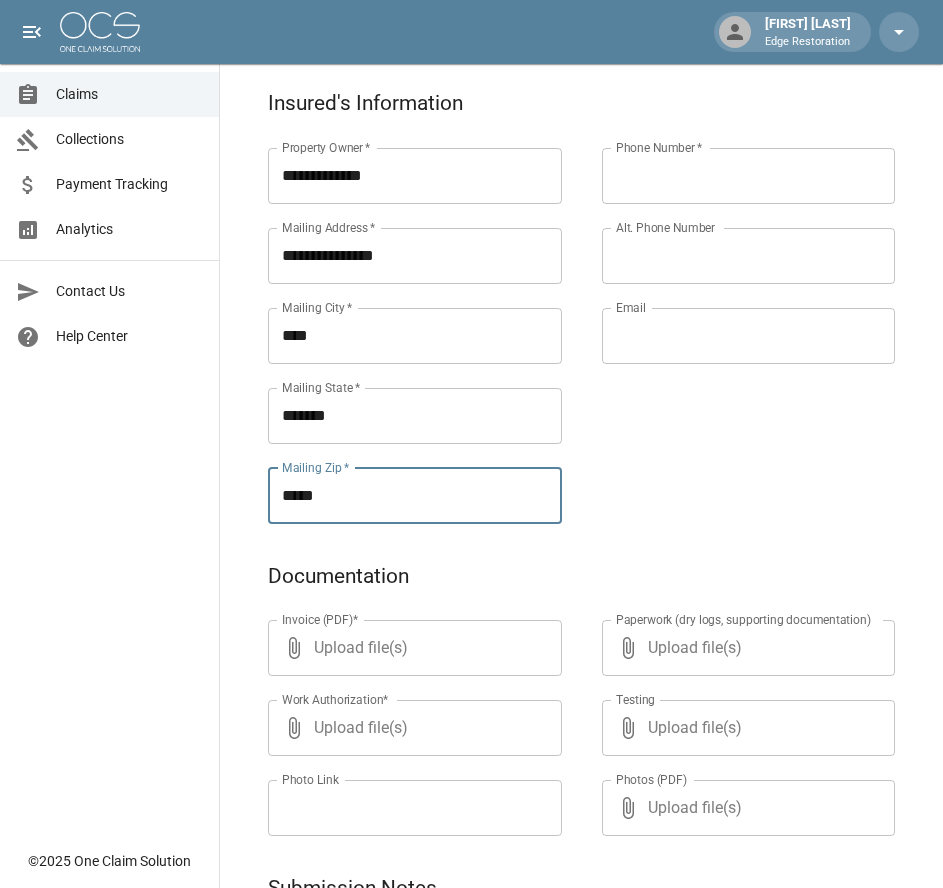 type on "*****" 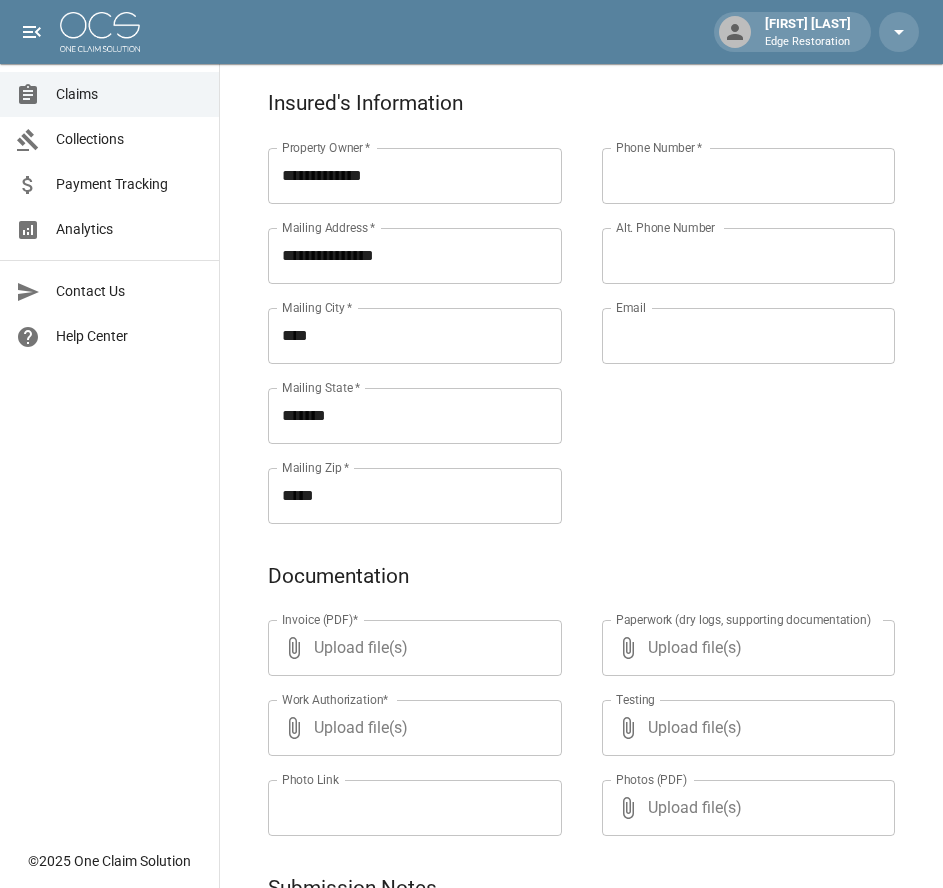 click on "Phone Number   *" at bounding box center (749, 176) 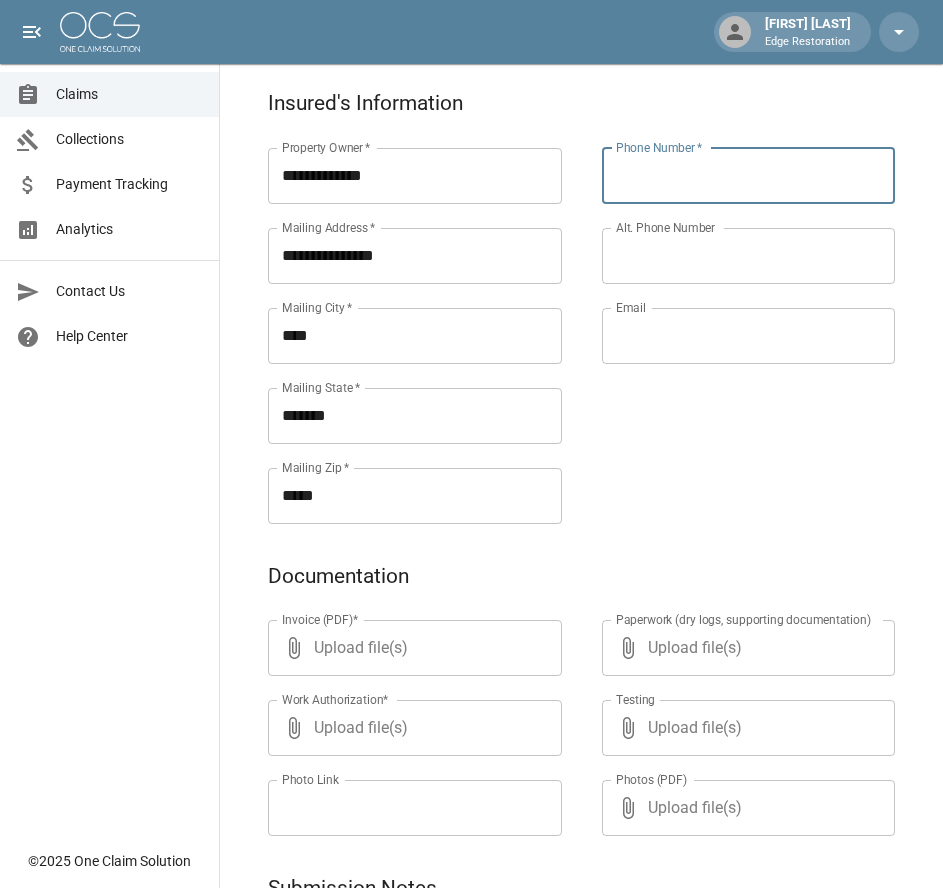 paste on "**********" 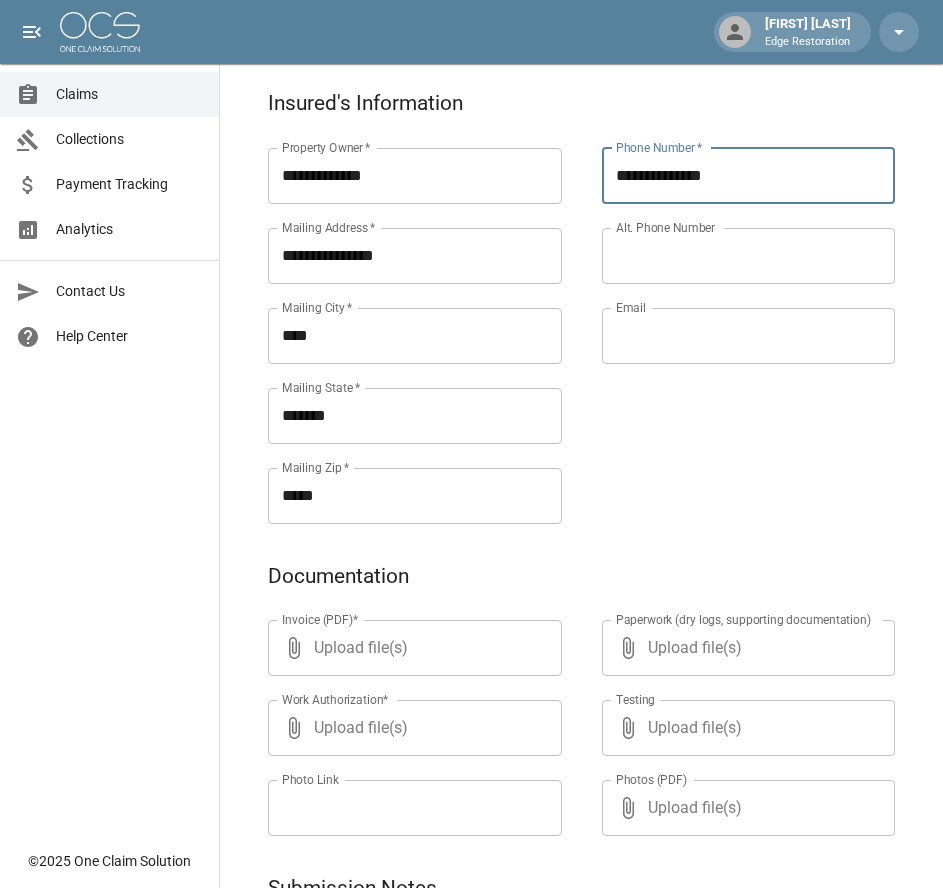 type on "**********" 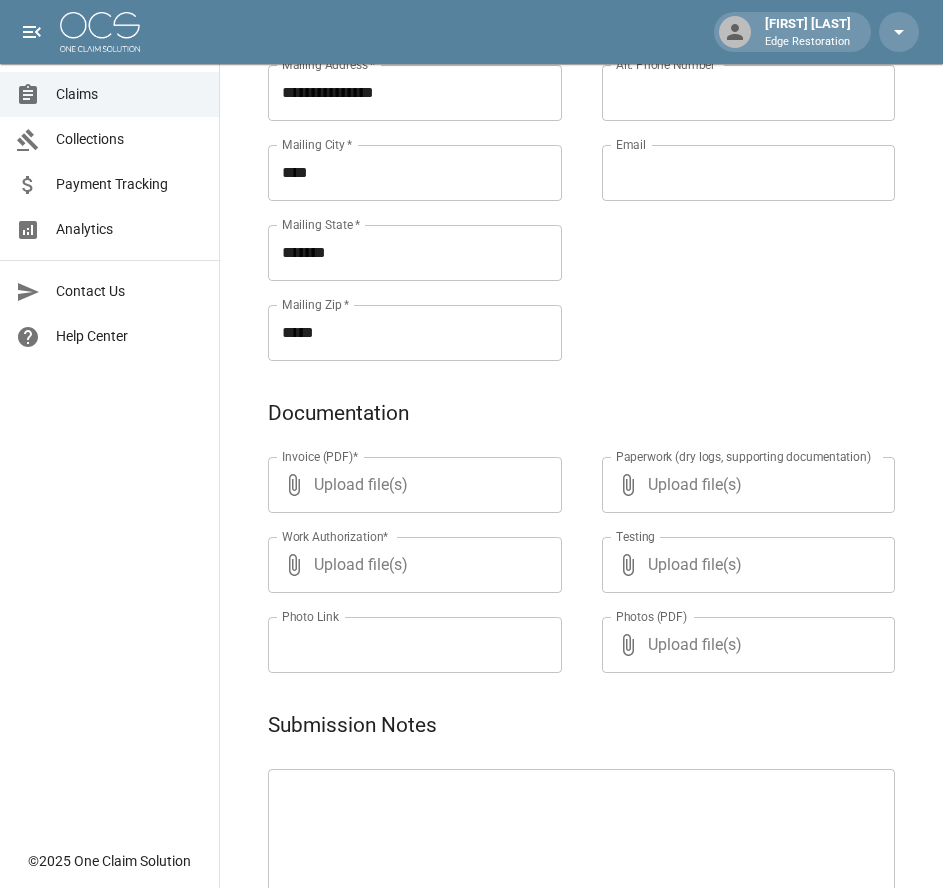 scroll, scrollTop: 971, scrollLeft: 0, axis: vertical 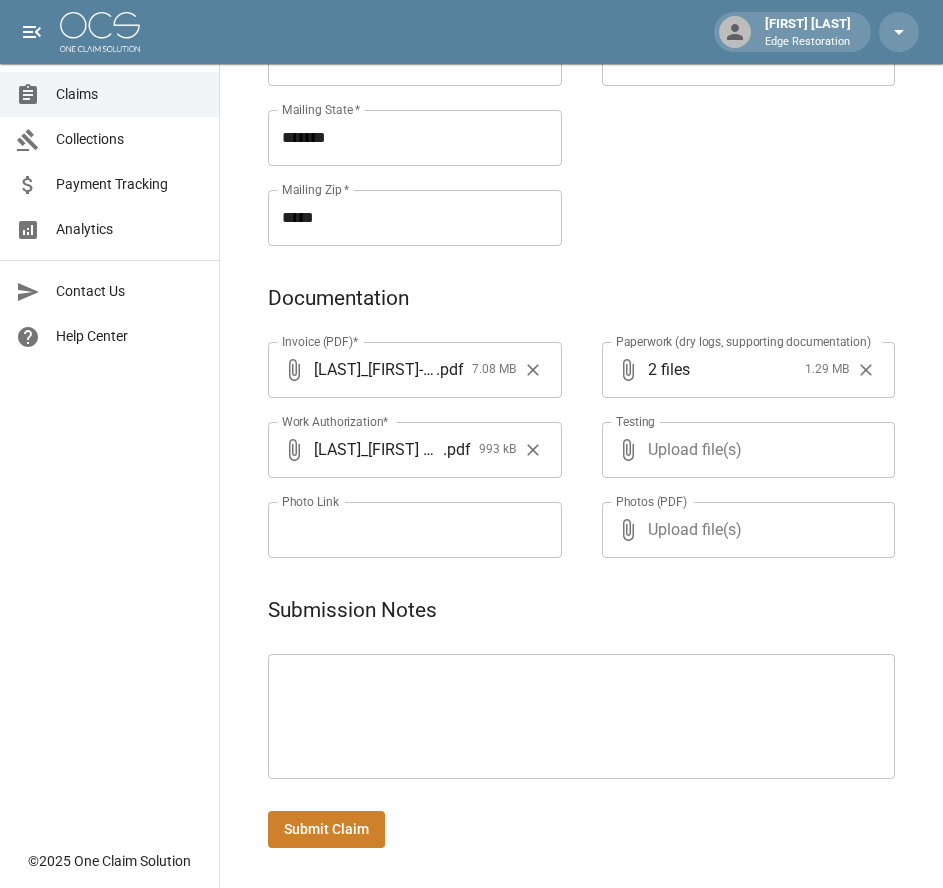 click on "Paperwork (dry logs, supporting documentation) ​ 2 files [SIZE] Paperwork (dry logs, supporting documentation) Testing ​ Upload file(s) Testing Photos (PDF) ​ Upload file(s) Photos (PDF)" at bounding box center (729, 426) 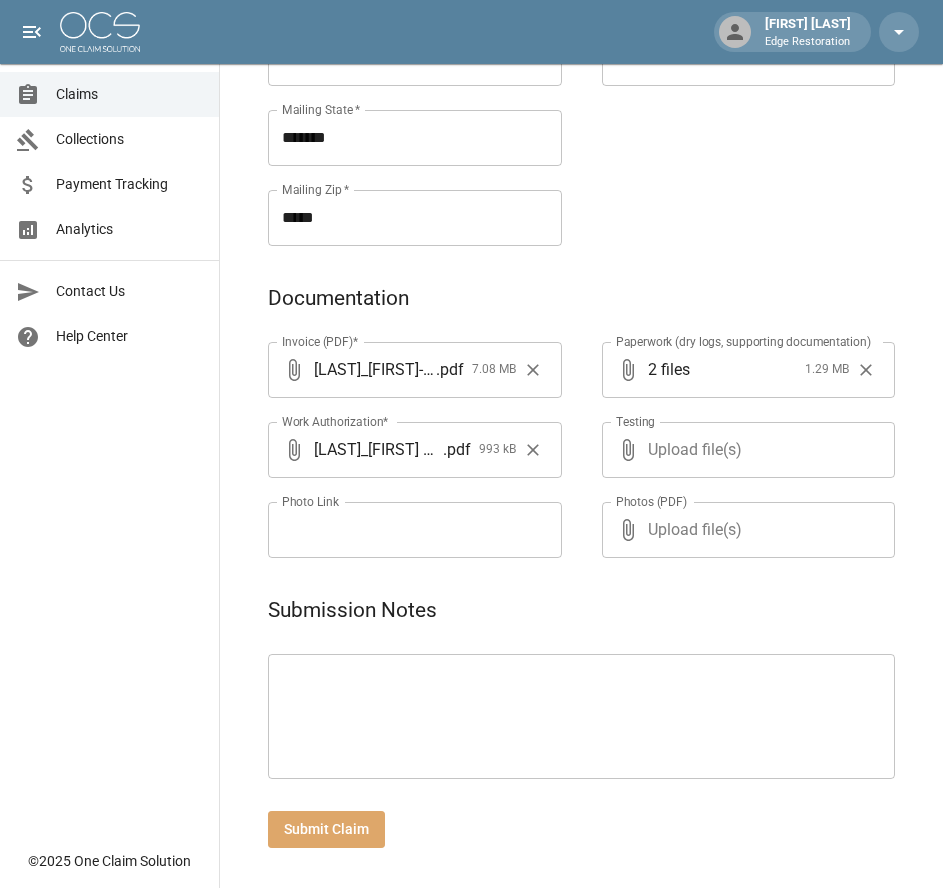 click on "Submit Claim" at bounding box center [326, 829] 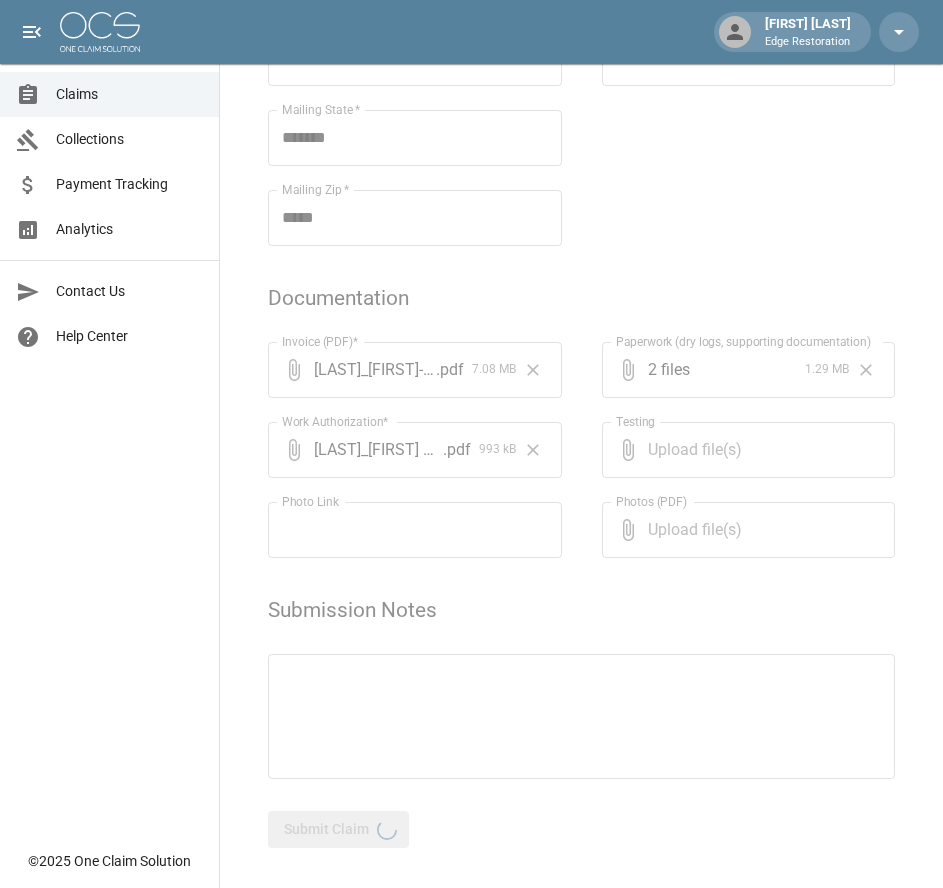 scroll, scrollTop: 0, scrollLeft: 0, axis: both 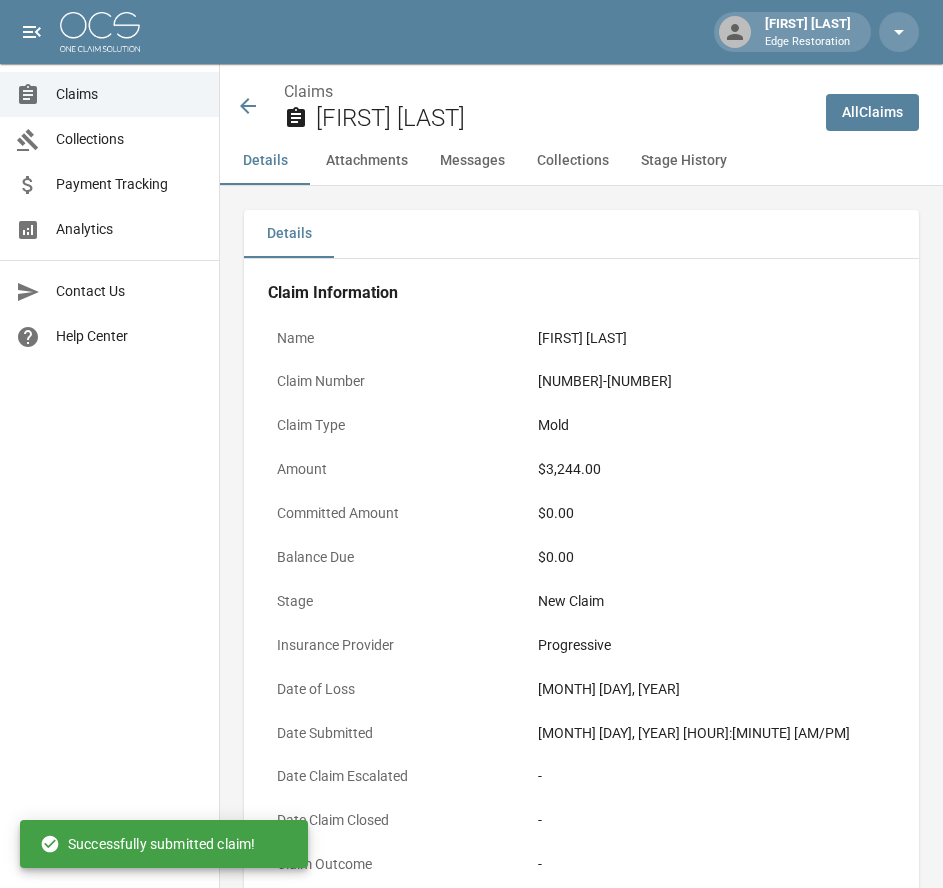 click at bounding box center (100, 32) 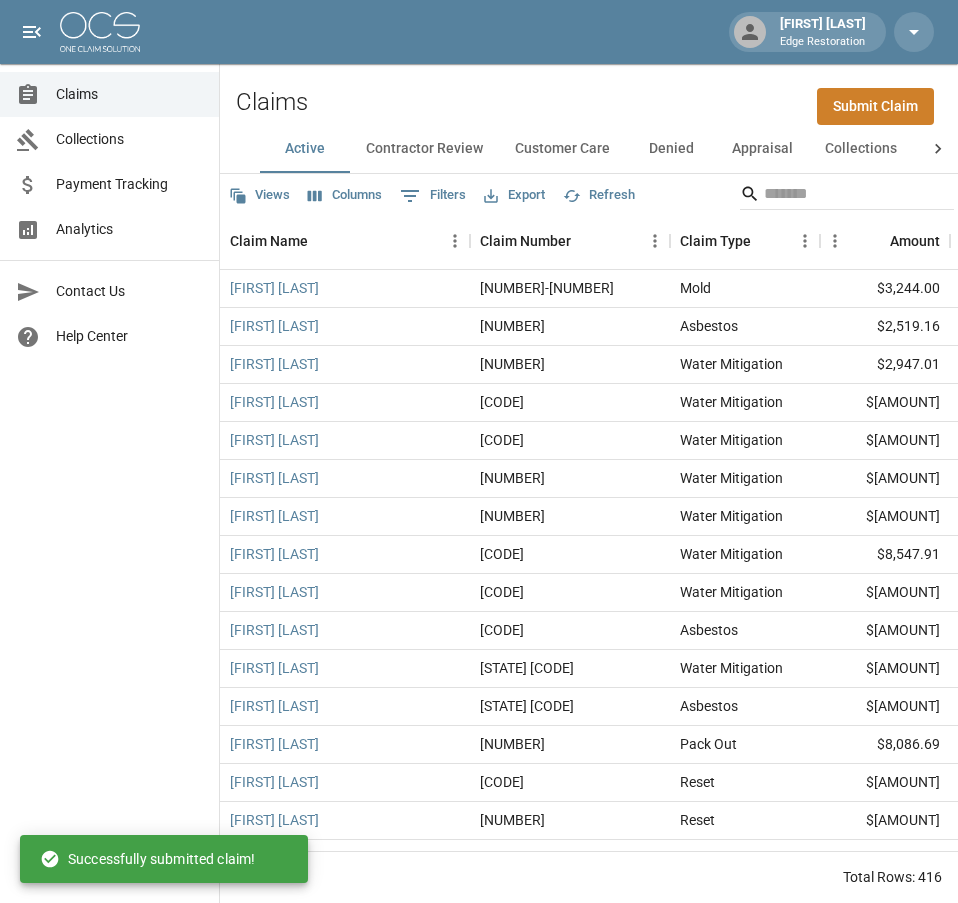 click on "Submit Claim" at bounding box center [875, 106] 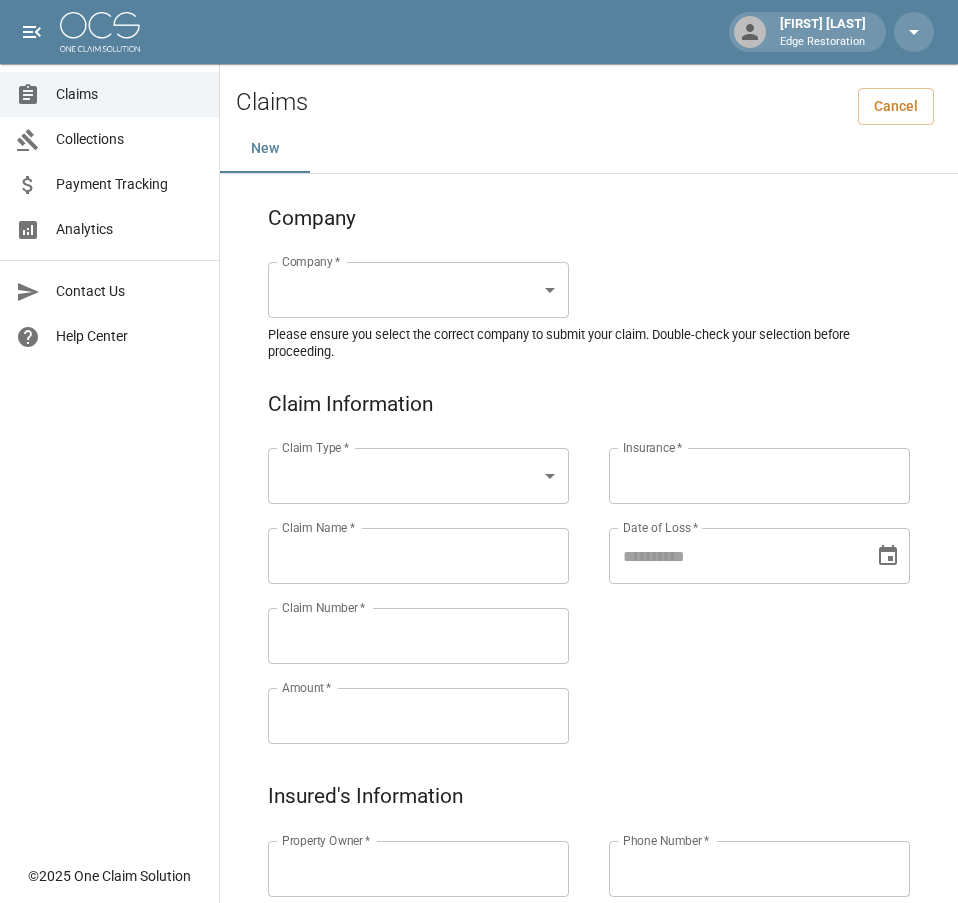 click on "Alicia Tubbs Edge Restoration Claims Collections Payment Tracking Analytics Contact Us Help Center ©  2025   One Claim Solution Claims Cancel New Company Company   * ​ Company   * Please ensure you select the correct company to submit your claim. Double-check your selection before proceeding. Claim Information Claim Type   * ​ Claim Type   * Claim Name   * Claim Name   * Claim Number   * Claim Number   * Amount   * Amount   * Insurance   * Insurance   * Date of Loss   * Date of Loss   * Insured's Information Property Owner   * Property Owner   * Mailing Address   * Mailing Address   * Mailing City   * Mailing City   * Mailing State   * Mailing State   * Mailing Zip   * Mailing Zip   * Phone Number   * Phone Number   * Alt. Phone Number Alt. Phone Number Email Email Documentation Invoice (PDF)* ​ Upload file(s) Invoice (PDF)* Work Authorization* ​ Upload file(s) Work Authorization* Photo Link Photo Link ​ Upload file(s) Testing ​ ​" at bounding box center (479, 929) 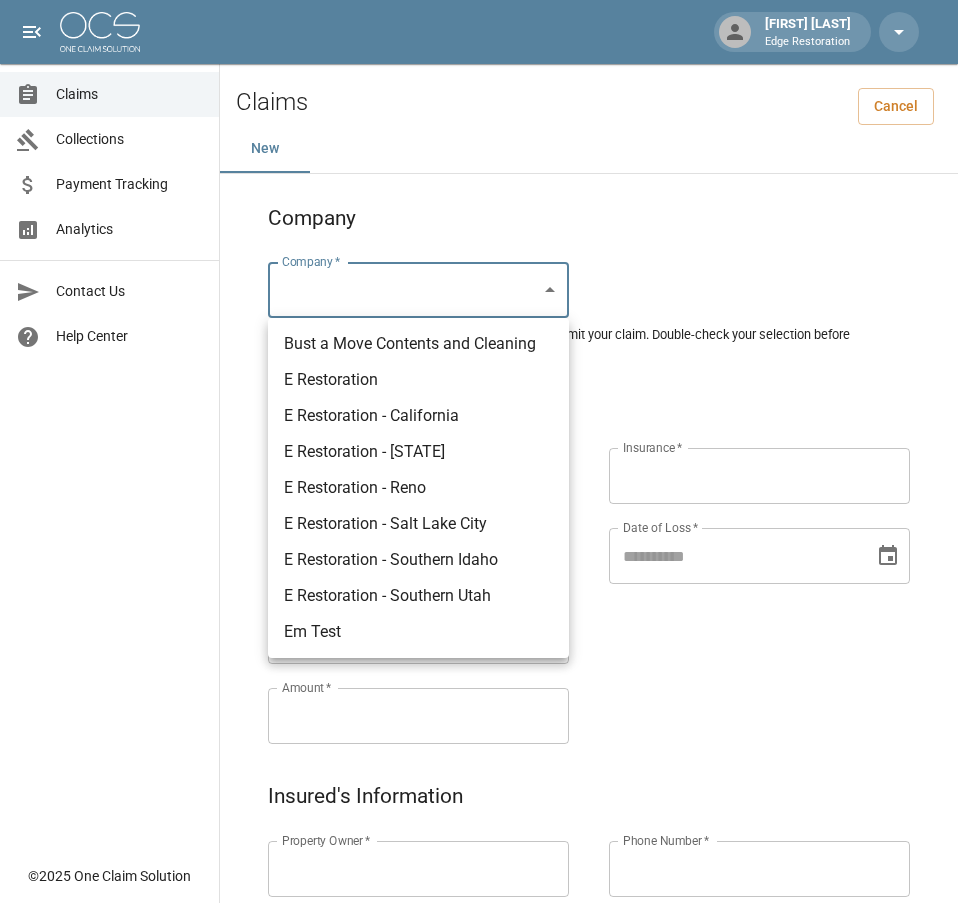 click on "E Restoration" at bounding box center [418, 380] 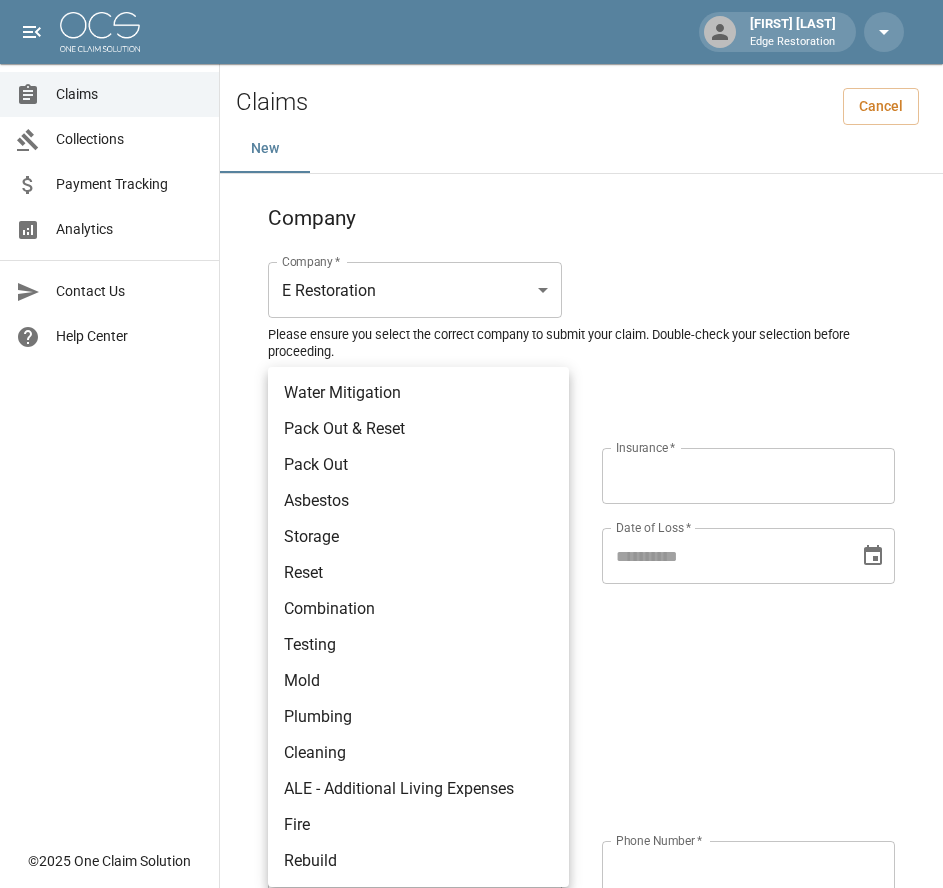 click on "Alicia Tubbs Edge Restoration Claims Collections Payment Tracking Analytics Contact Us Help Center ©  2025   One Claim Solution Claims Cancel New Company Company   * E Restoration *** Company   * Please ensure you select the correct company to submit your claim. Double-check your selection before proceeding. Claim Information Claim Type   * ​ Claim Type   * Claim Name   * Claim Name   * Claim Number   * Claim Number   * Amount   * Amount   * Insurance   * Insurance   * Date of Loss   * Date of Loss   * Insured's Information Property Owner   * Property Owner   * Mailing Address   * Mailing Address   * Mailing City   * Mailing City   * Mailing State   * Mailing State   * Mailing Zip   * Mailing Zip   * Phone Number   * Phone Number   * Alt. Phone Number Alt. Phone Number Email Email Documentation Invoice (PDF)* ​ Upload file(s) Invoice (PDF)* Work Authorization* ​ Upload file(s) Work Authorization* Photo Link Photo Link ​ Upload file(s) *" at bounding box center (471, 929) 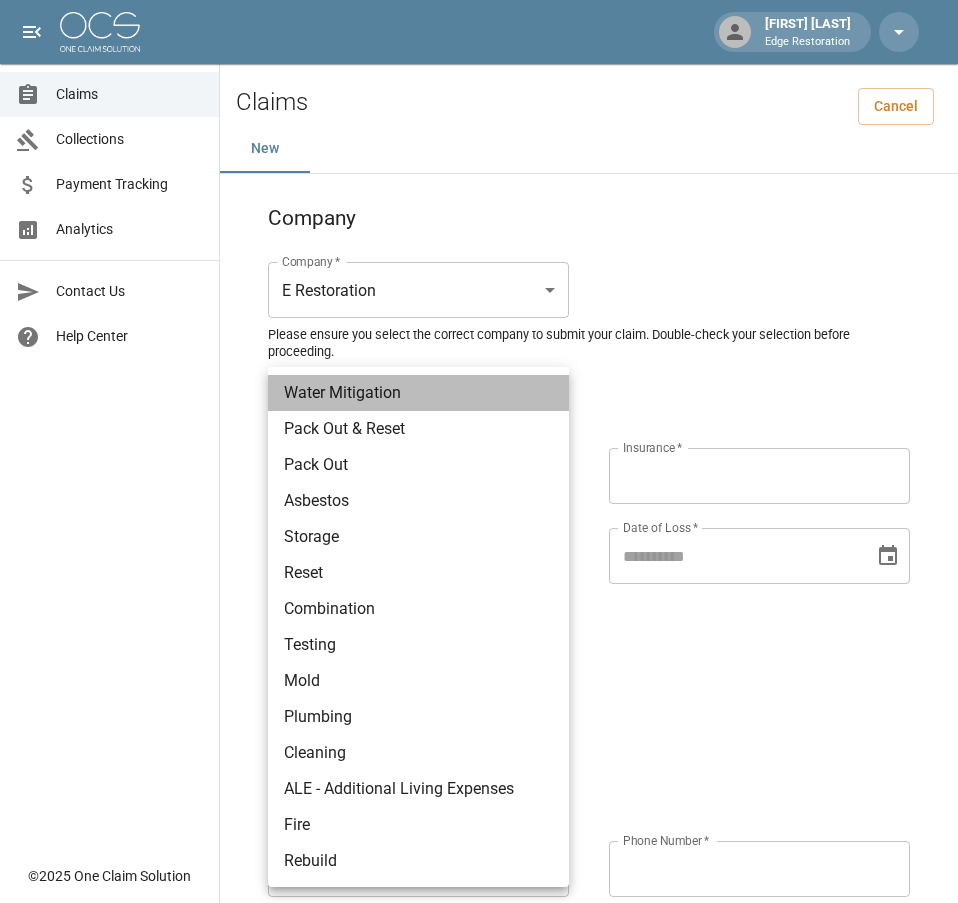 click on "Water Mitigation" at bounding box center [418, 393] 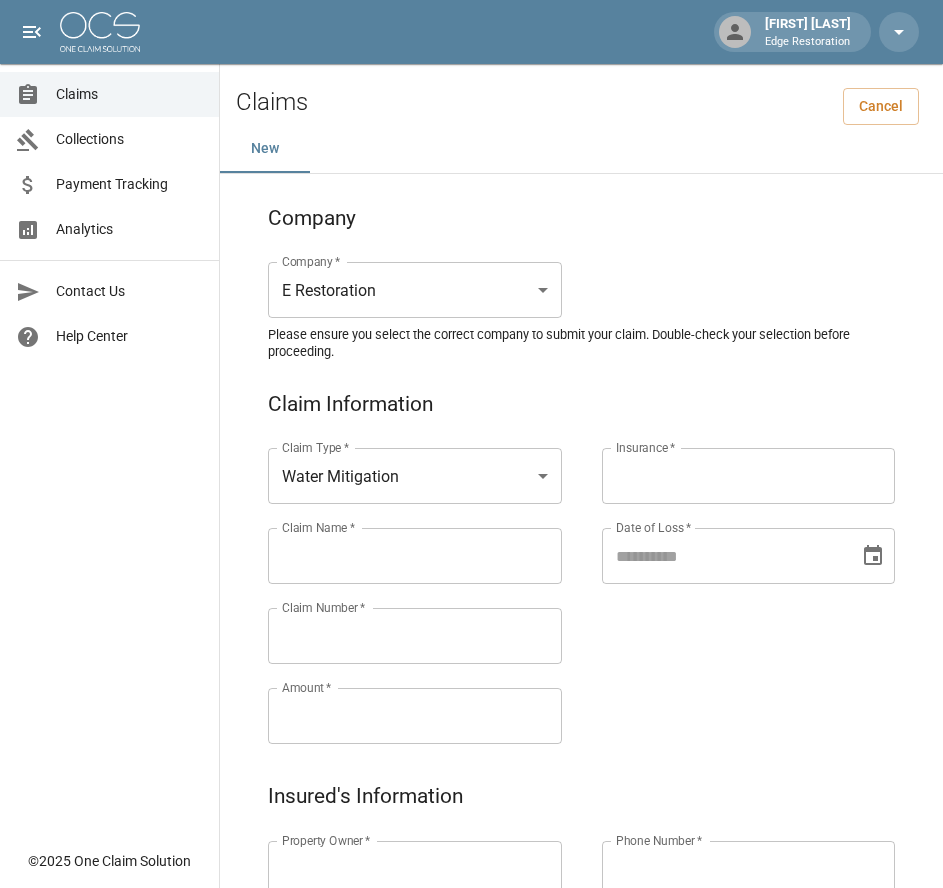 click on "Claim Name   *" at bounding box center (415, 556) 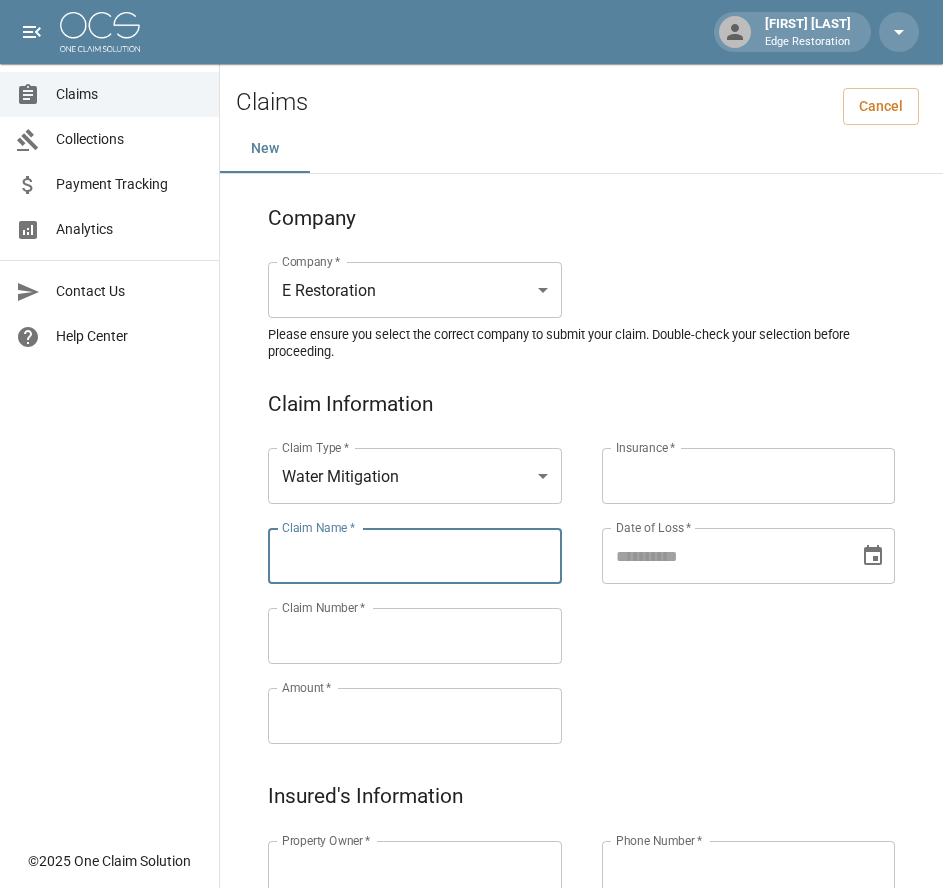 paste on "********" 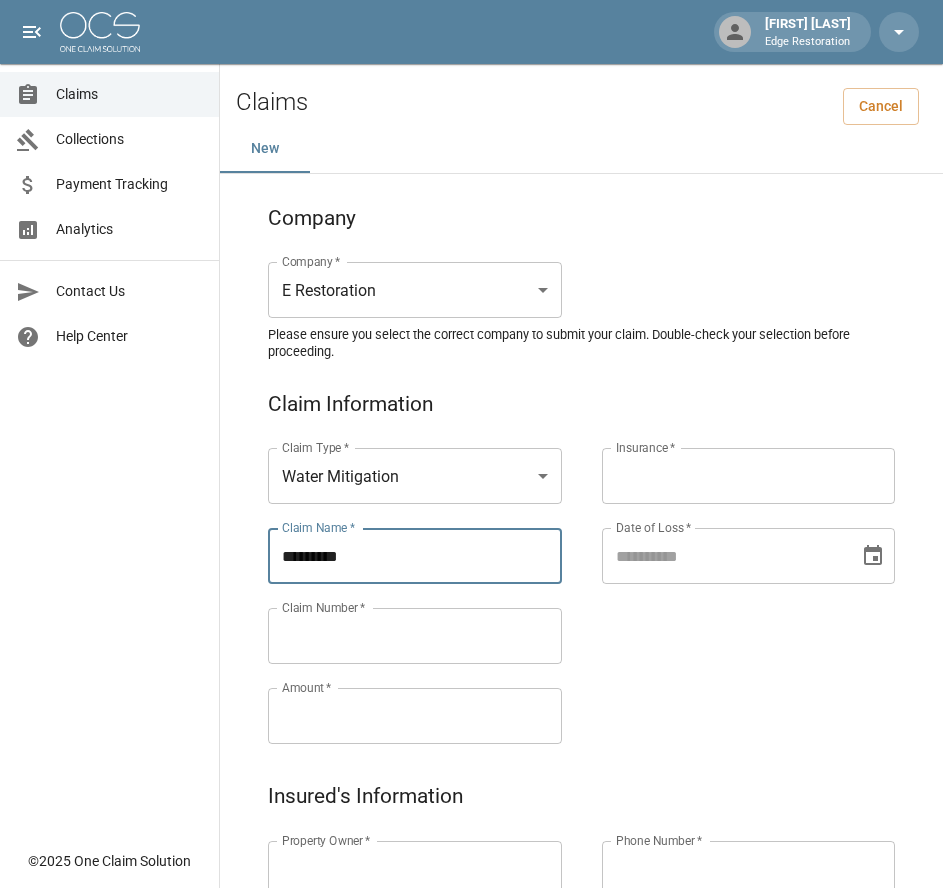 type on "**********" 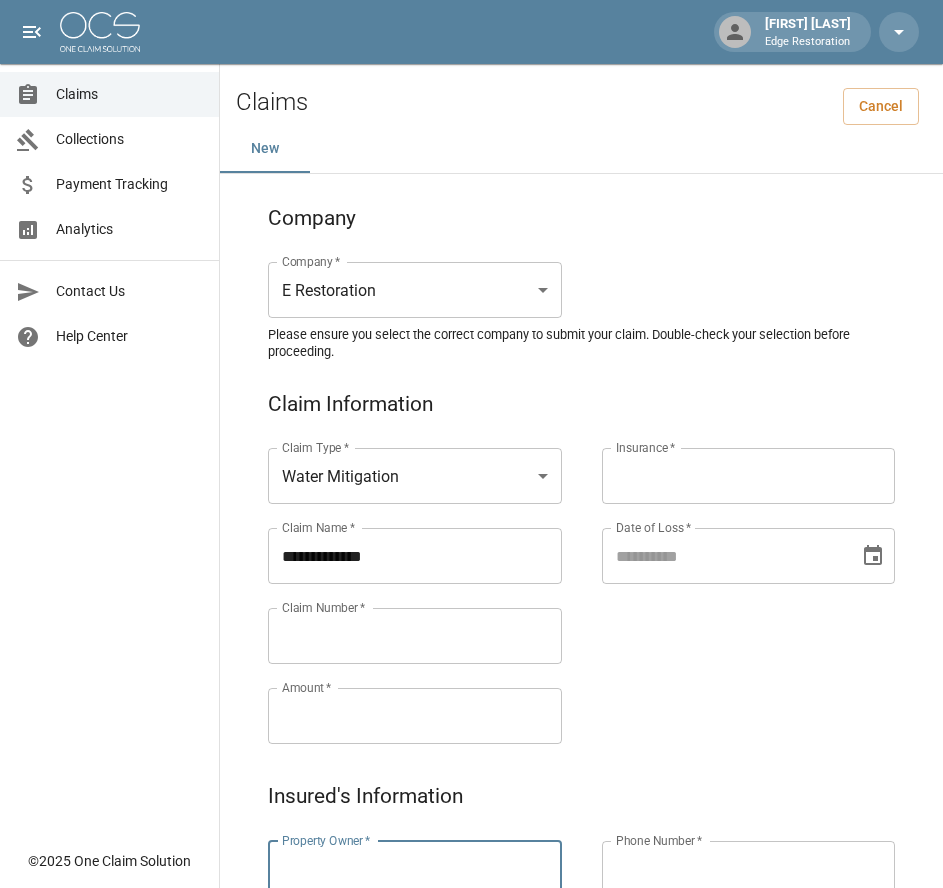 click on "Property Owner   *" at bounding box center (415, 869) 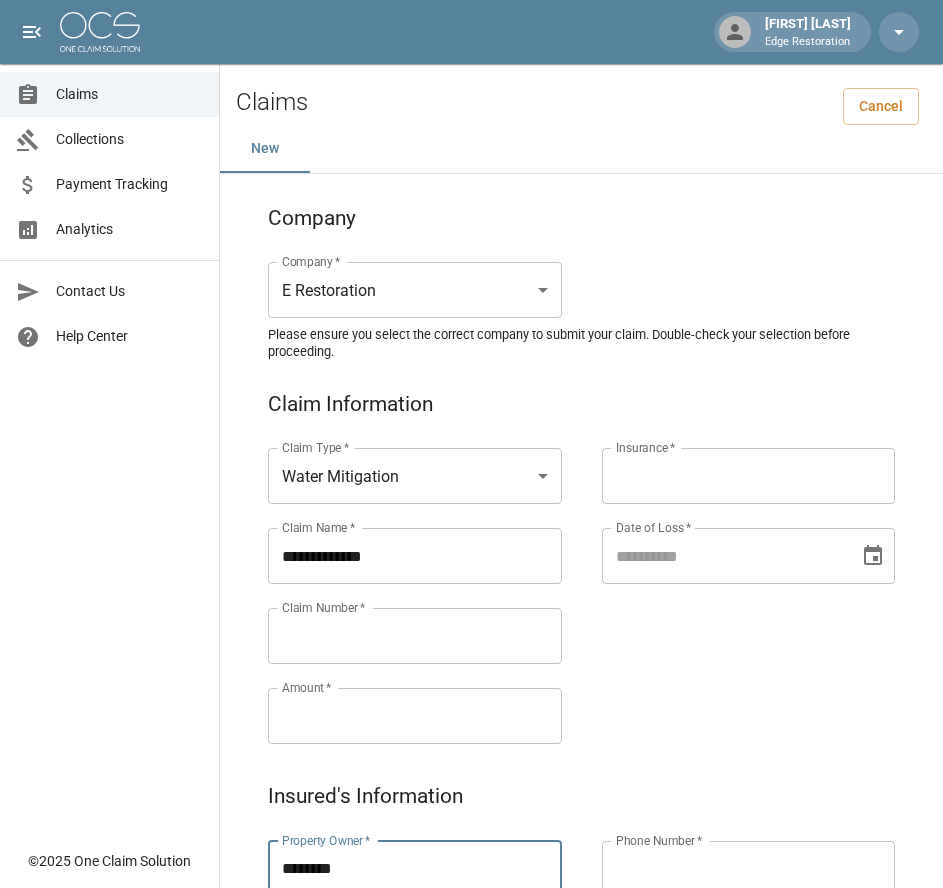 type on "**********" 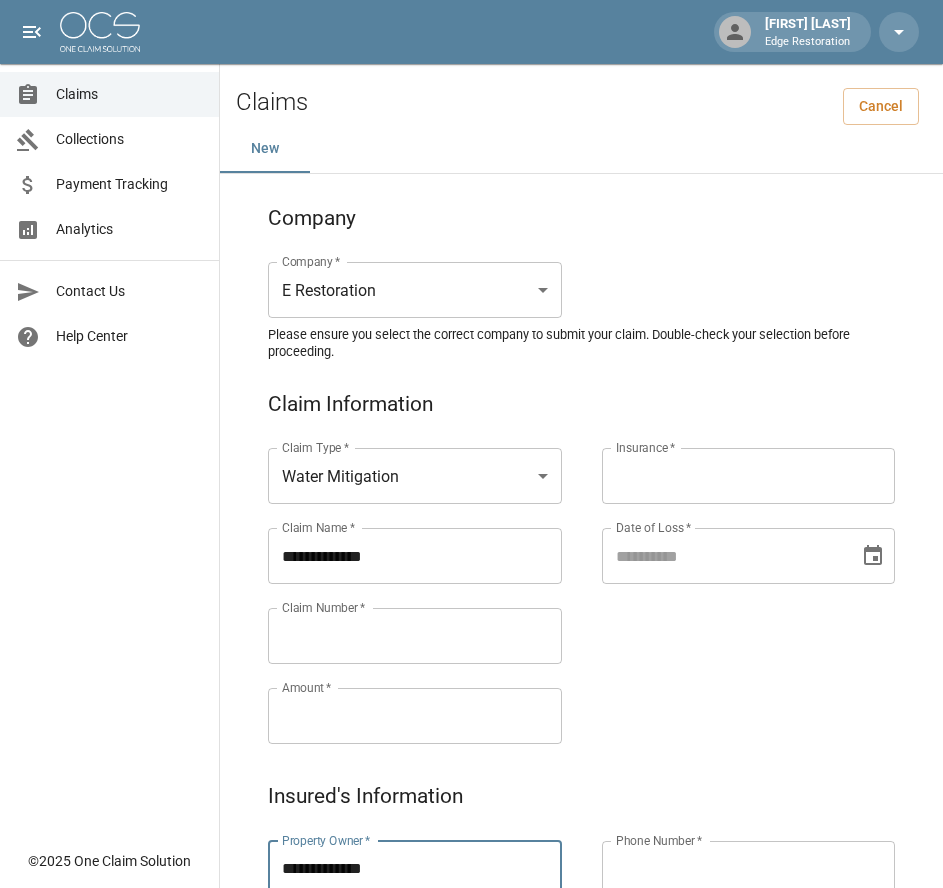 click on "Claims Collections Payment Tracking Analytics Contact Us Help Center" at bounding box center (109, 419) 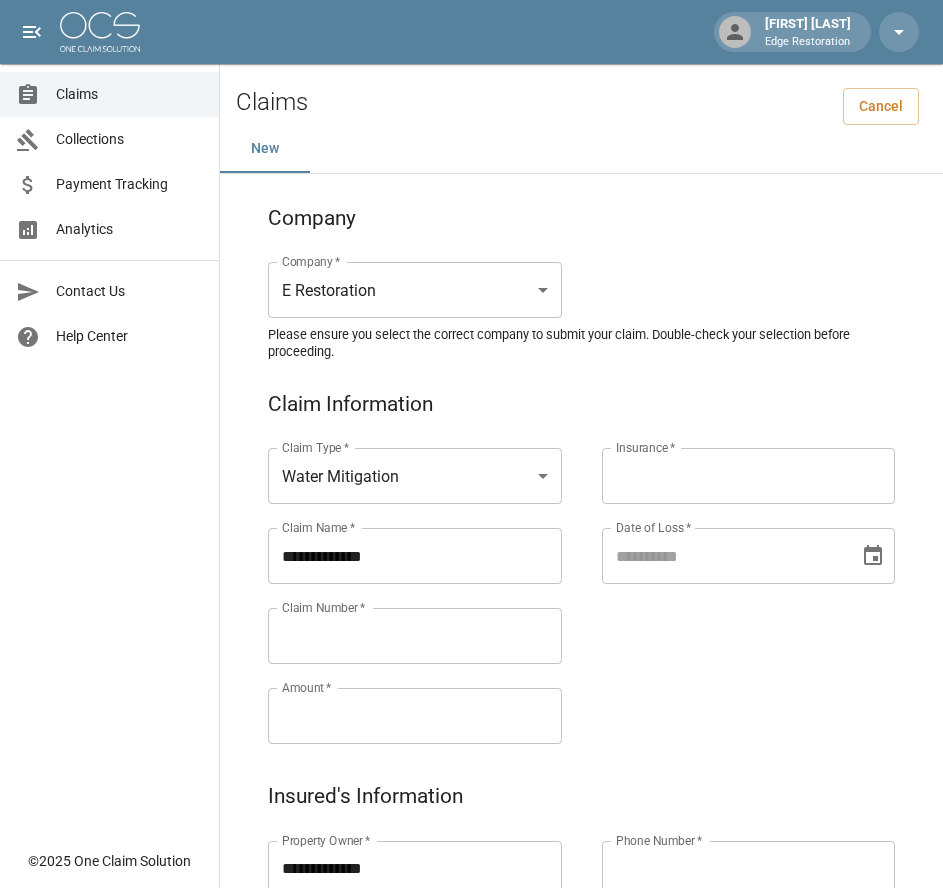 click on "Claim Number   *" at bounding box center (415, 636) 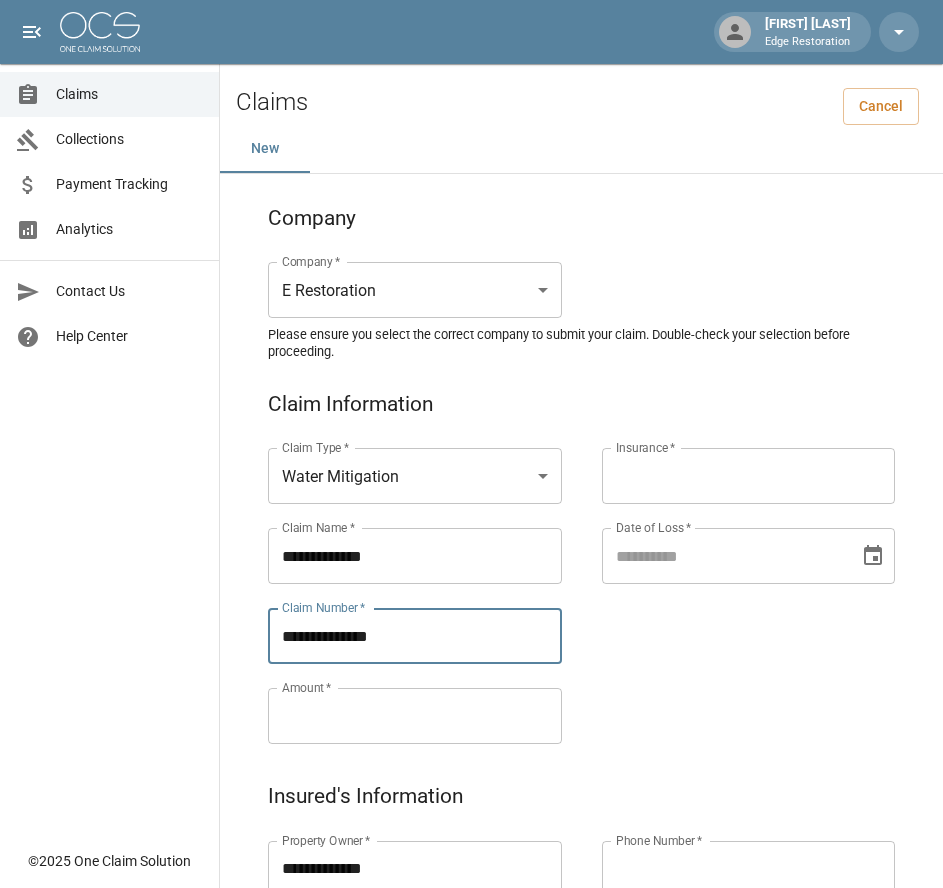 type on "**********" 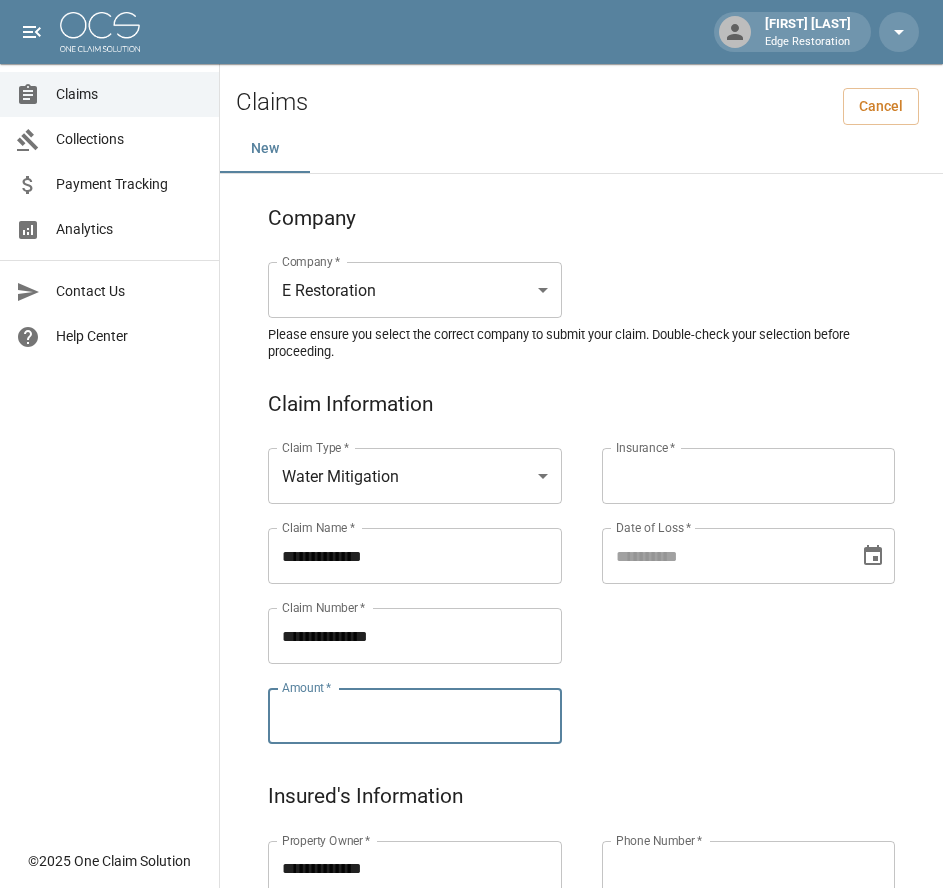click on "Amount   *" at bounding box center (415, 716) 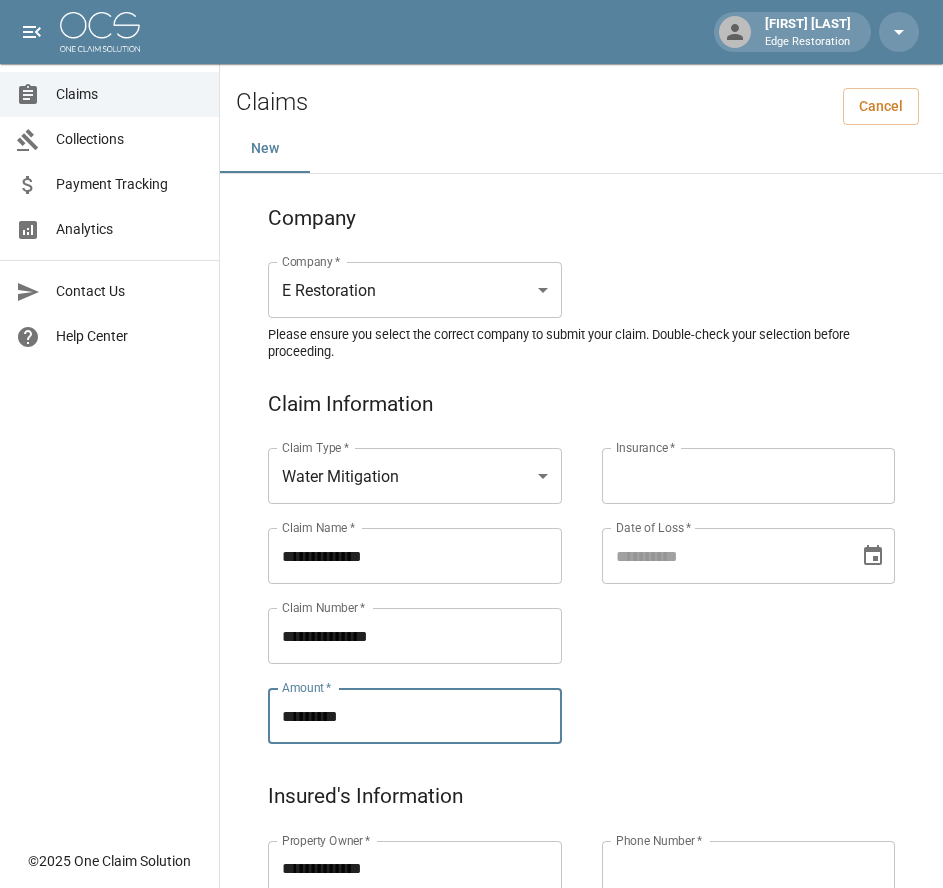 type on "*********" 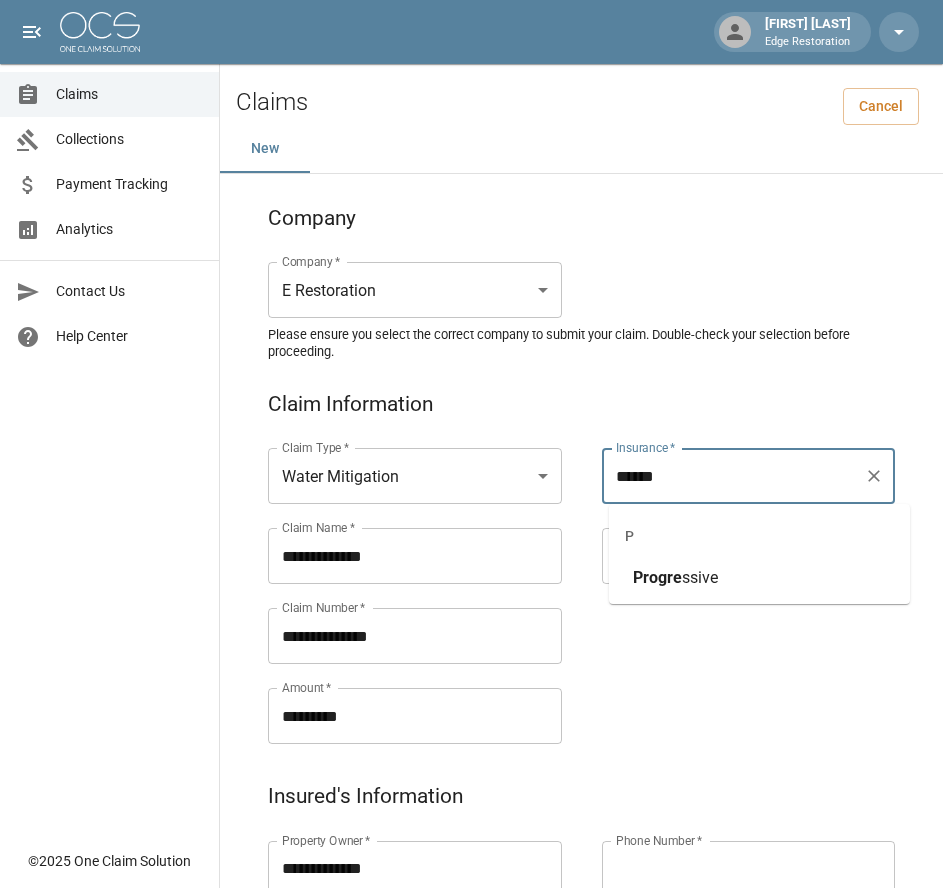 click on "Progre" at bounding box center (657, 577) 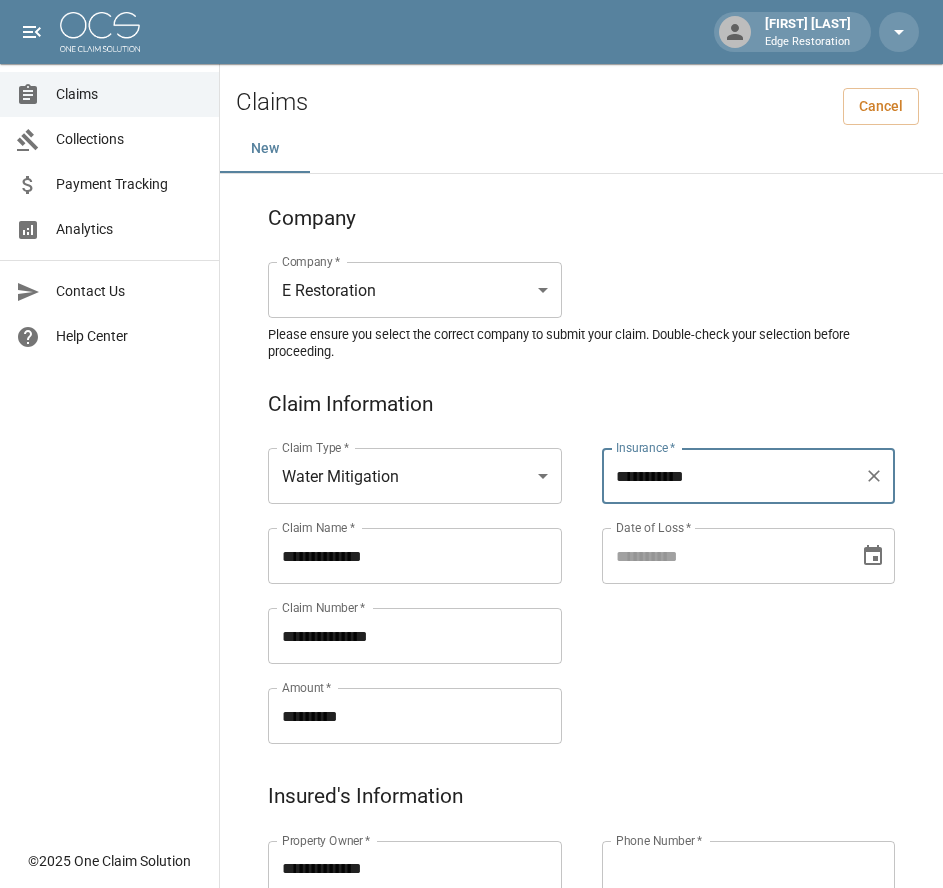 type on "**********" 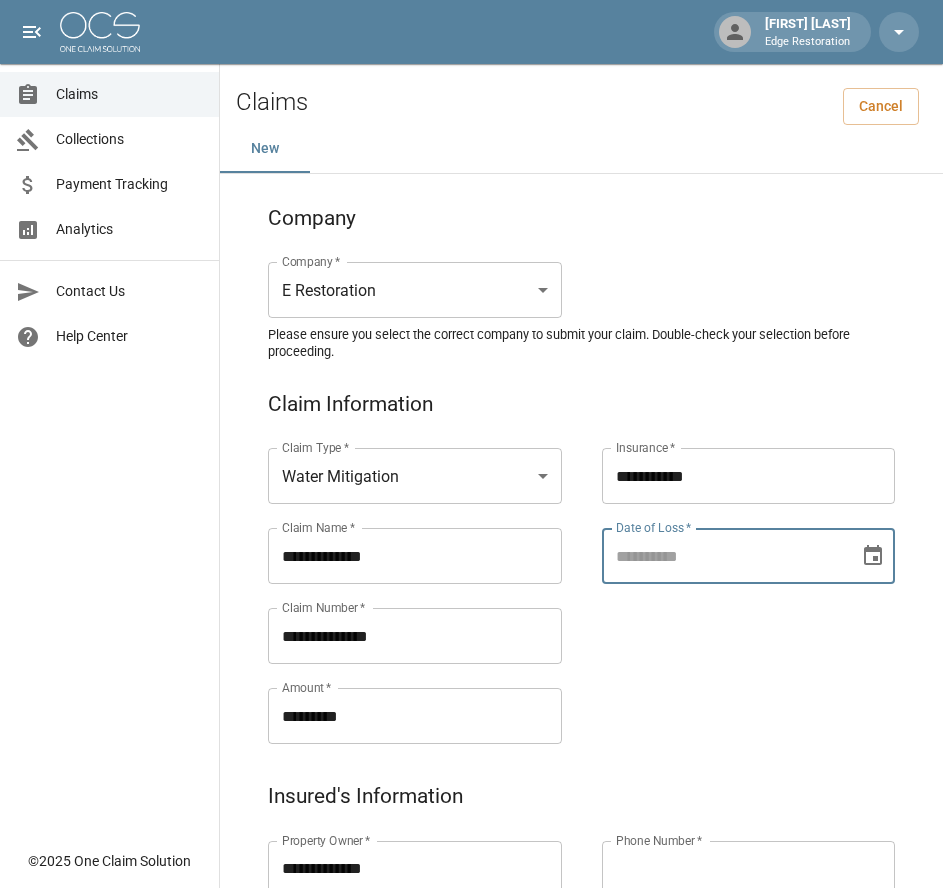 click on "Date of Loss   *" at bounding box center [724, 556] 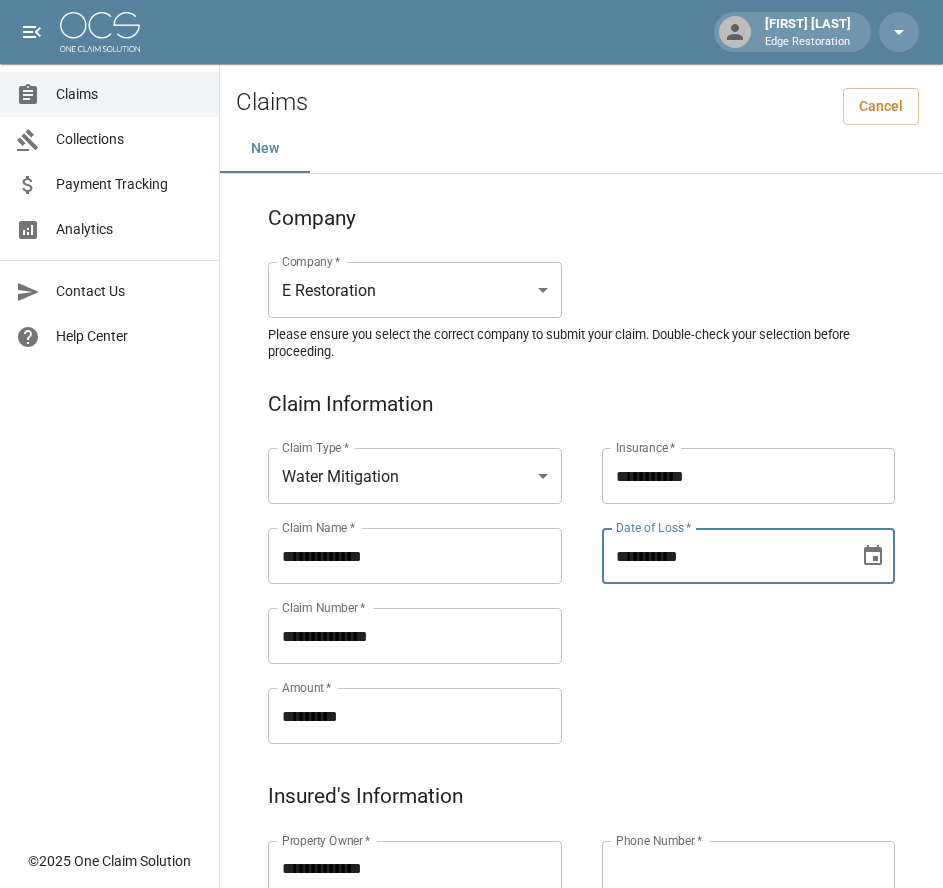 type on "**********" 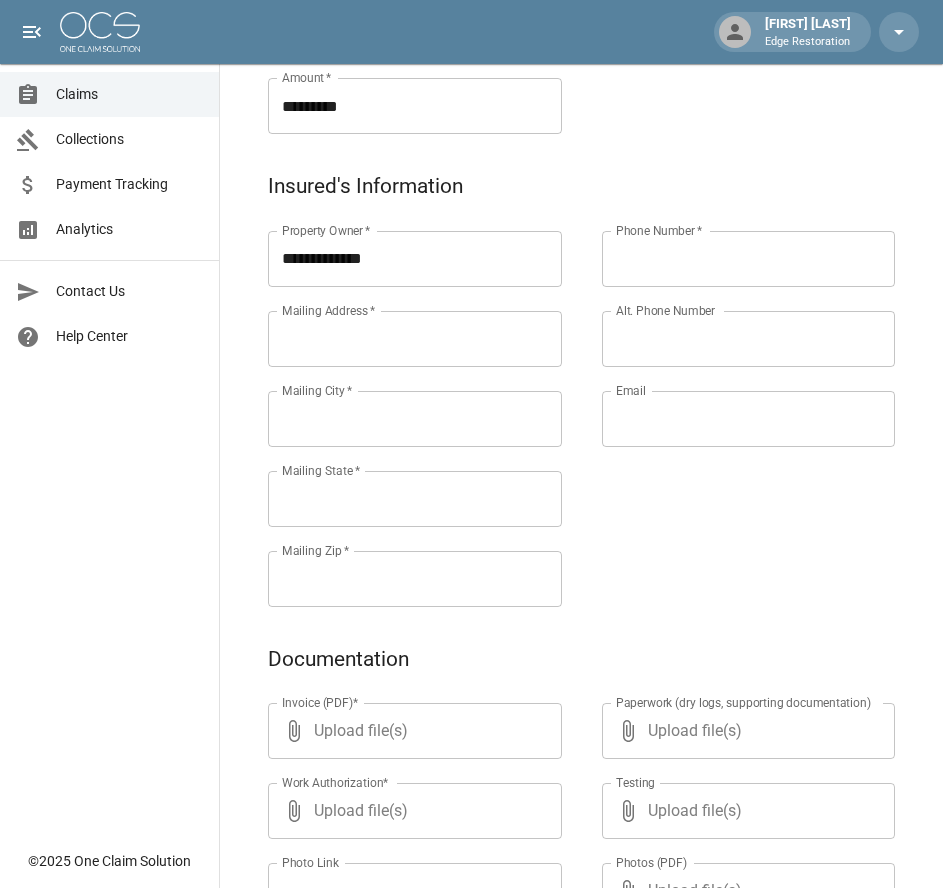 scroll, scrollTop: 615, scrollLeft: 0, axis: vertical 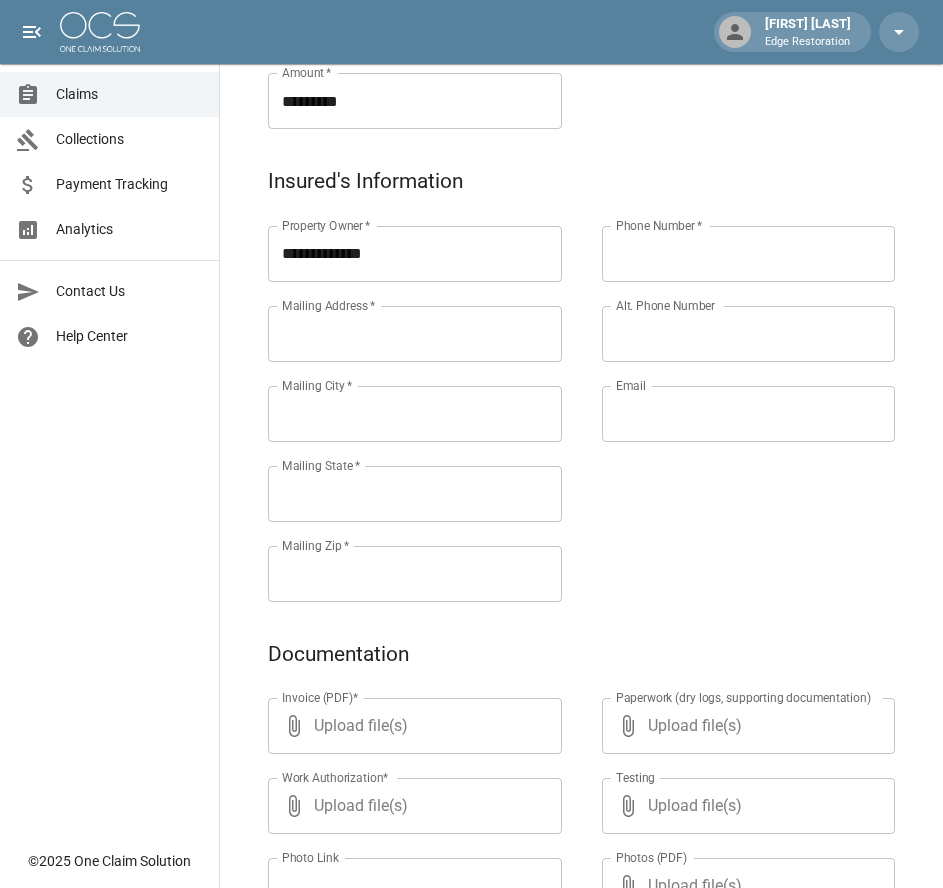 click on "Mailing Address   *" at bounding box center (415, 334) 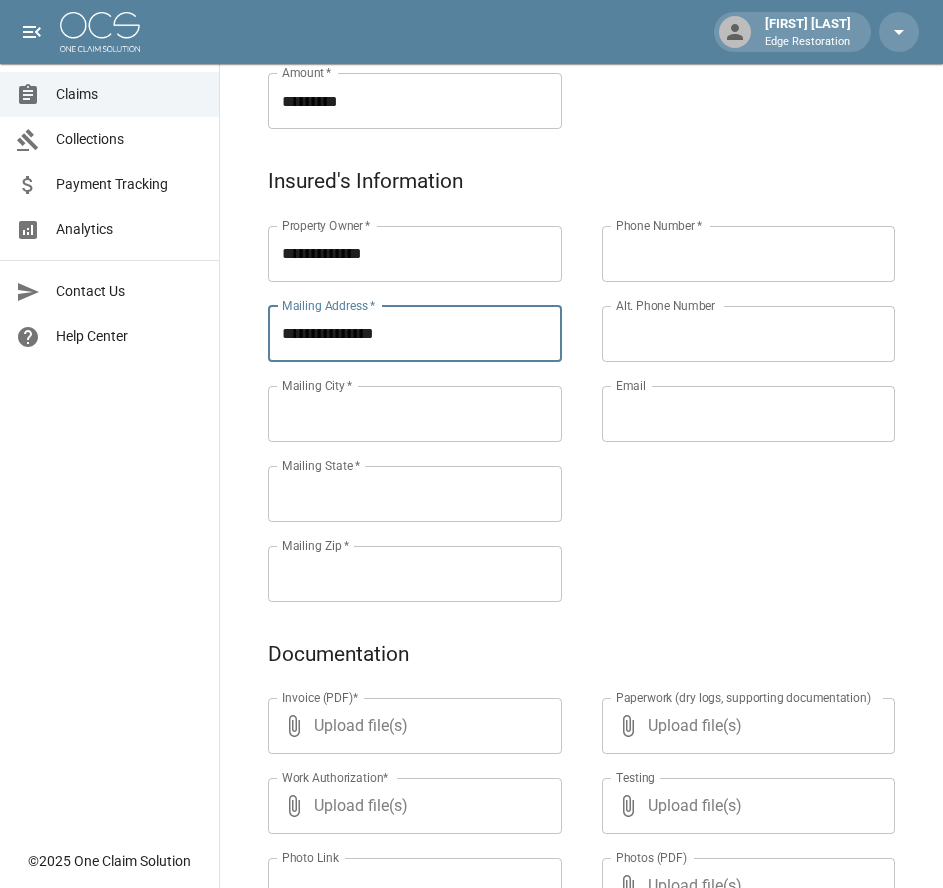 type on "**********" 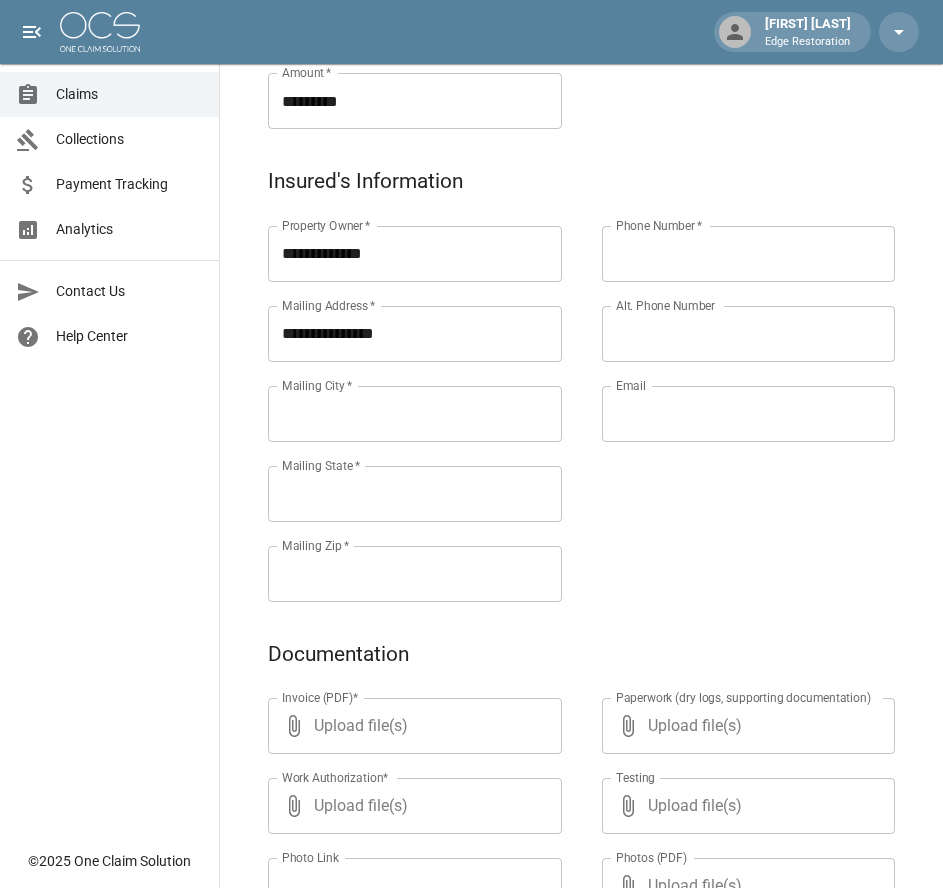 click on "Mailing City   *" at bounding box center [415, 414] 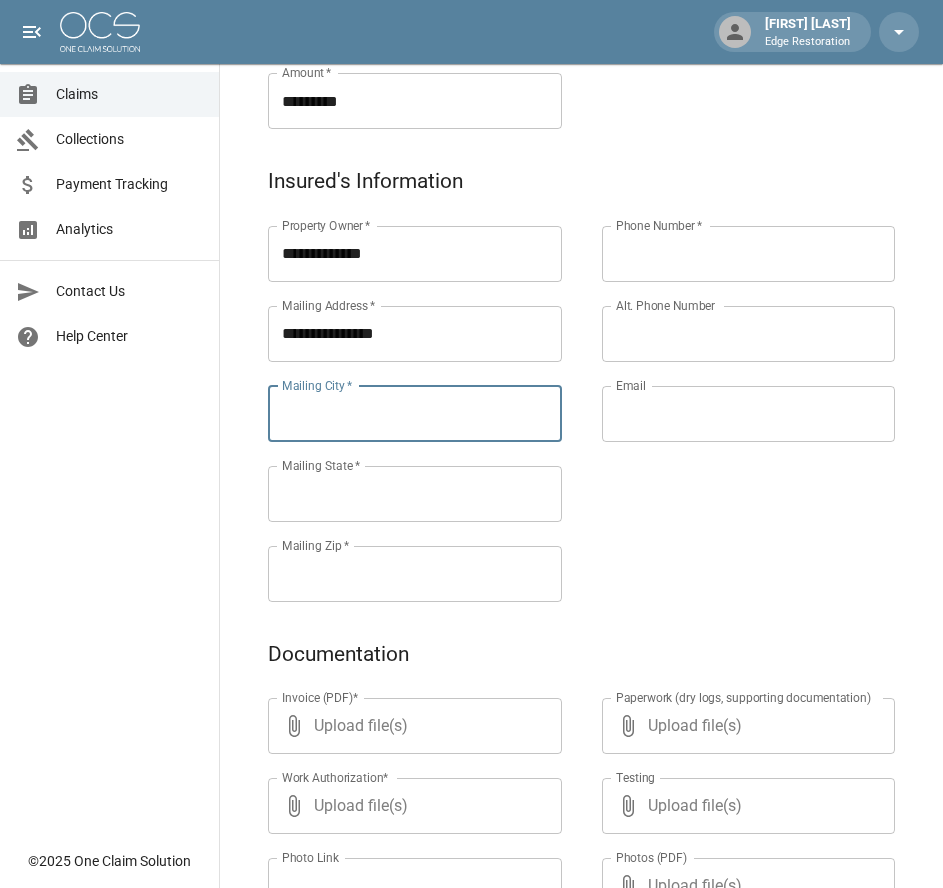 paste on "****" 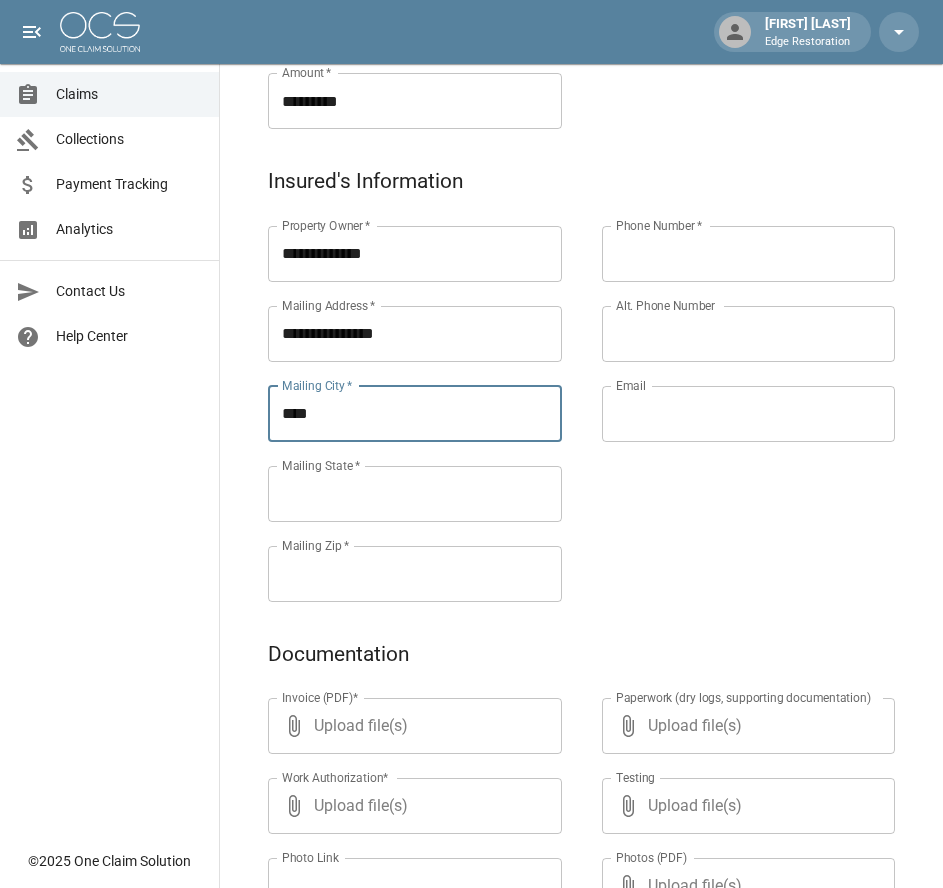 type on "****" 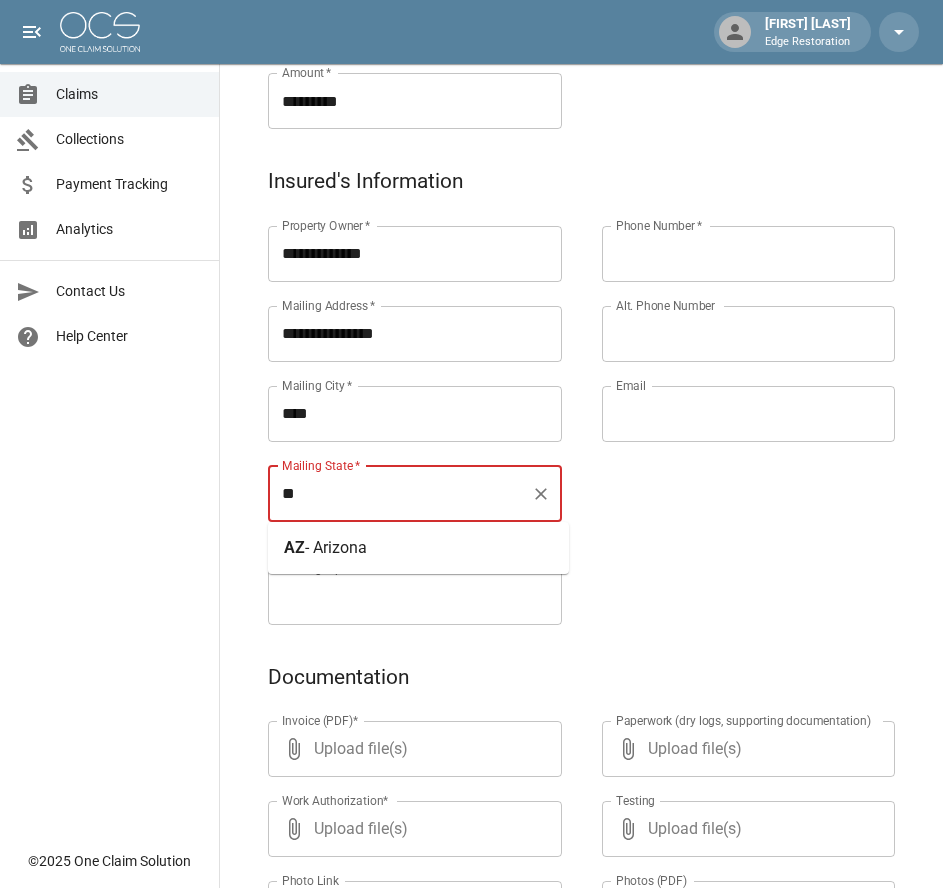 click on "- Arizona" at bounding box center [336, 547] 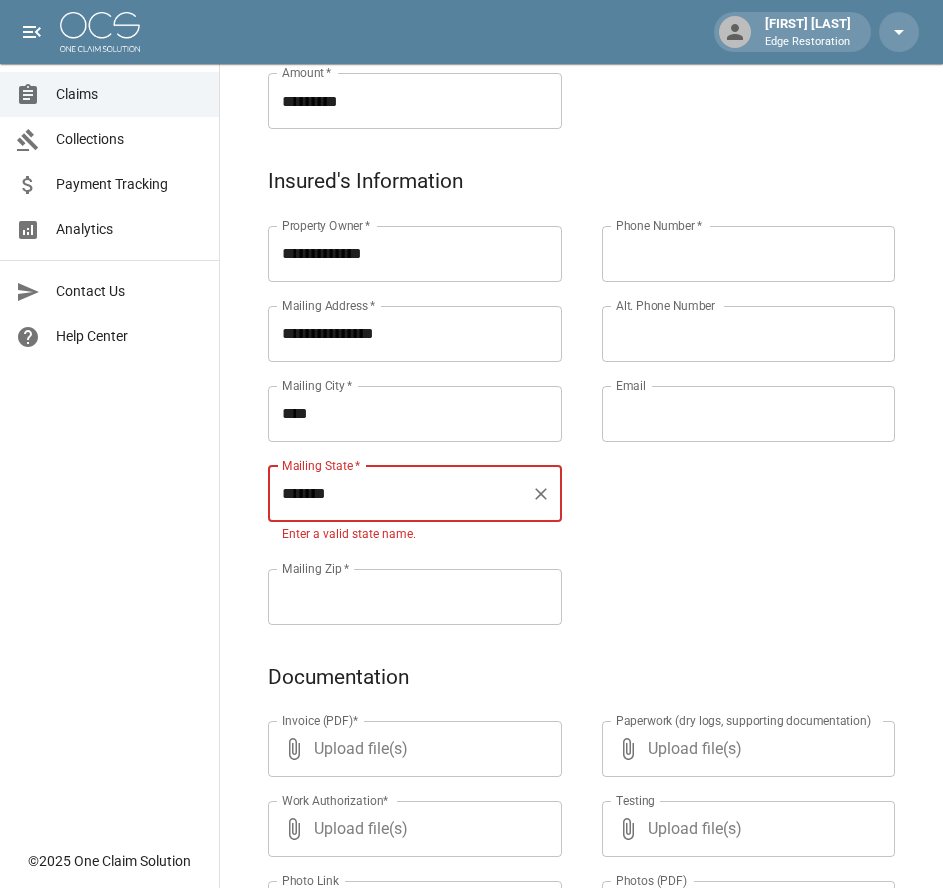 type on "*******" 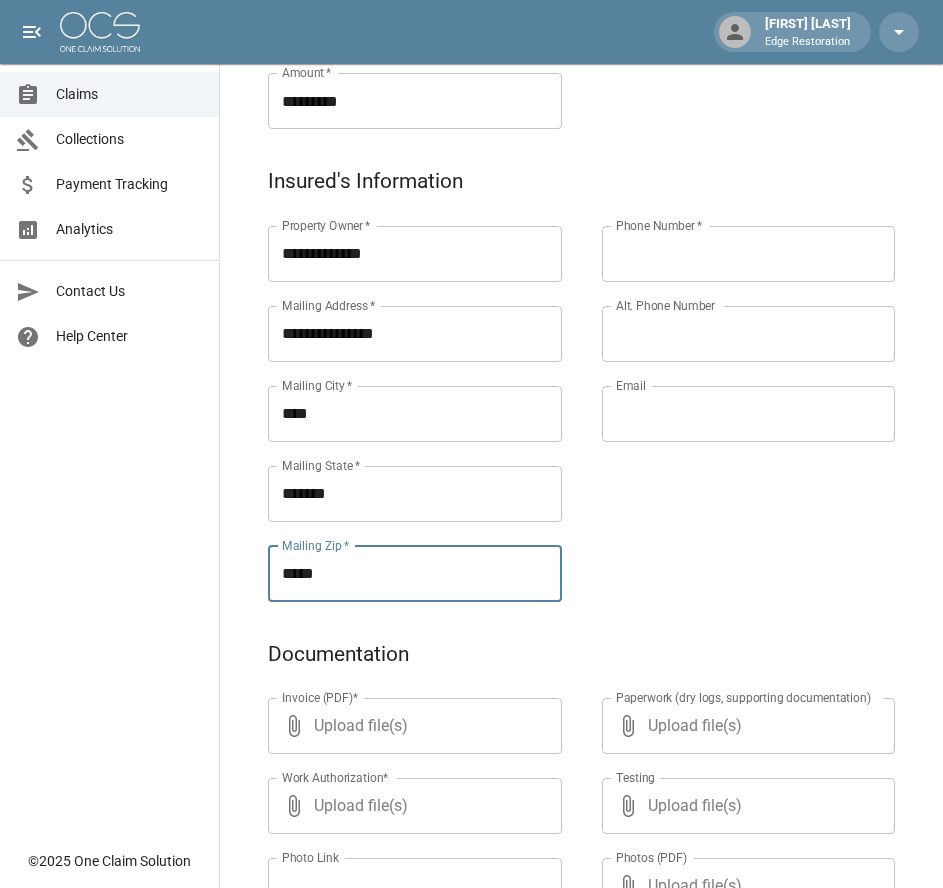 type on "*****" 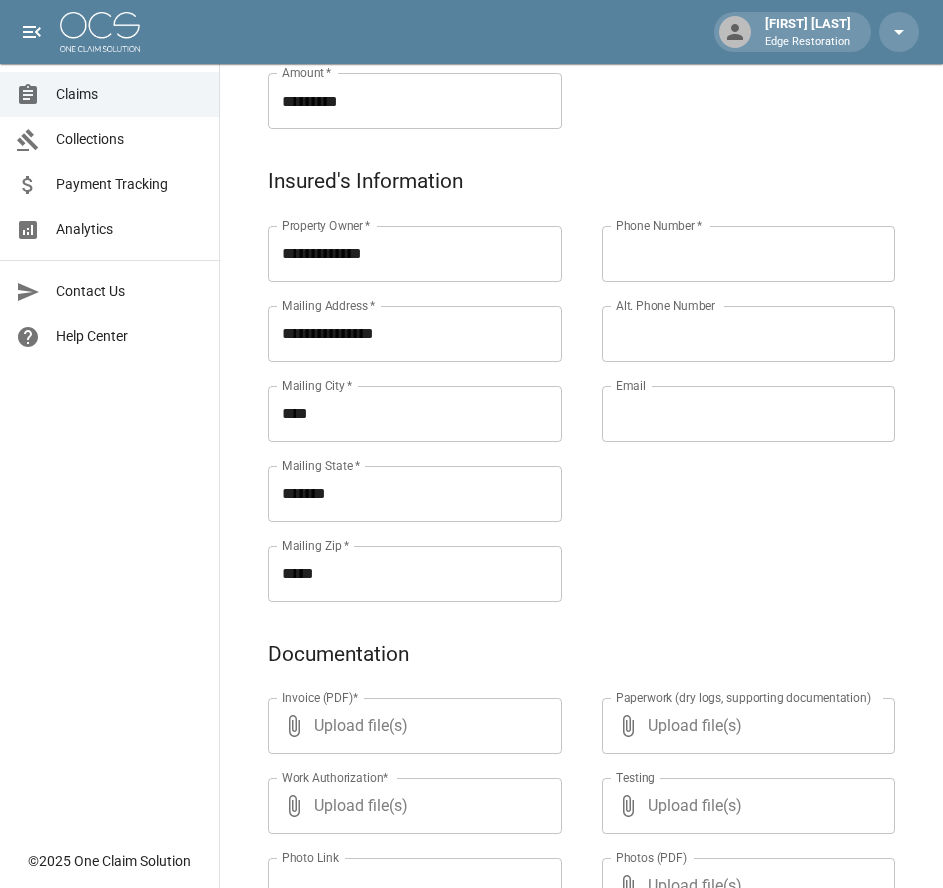 click on "Phone Number   *" at bounding box center [749, 254] 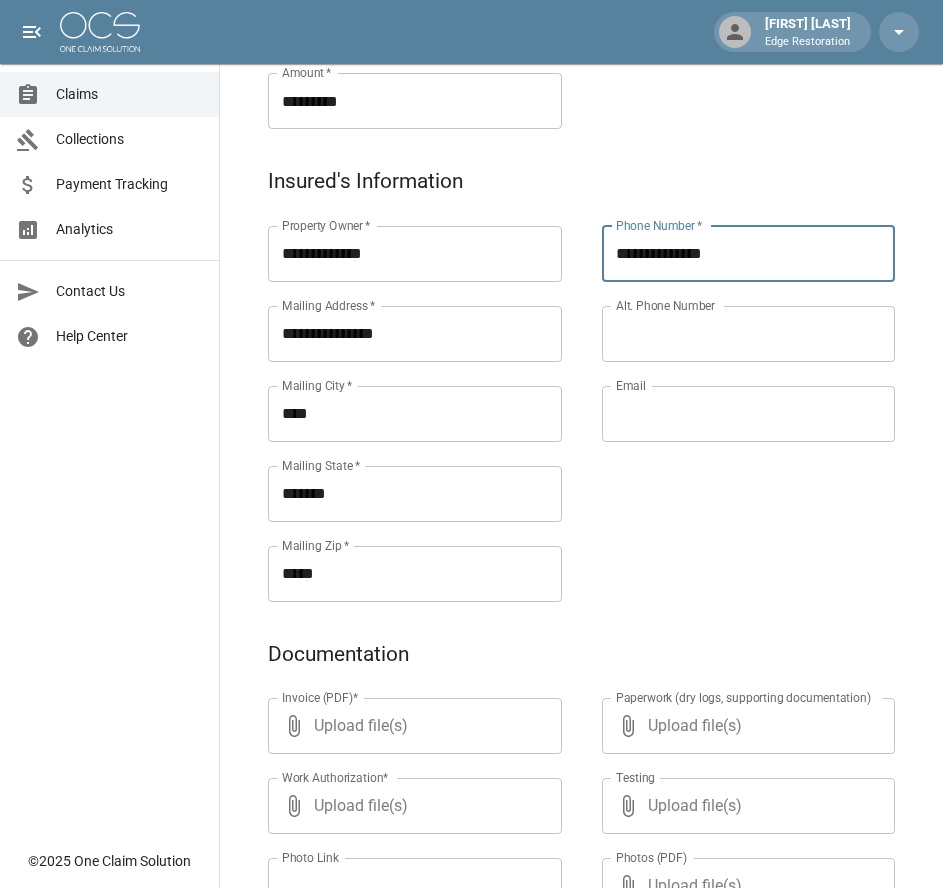 type on "**********" 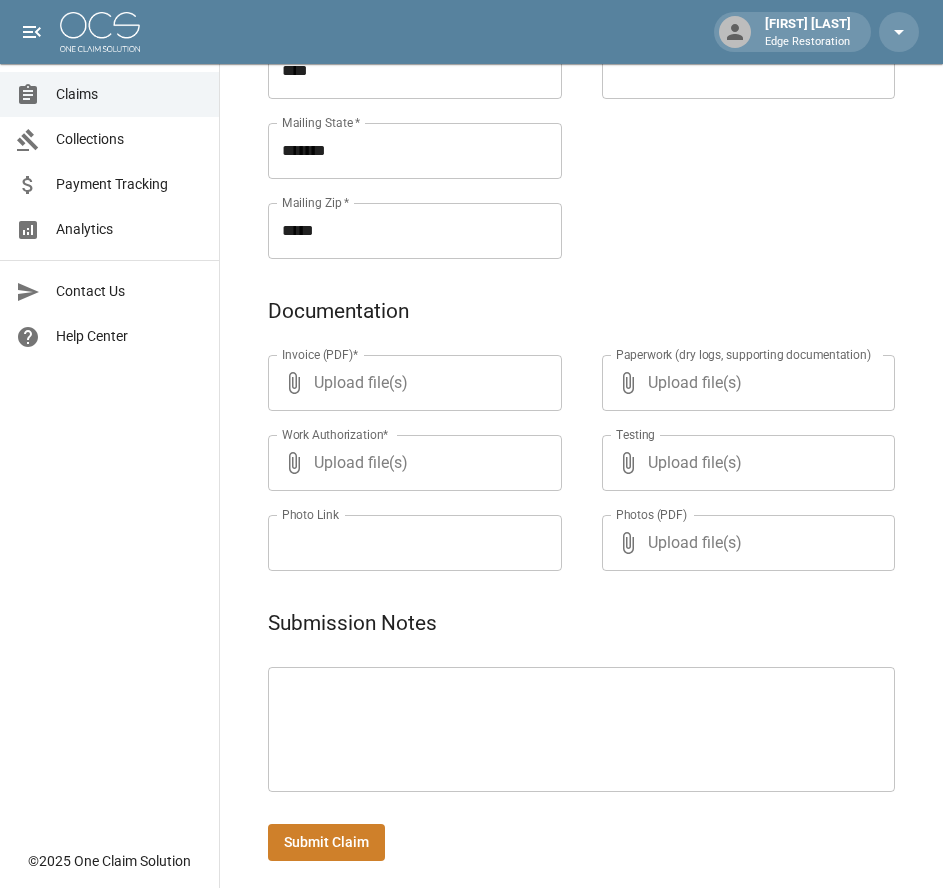 scroll, scrollTop: 971, scrollLeft: 0, axis: vertical 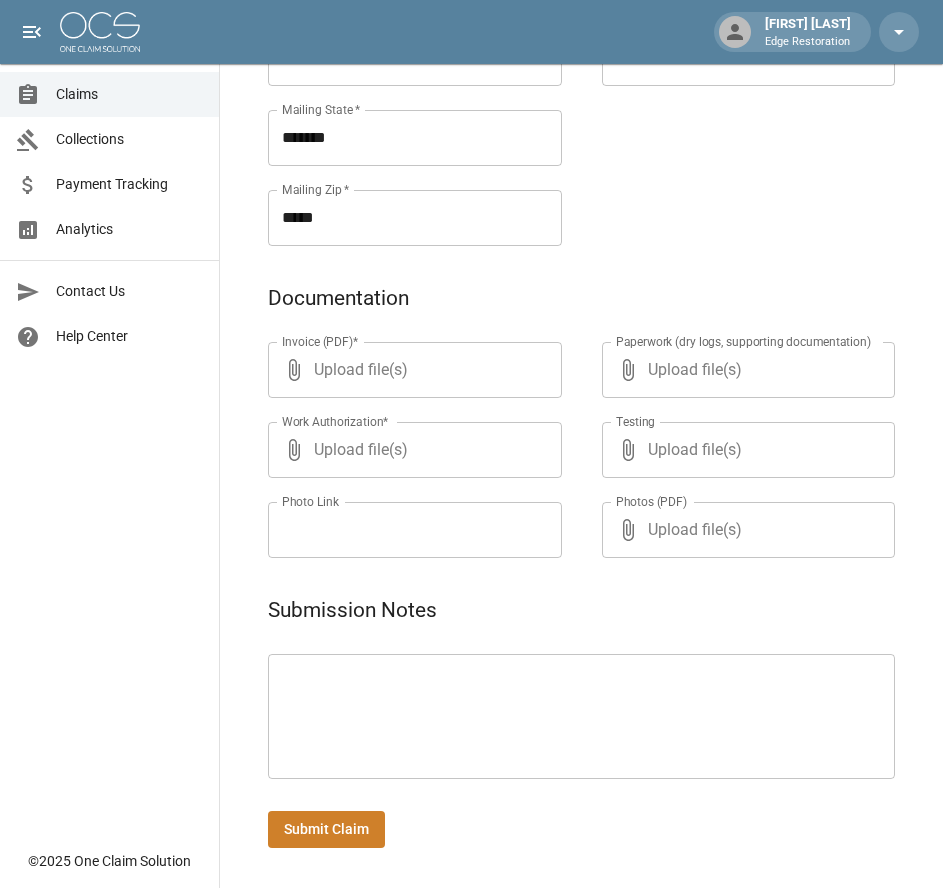 click on "Claims Collections Payment Tracking Analytics Contact Us Help Center" at bounding box center (109, 419) 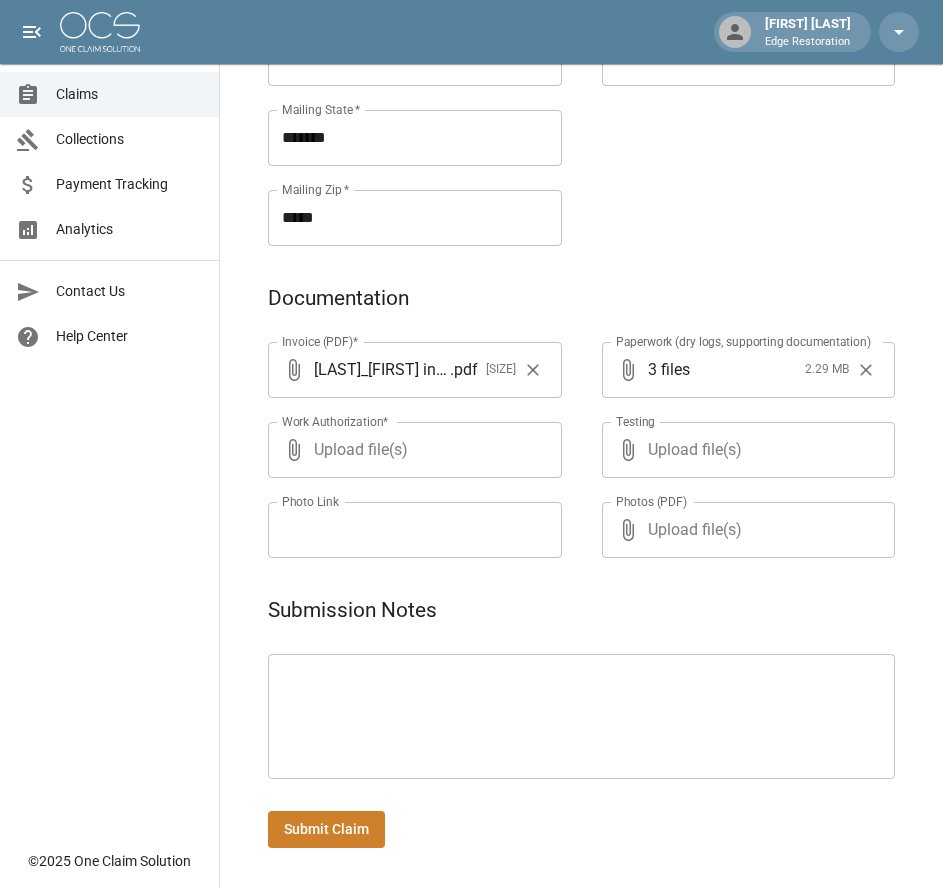 click on "Submit Claim" at bounding box center [326, 829] 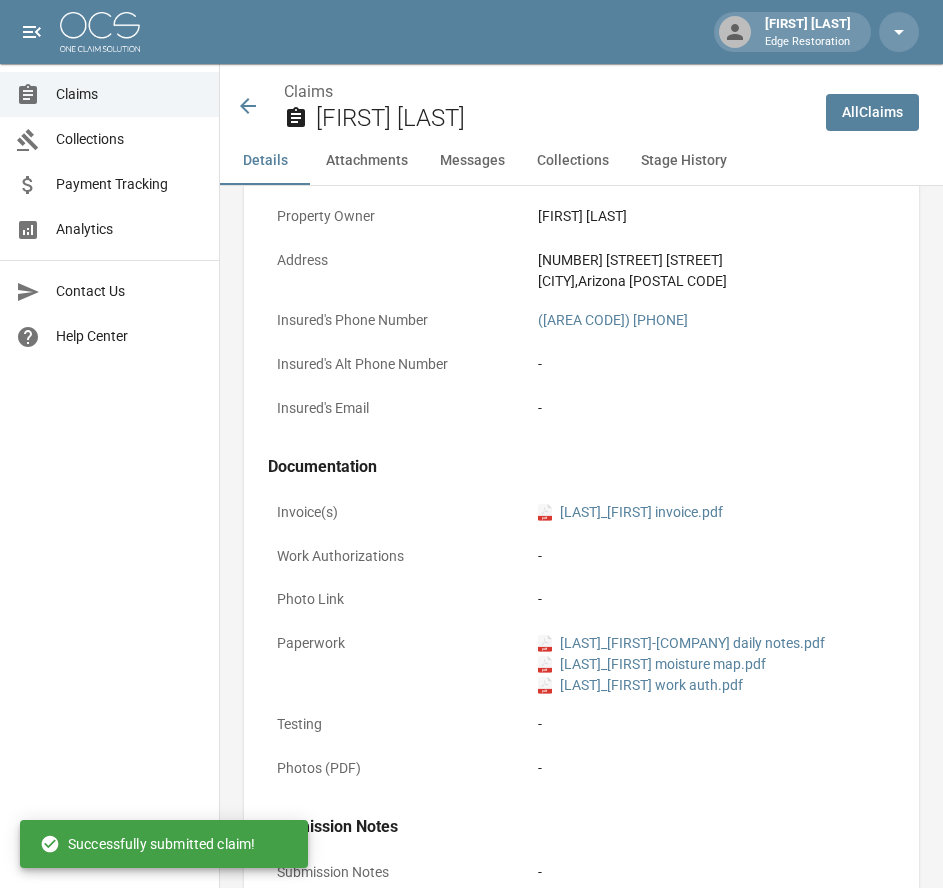 click on "All  Claims" at bounding box center (872, 112) 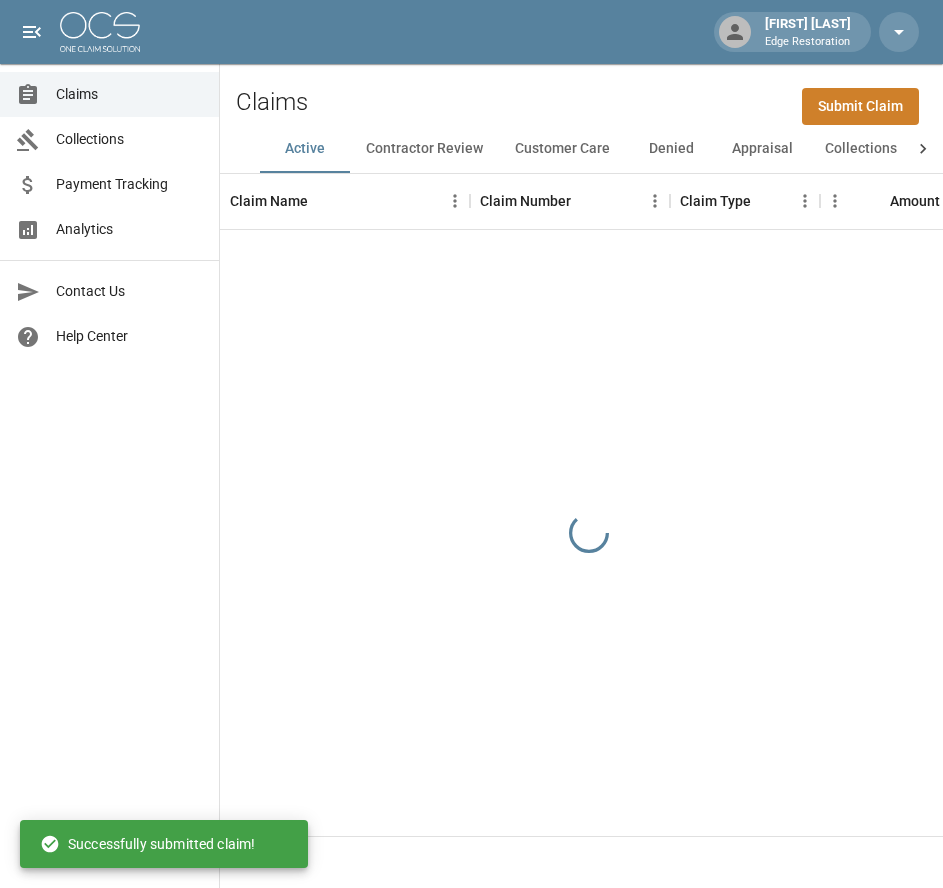 scroll, scrollTop: 0, scrollLeft: 0, axis: both 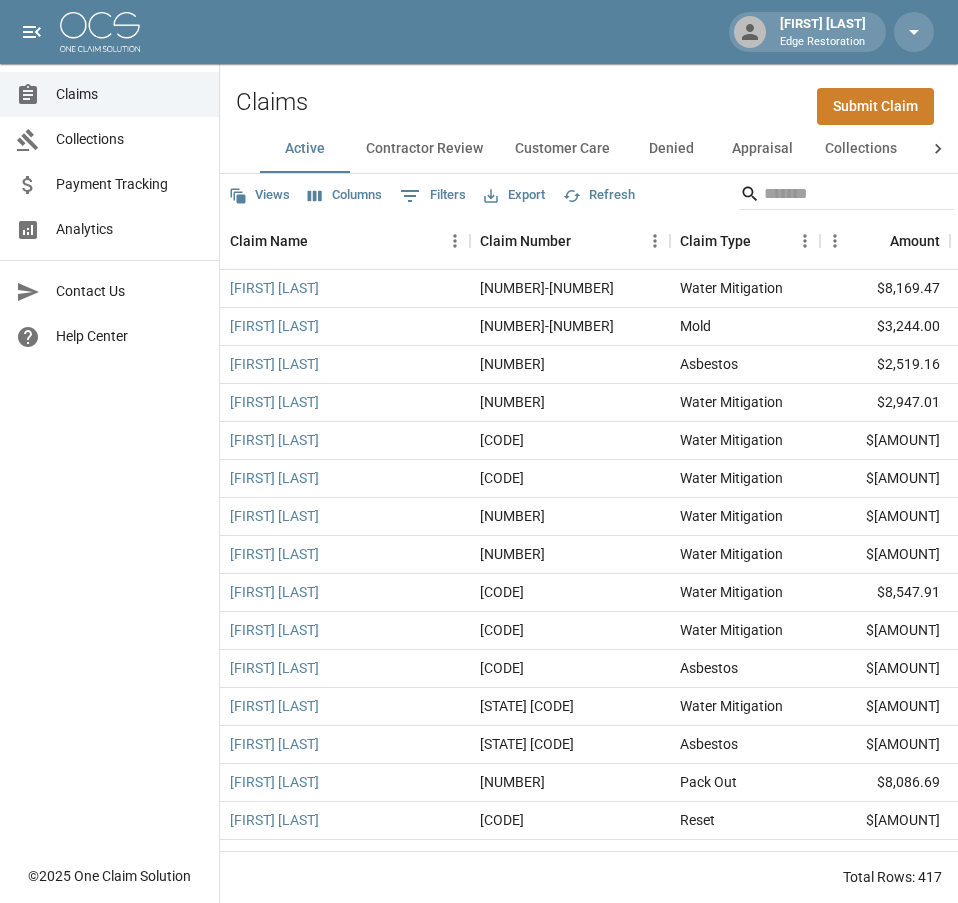 click on "Submit Claim" at bounding box center (875, 106) 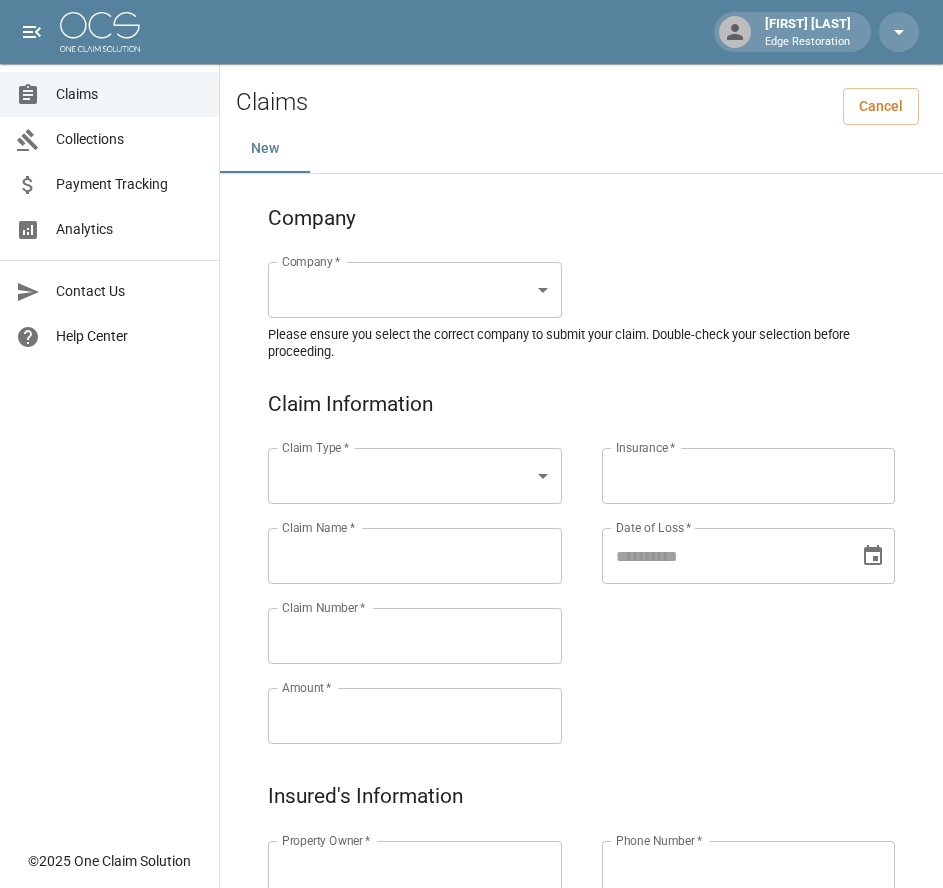 click on "Alicia Tubbs Edge Restoration Claims Collections Payment Tracking Analytics Contact Us Help Center ©  2025   One Claim Solution Claims Cancel New Company Company   * ​ Company   * Please ensure you select the correct company to submit your claim. Double-check your selection before proceeding. Claim Information Claim Type   * ​ Claim Type   * Claim Name   * Claim Name   * Claim Number   * Claim Number   * Amount   * Amount   * Insurance   * Insurance   * Date of Loss   * Date of Loss   * Insured's Information Property Owner   * Property Owner   * Mailing Address   * Mailing Address   * Mailing City   * Mailing City   * Mailing State   * Mailing State   * Mailing Zip   * Mailing Zip   * Phone Number   * Phone Number   * Alt. Phone Number Alt. Phone Number Email Email Documentation Invoice (PDF)* ​ Upload file(s) Invoice (PDF)* Work Authorization* ​ Upload file(s) Work Authorization* Photo Link Photo Link ​ Upload file(s) Testing ​ ​" at bounding box center [471, 929] 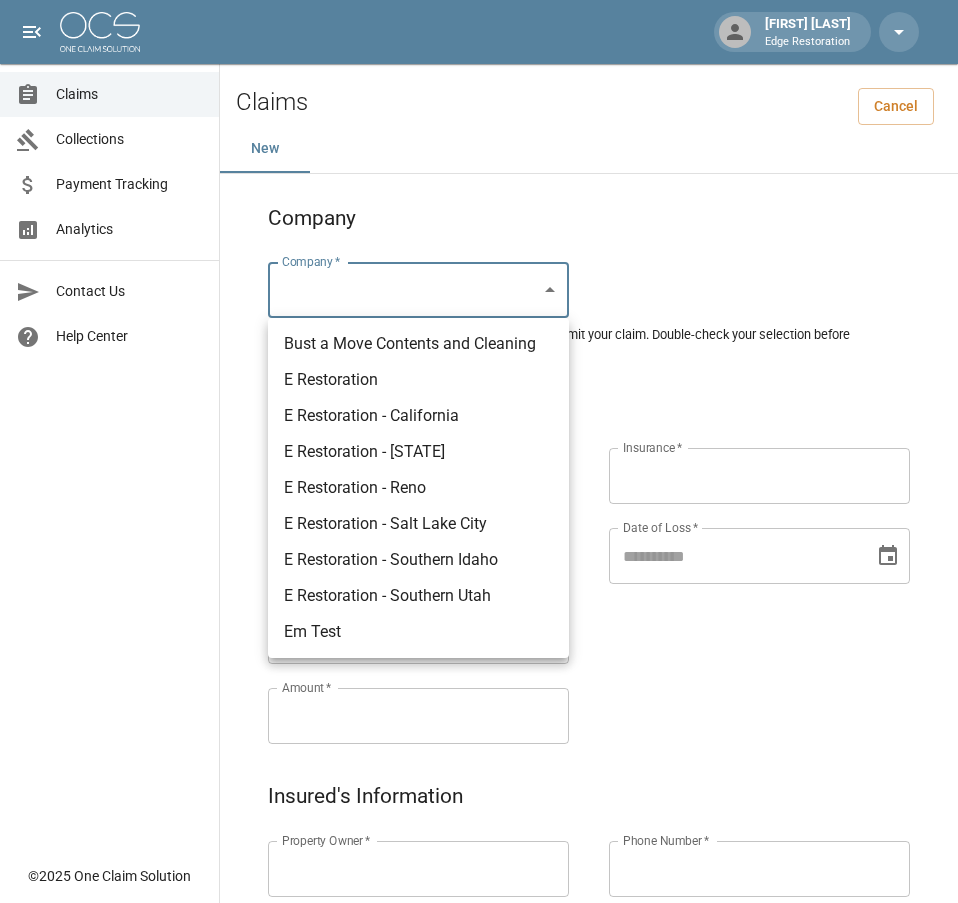 click on "E Restoration" at bounding box center (418, 380) 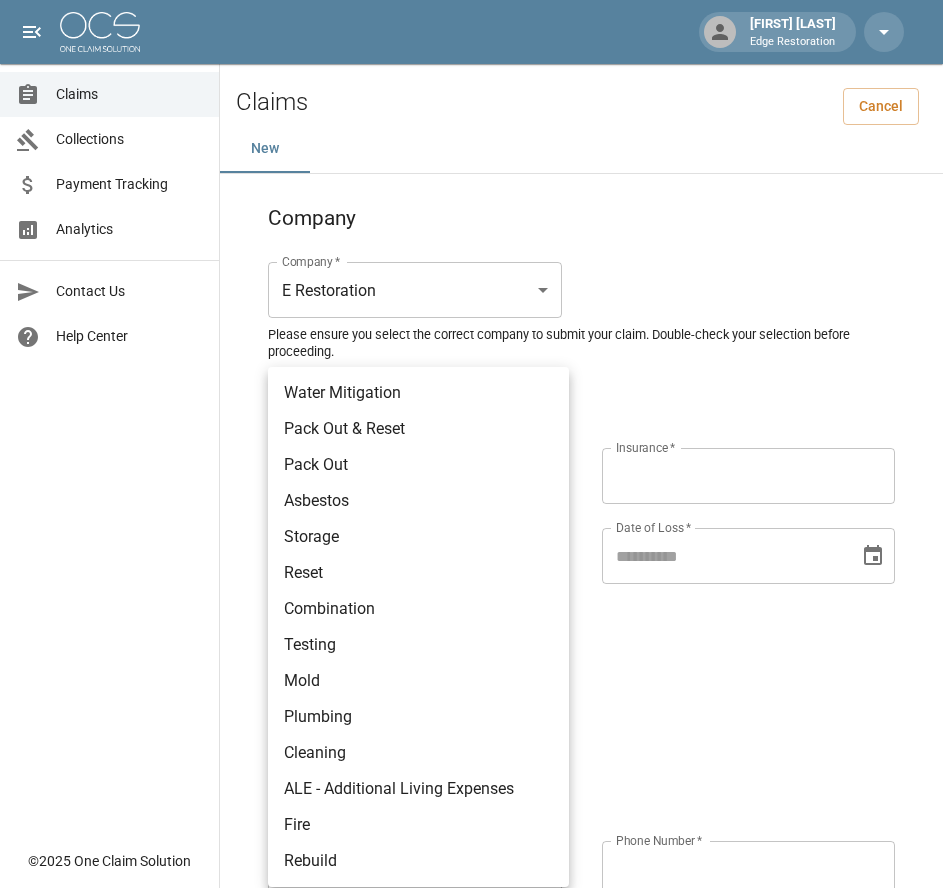 click on "Alicia Tubbs Edge Restoration Claims Collections Payment Tracking Analytics Contact Us Help Center ©  2025   One Claim Solution Claims Cancel New Company Company   * E Restoration *** Company   * Please ensure you select the correct company to submit your claim. Double-check your selection before proceeding. Claim Information Claim Type   * ​ Claim Type   * Claim Name   * Claim Name   * Claim Number   * Claim Number   * Amount   * Amount   * Insurance   * Insurance   * Date of Loss   * Date of Loss   * Insured's Information Property Owner   * Property Owner   * Mailing Address   * Mailing Address   * Mailing City   * Mailing City   * Mailing State   * Mailing State   * Mailing Zip   * Mailing Zip   * Phone Number   * Phone Number   * Alt. Phone Number Alt. Phone Number Email Email Documentation Invoice (PDF)* ​ Upload file(s) Invoice (PDF)* Work Authorization* ​ Upload file(s) Work Authorization* Photo Link Photo Link ​ Upload file(s) *" at bounding box center (471, 929) 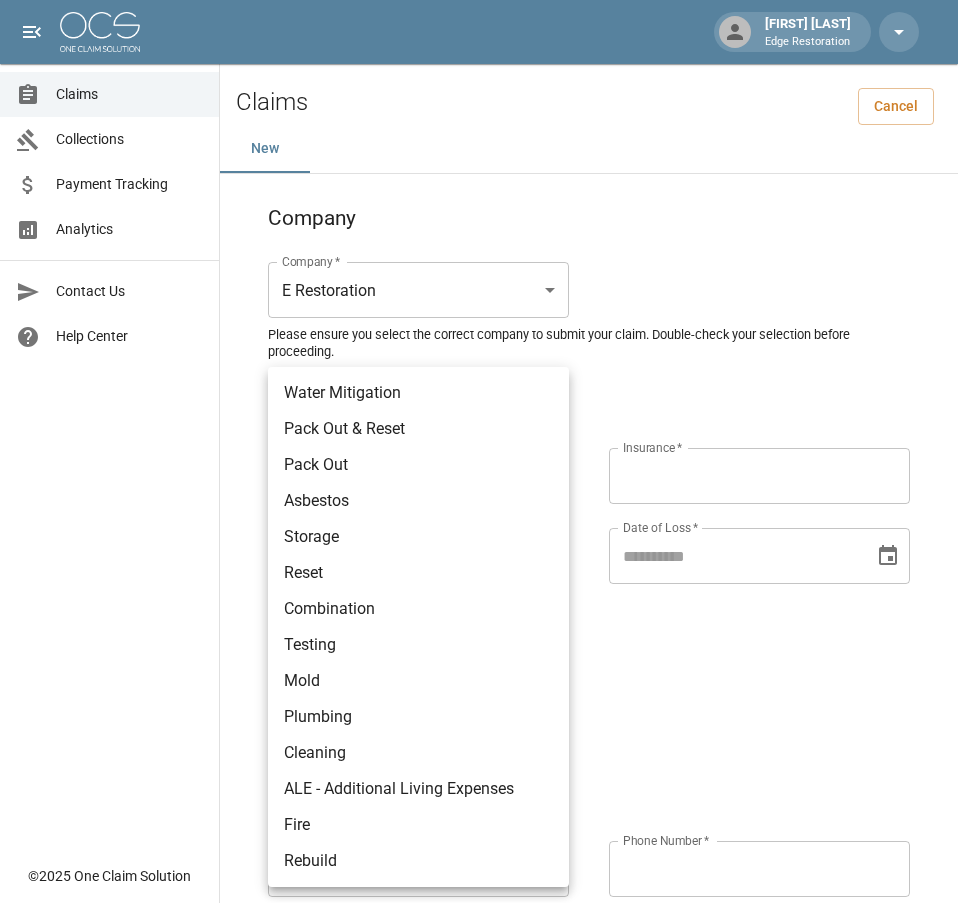 click on "Water Mitigation" at bounding box center (418, 393) 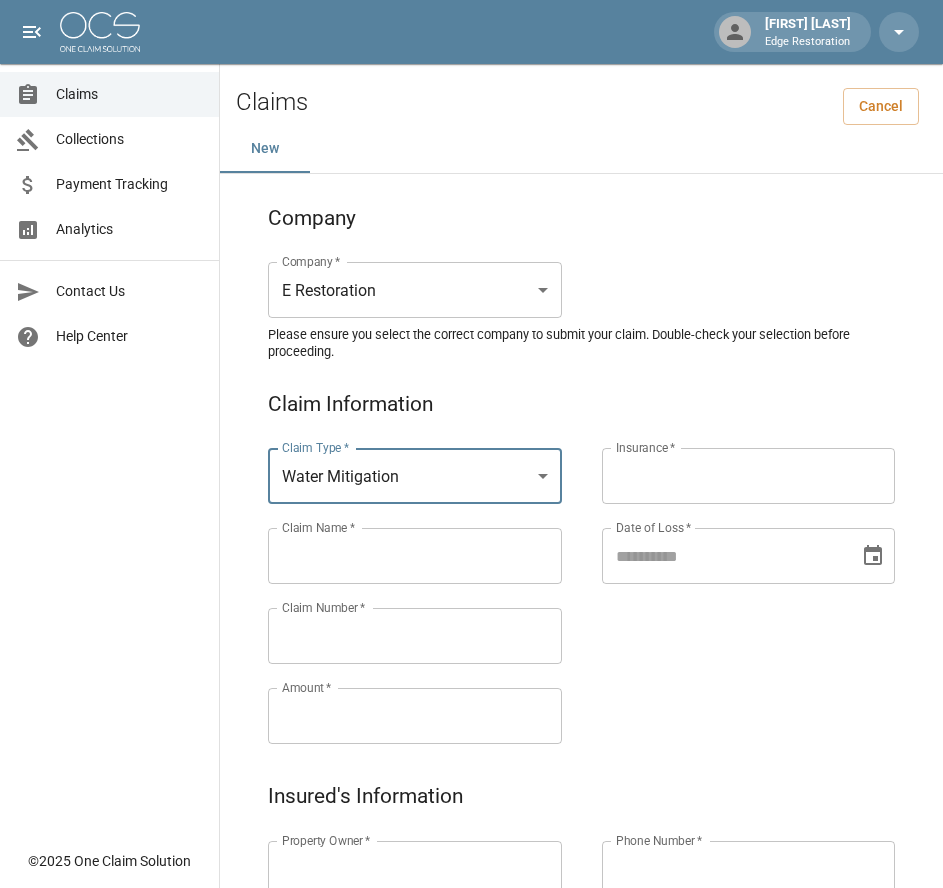 click on "Claims Collections Payment Tracking Analytics Contact Us Help Center" at bounding box center (109, 419) 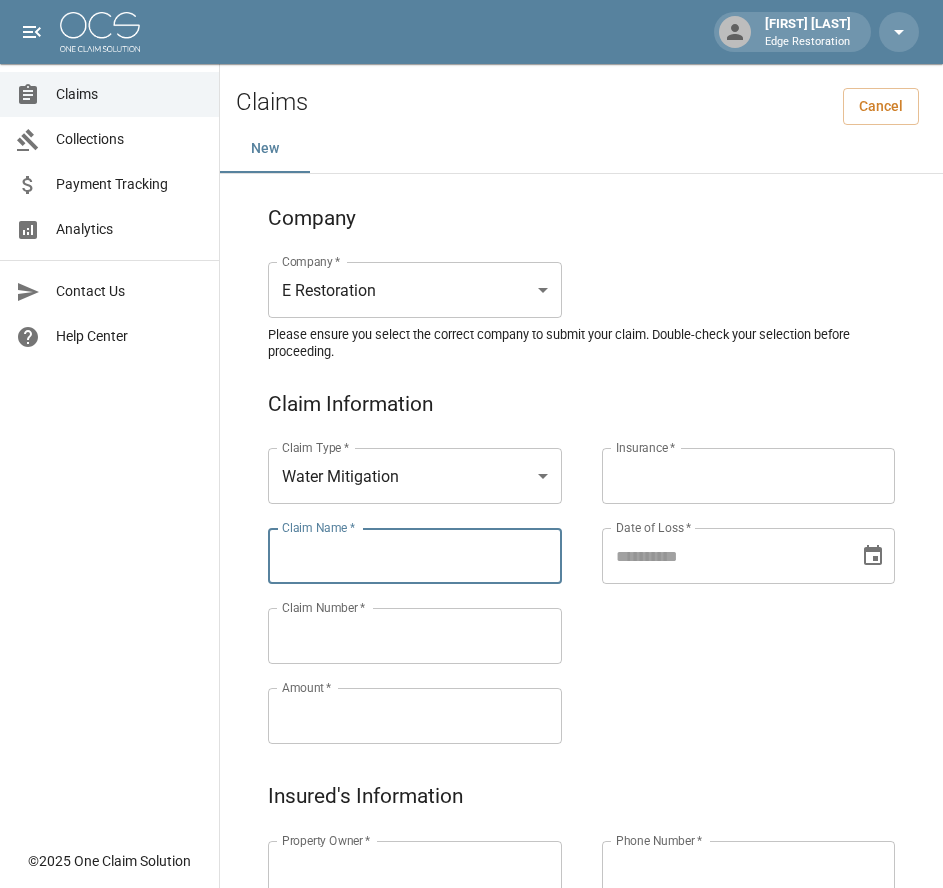 click on "Claim Name   *" at bounding box center (415, 556) 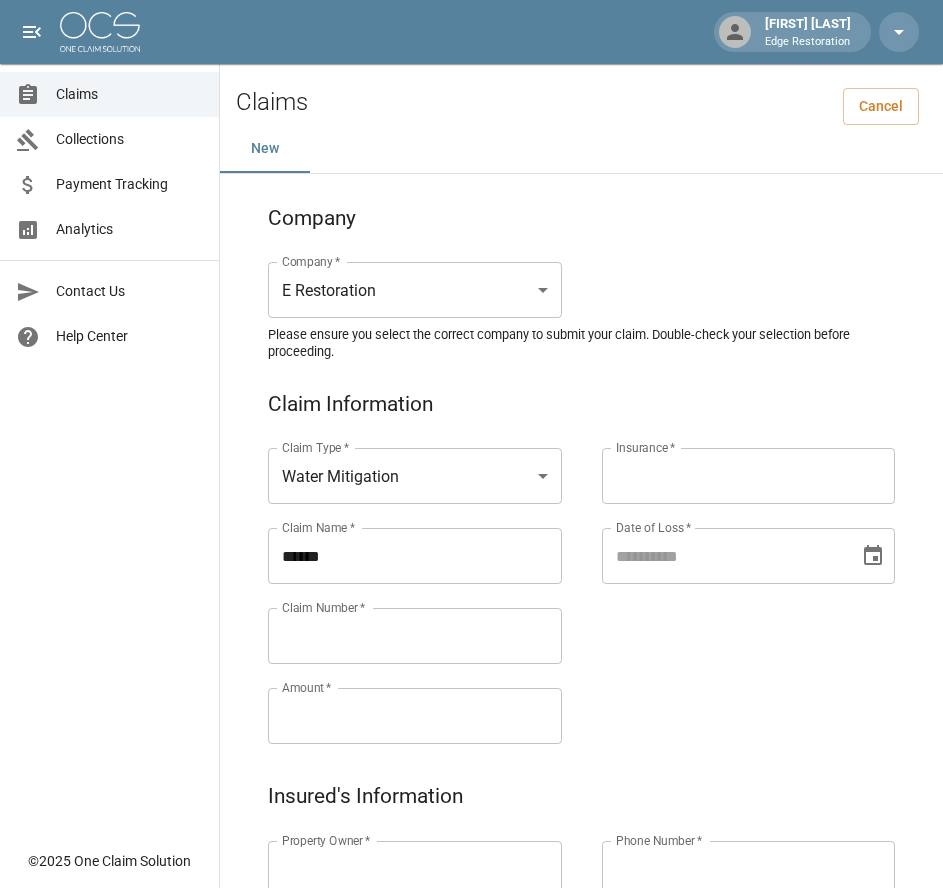 click on "*****" at bounding box center [415, 556] 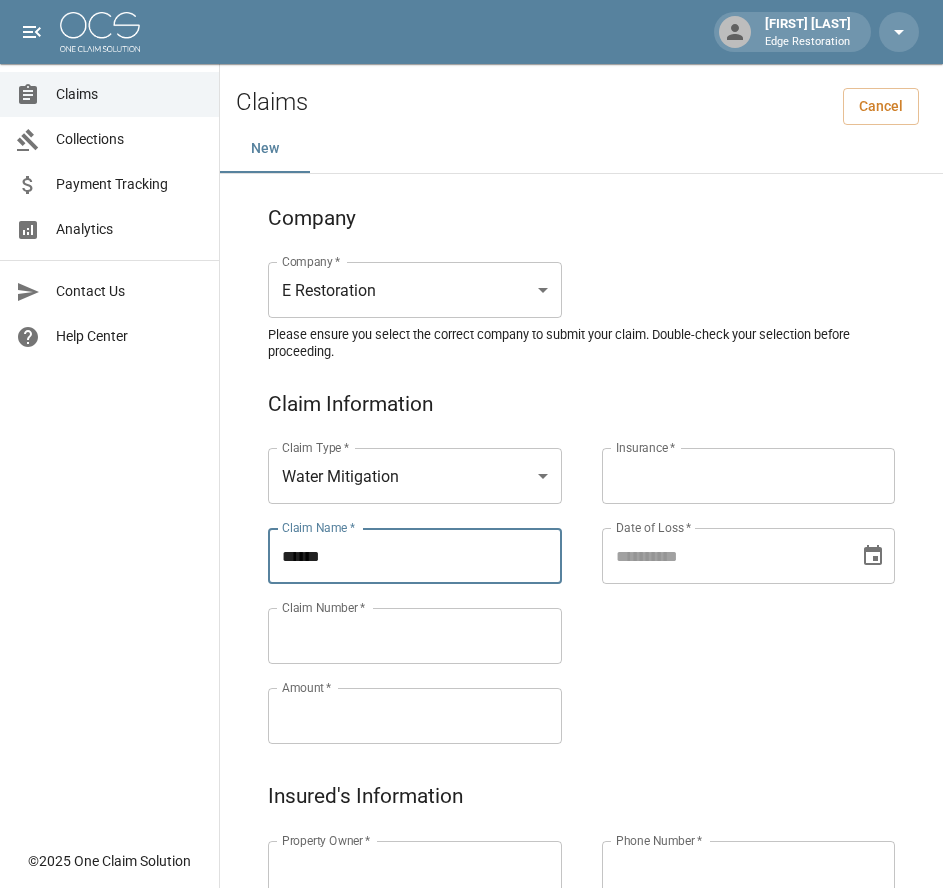 paste on "******" 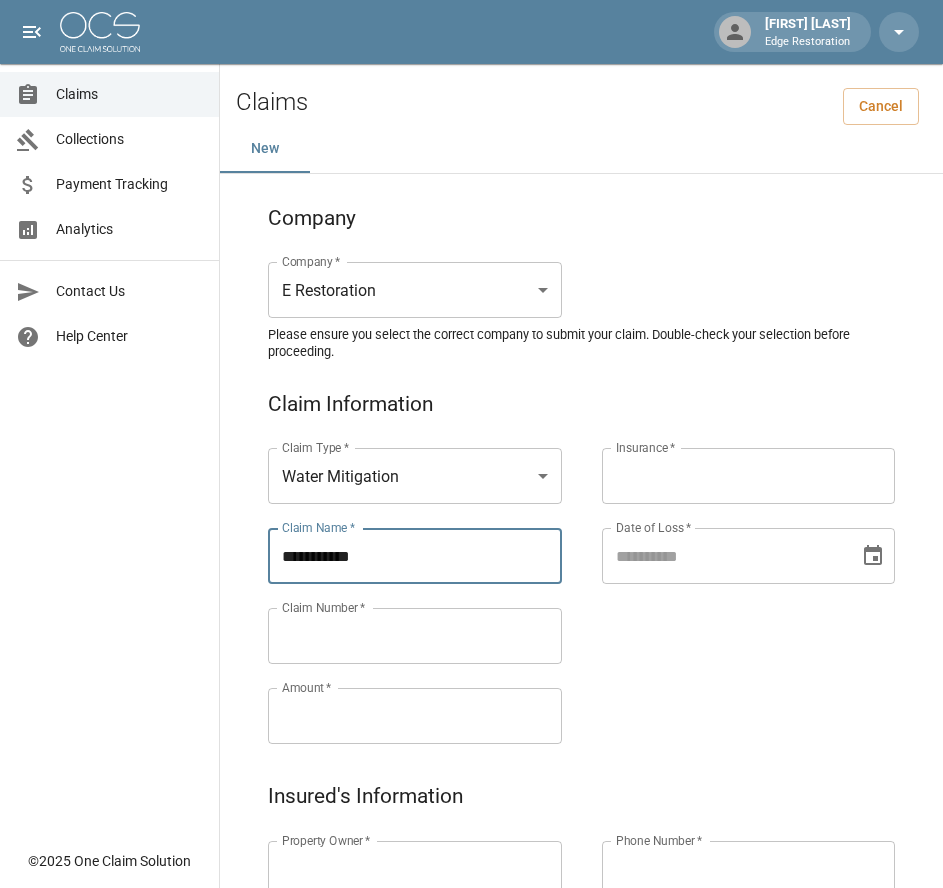drag, startPoint x: 379, startPoint y: 565, endPoint x: 289, endPoint y: 568, distance: 90.04999 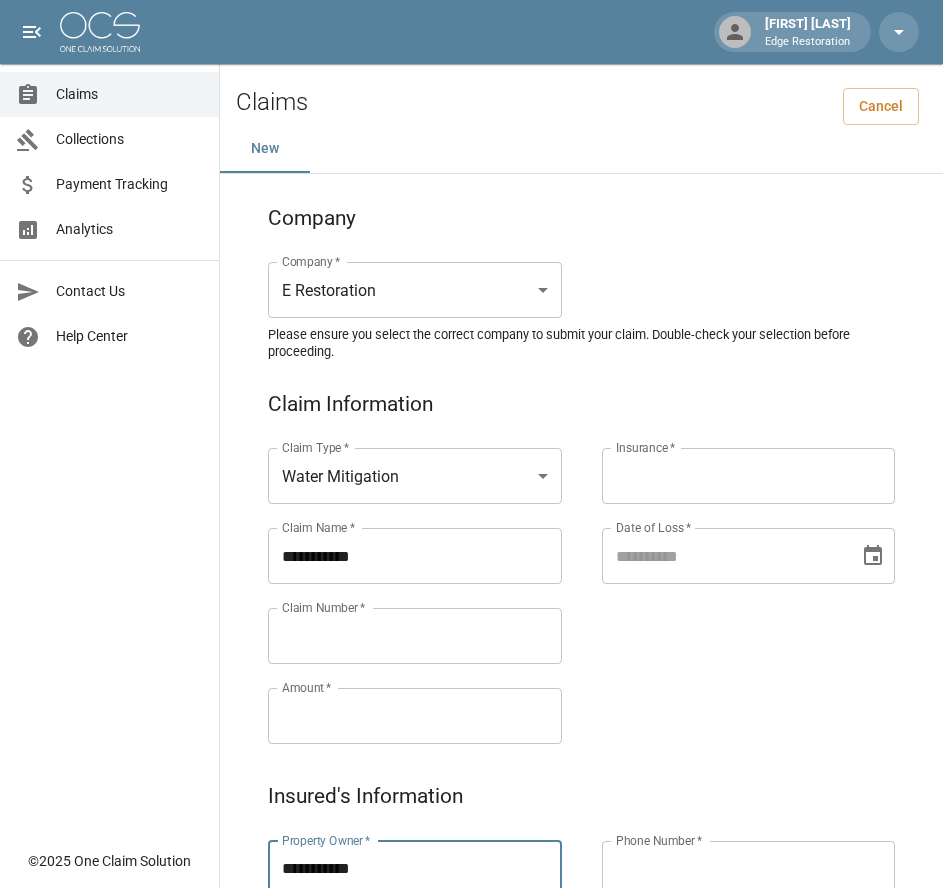 type on "**********" 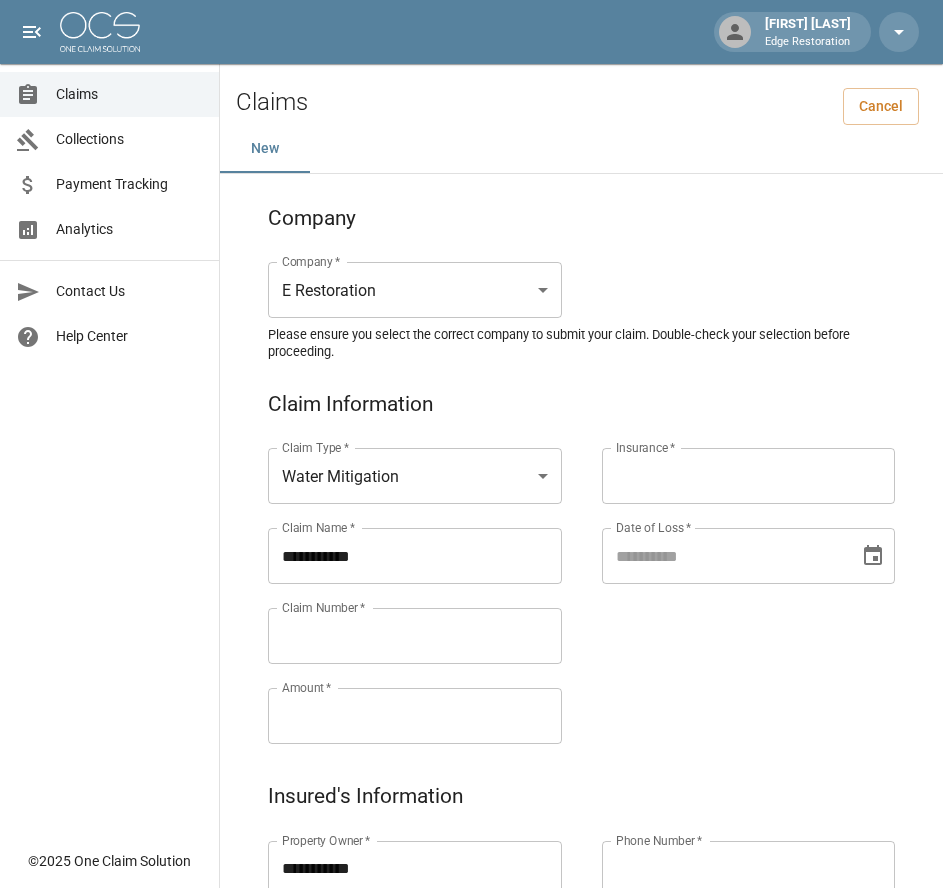 click on "Claims Collections Payment Tracking Analytics Contact Us Help Center" at bounding box center (109, 419) 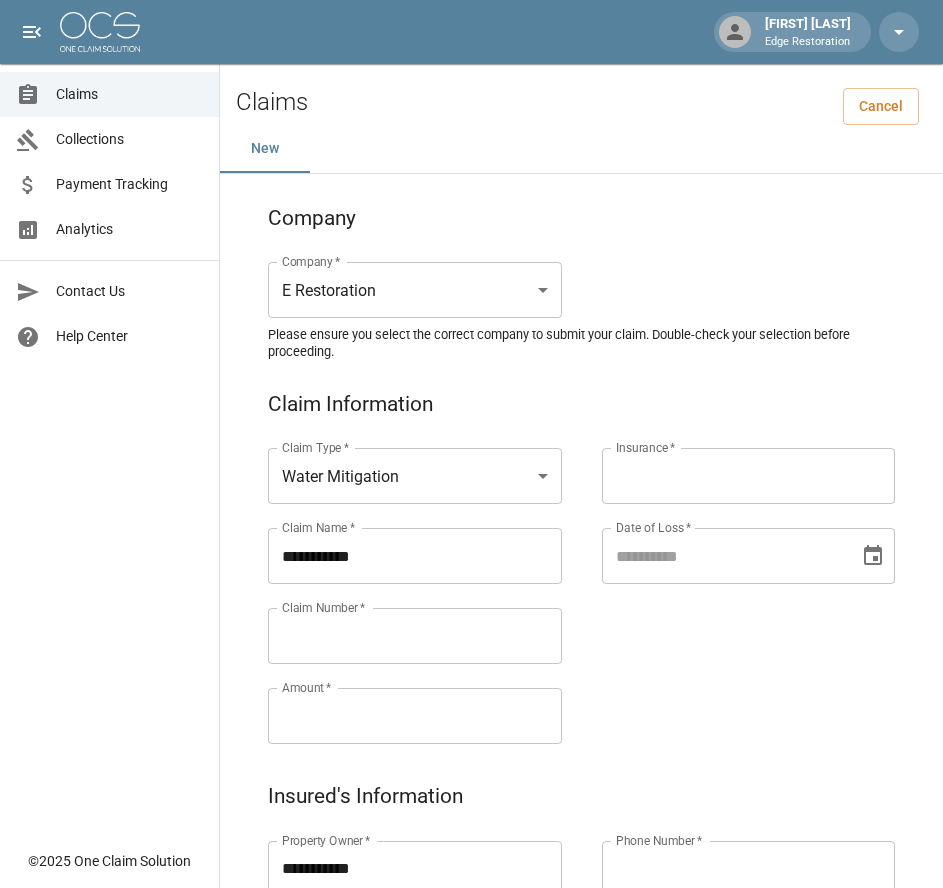 click on "Claim Number   *" at bounding box center (415, 636) 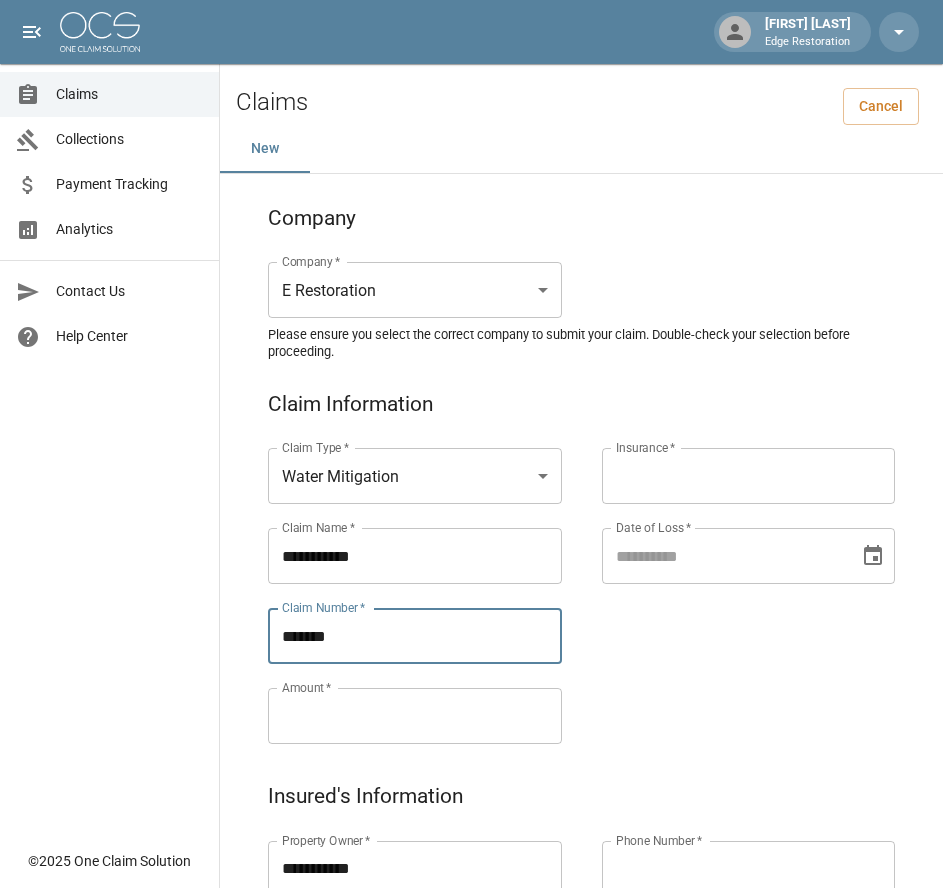 type on "*******" 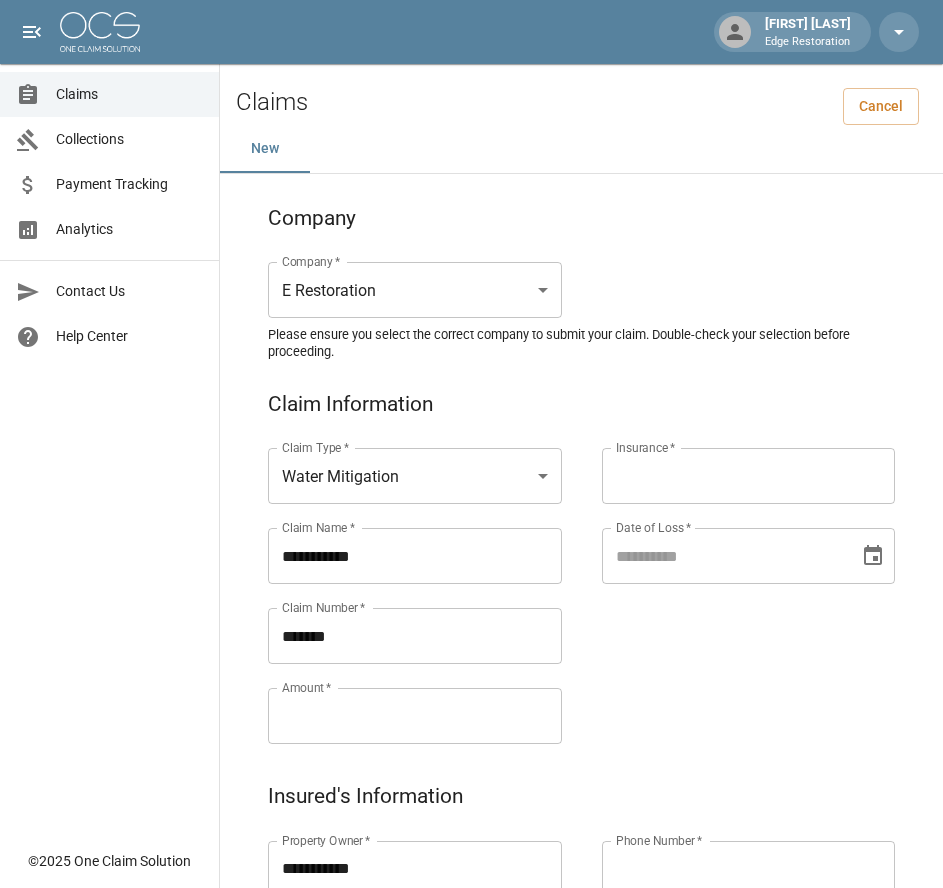 click on "Amount   *" at bounding box center (415, 716) 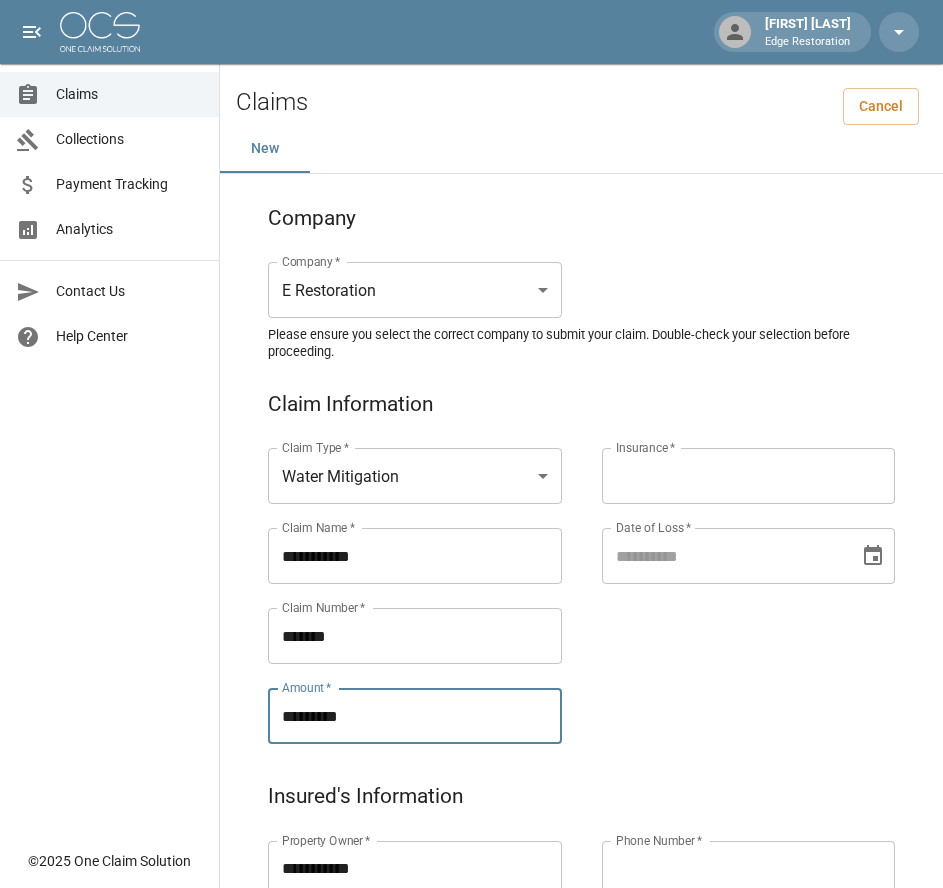 type on "*********" 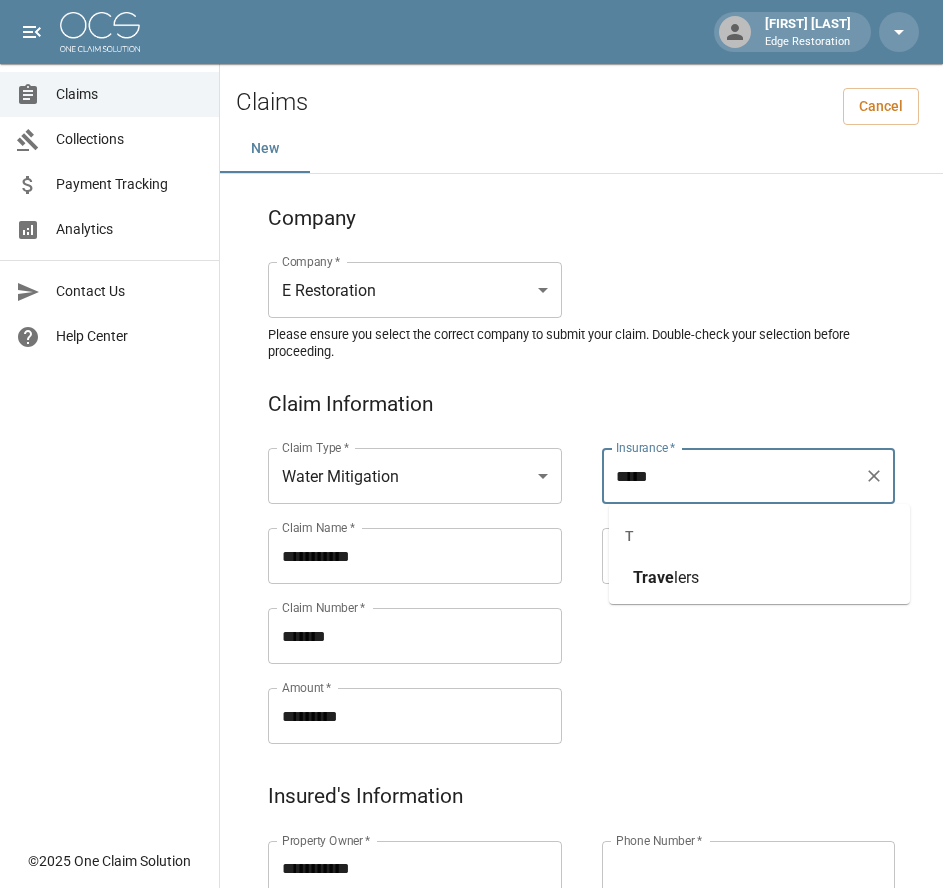 click on "[BRAND]" at bounding box center [666, 578] 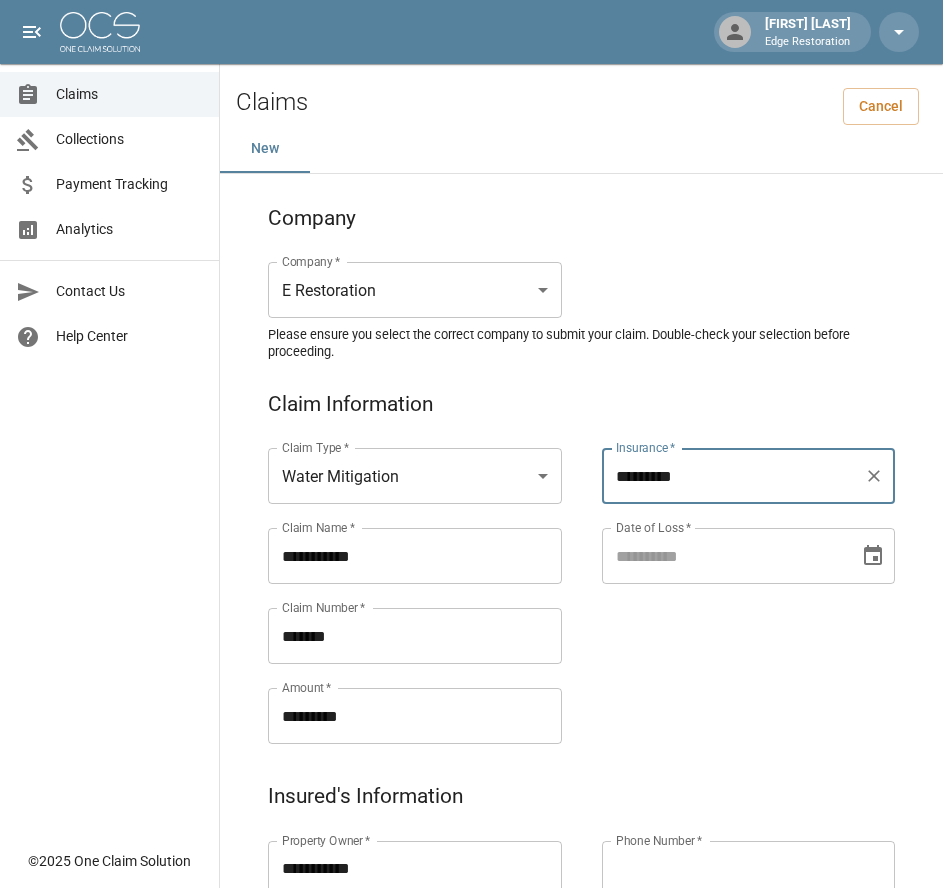 type on "*********" 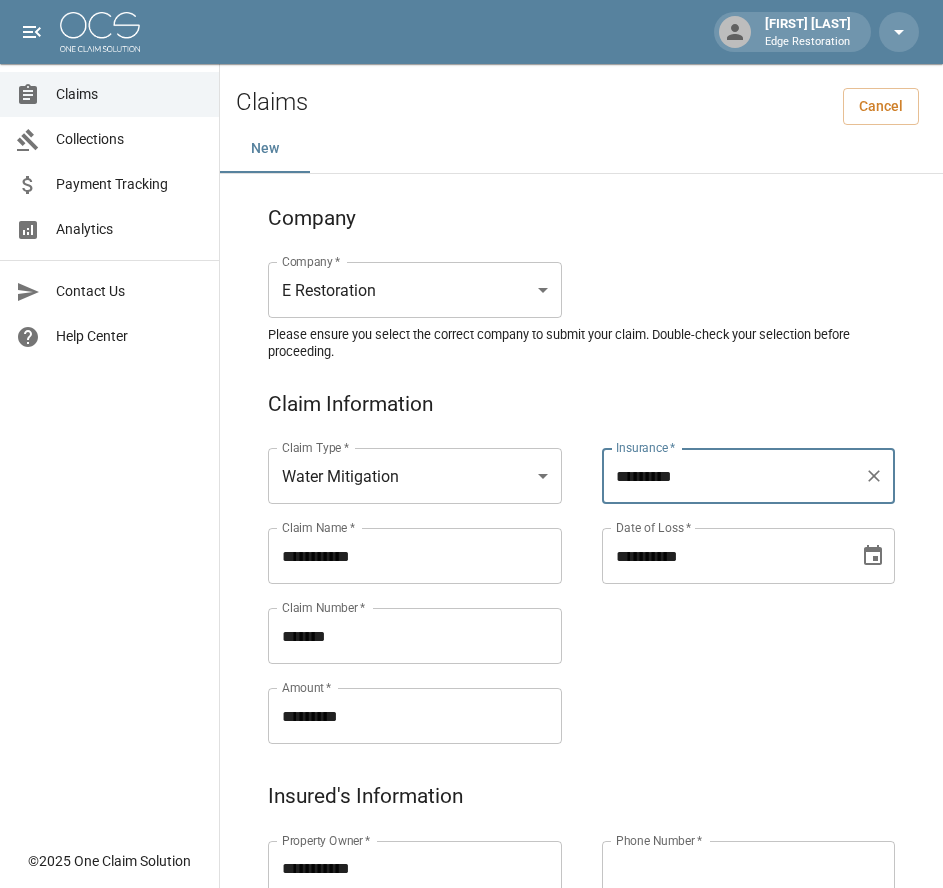 click on "**********" at bounding box center [724, 556] 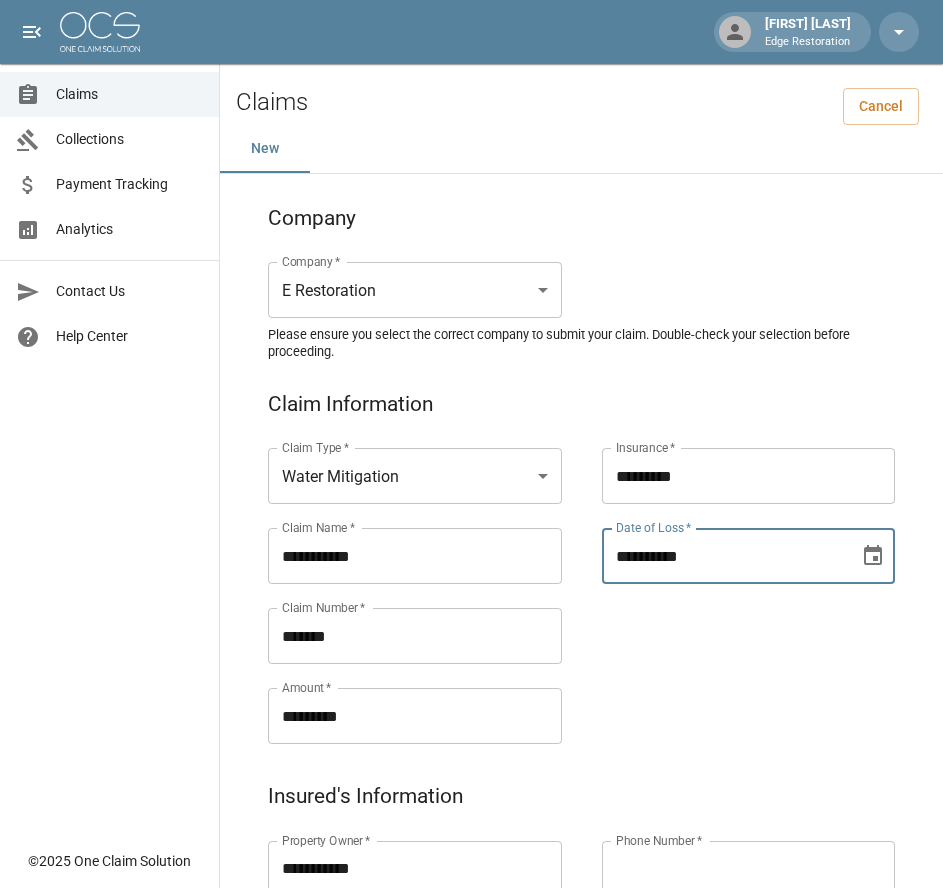 type on "**********" 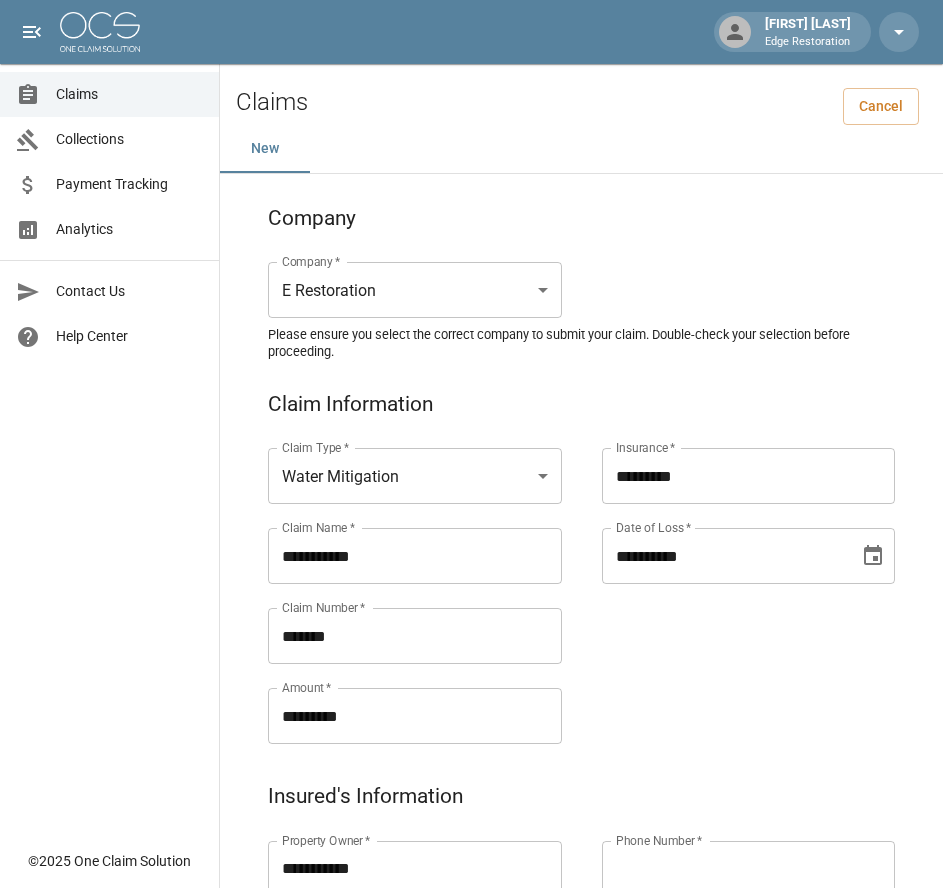 click on "**********" at bounding box center [729, 572] 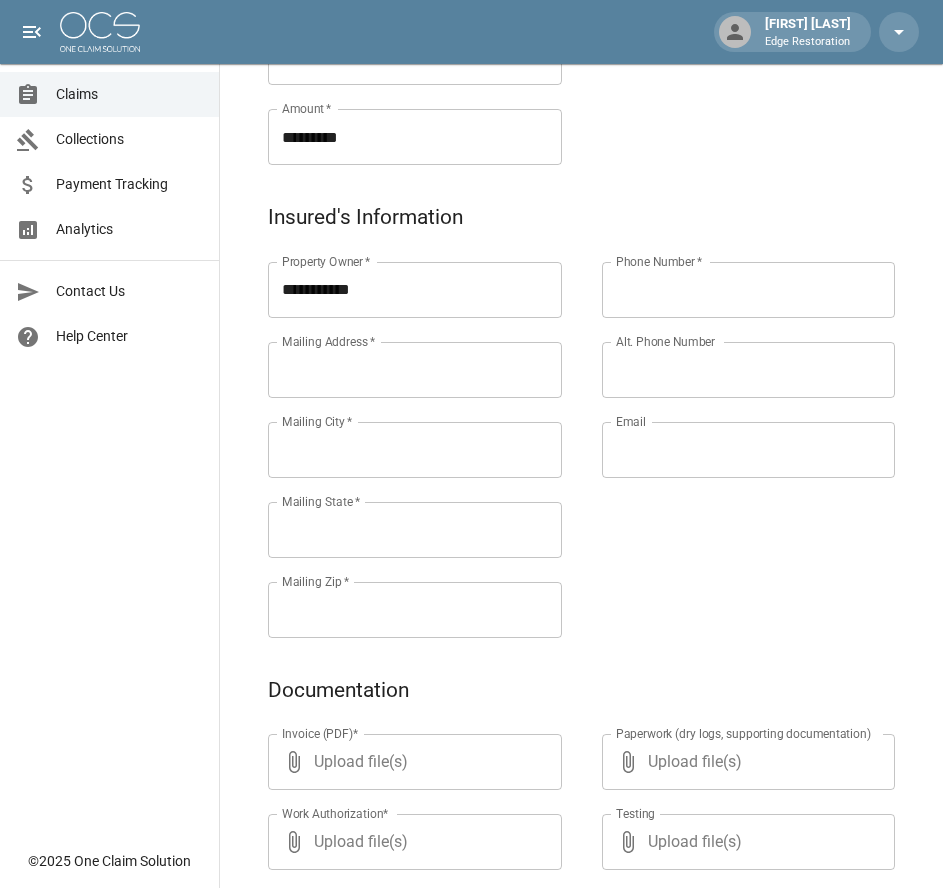 scroll, scrollTop: 580, scrollLeft: 0, axis: vertical 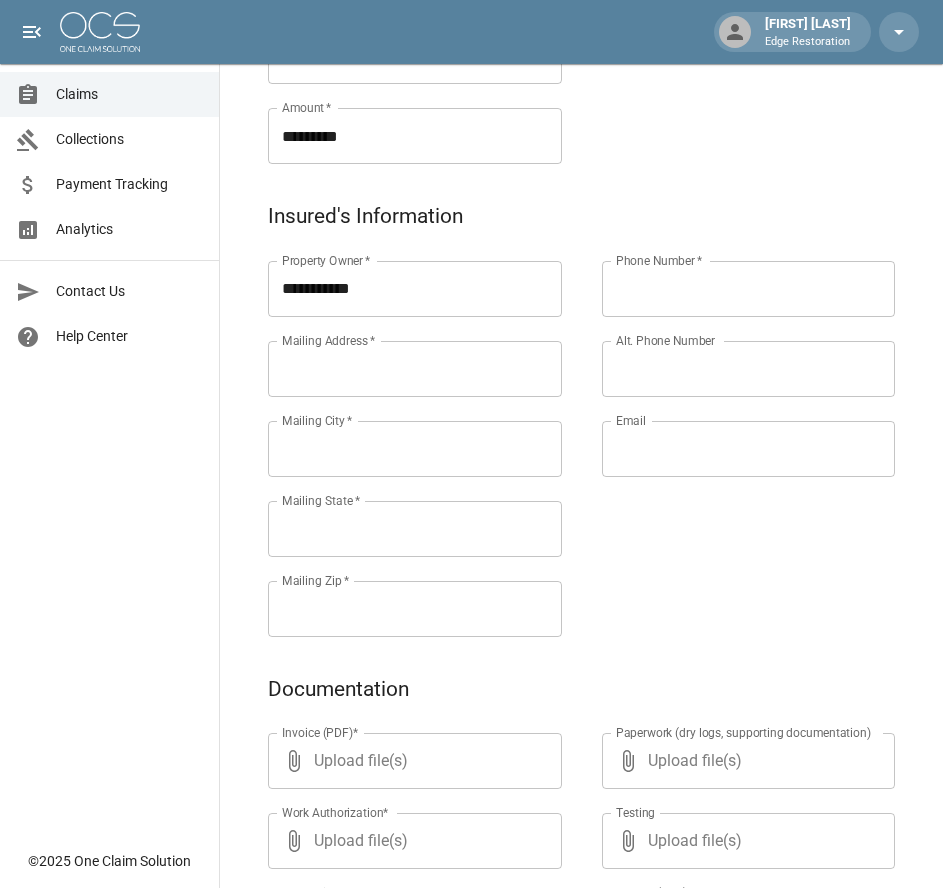 click on "Mailing Address   *" at bounding box center (415, 369) 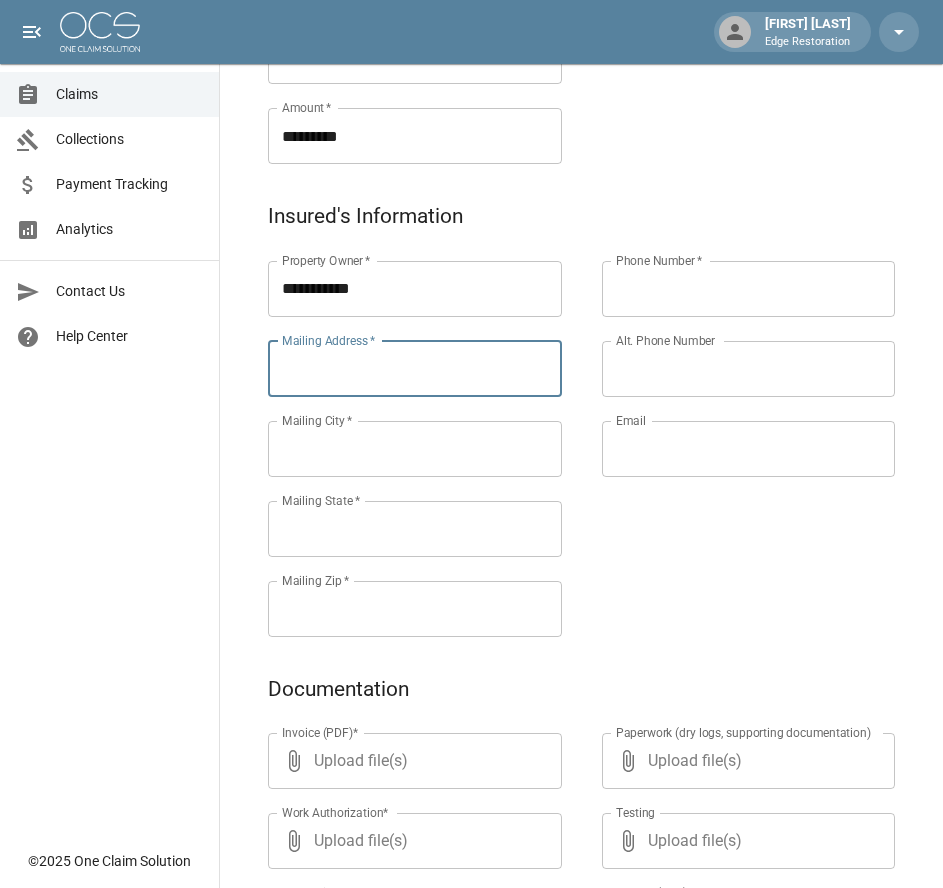 paste on "**********" 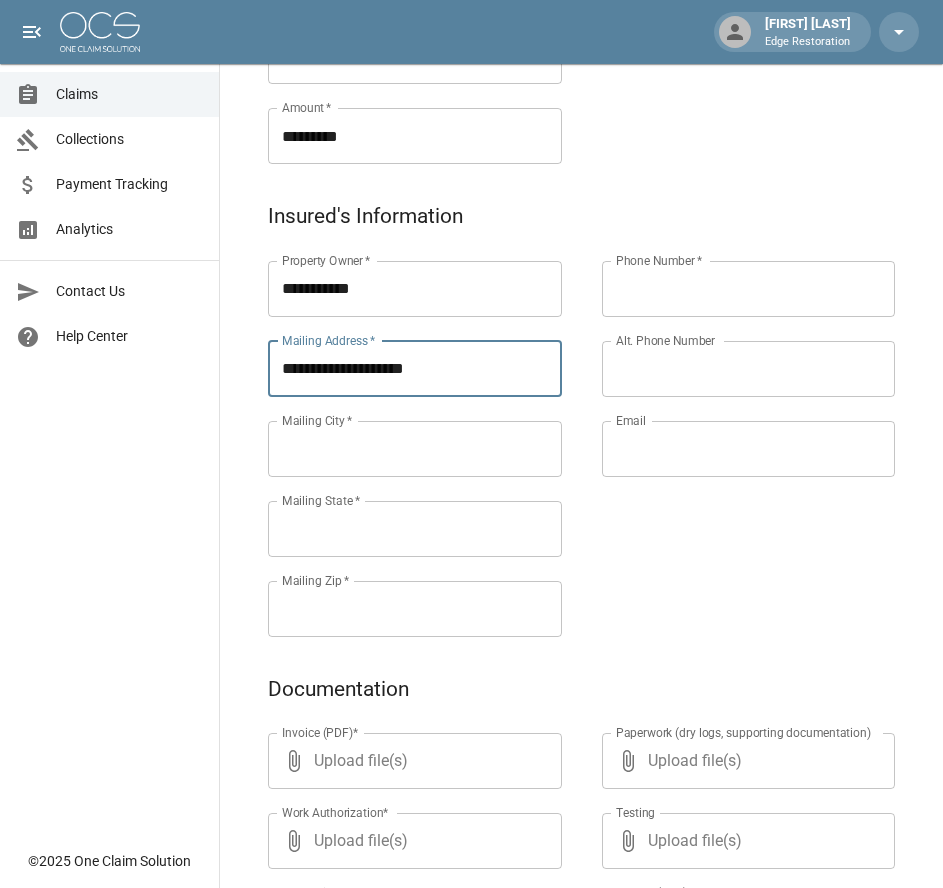 type on "**********" 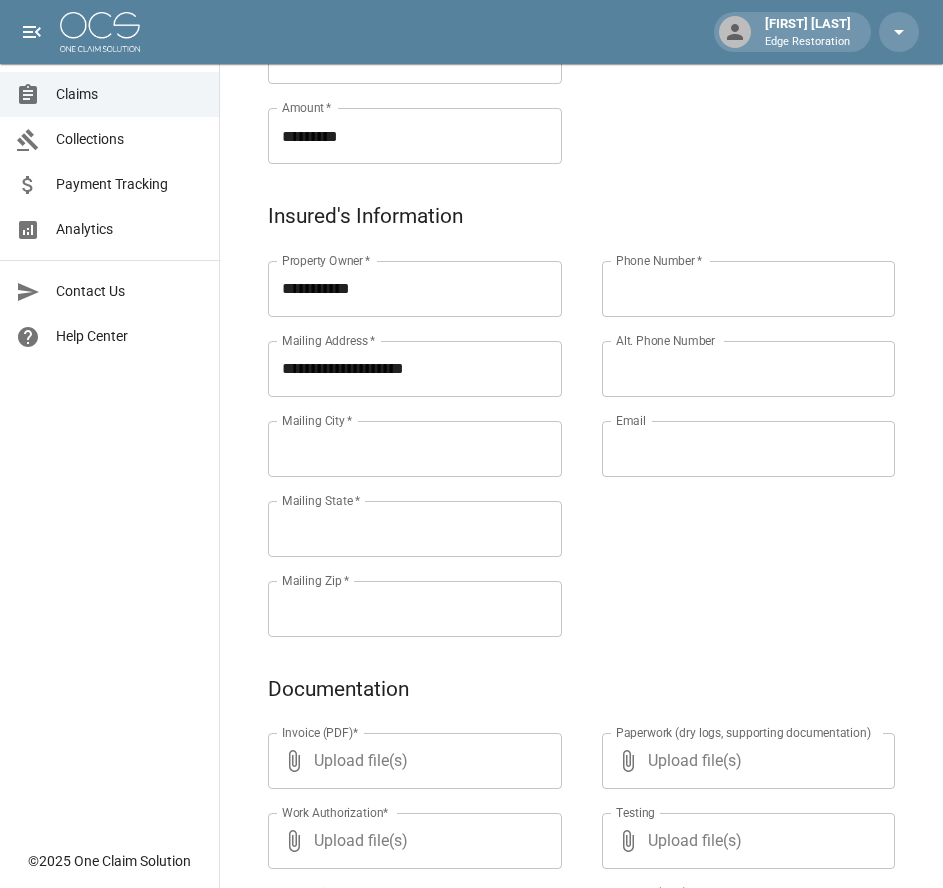 click on "Mailing City   *" at bounding box center (415, 449) 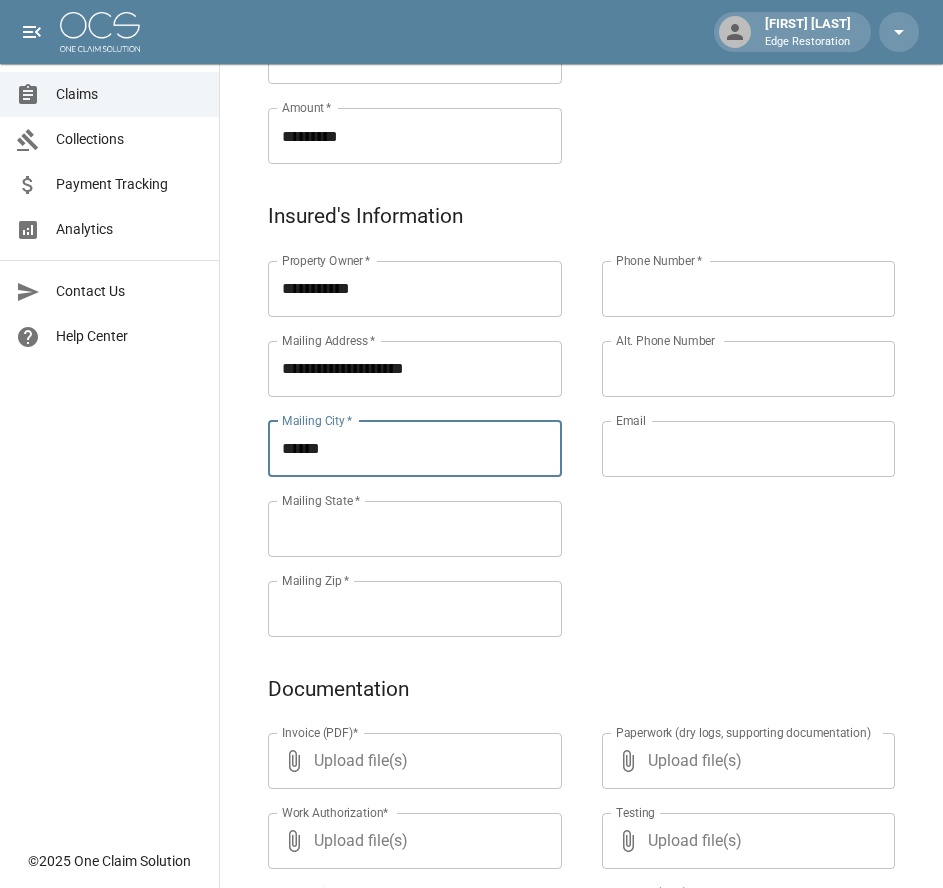 type on "******" 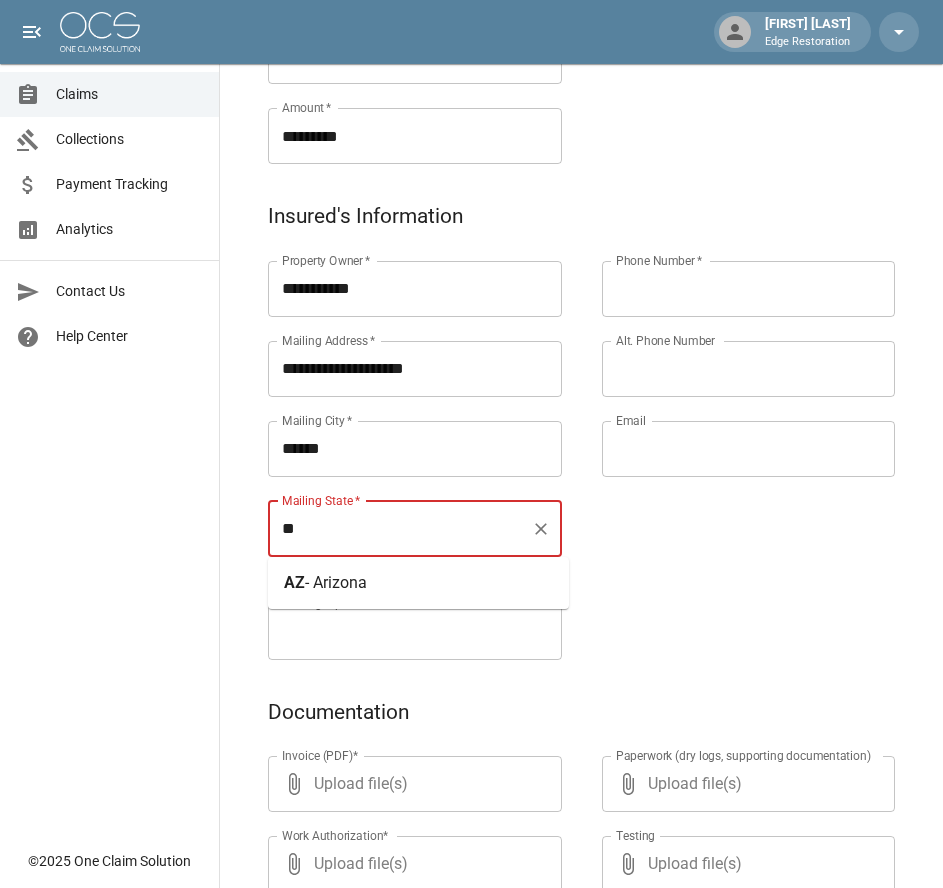 click on "- Arizona" at bounding box center [336, 582] 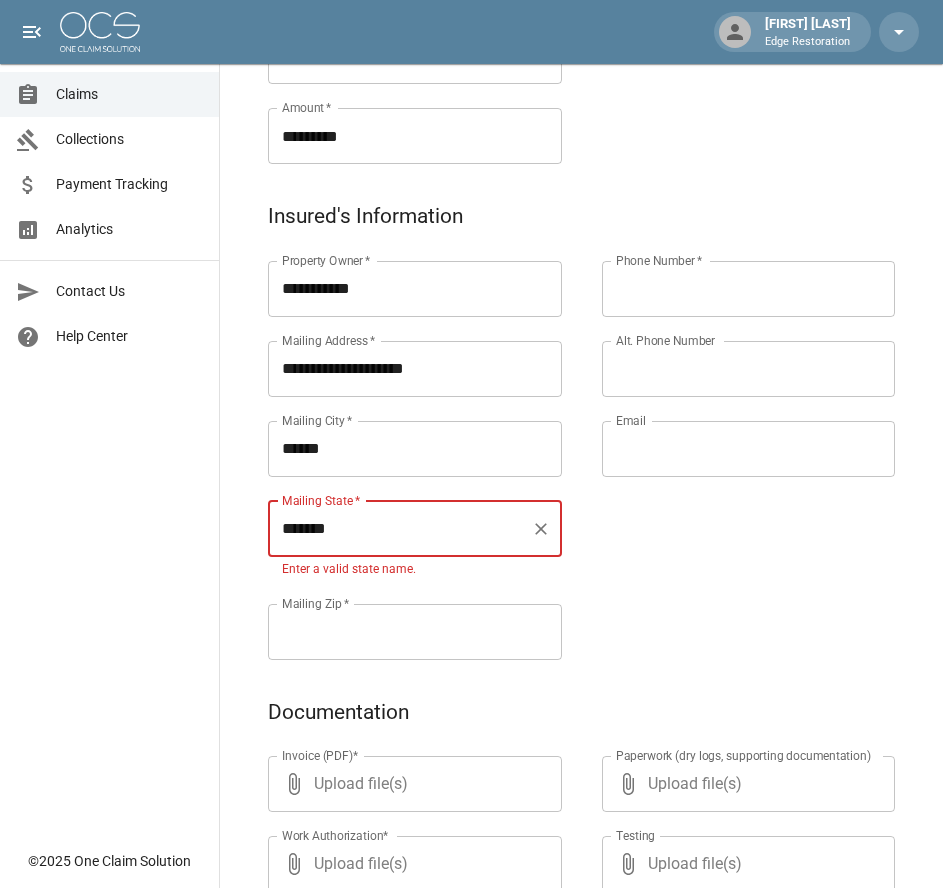 type on "*******" 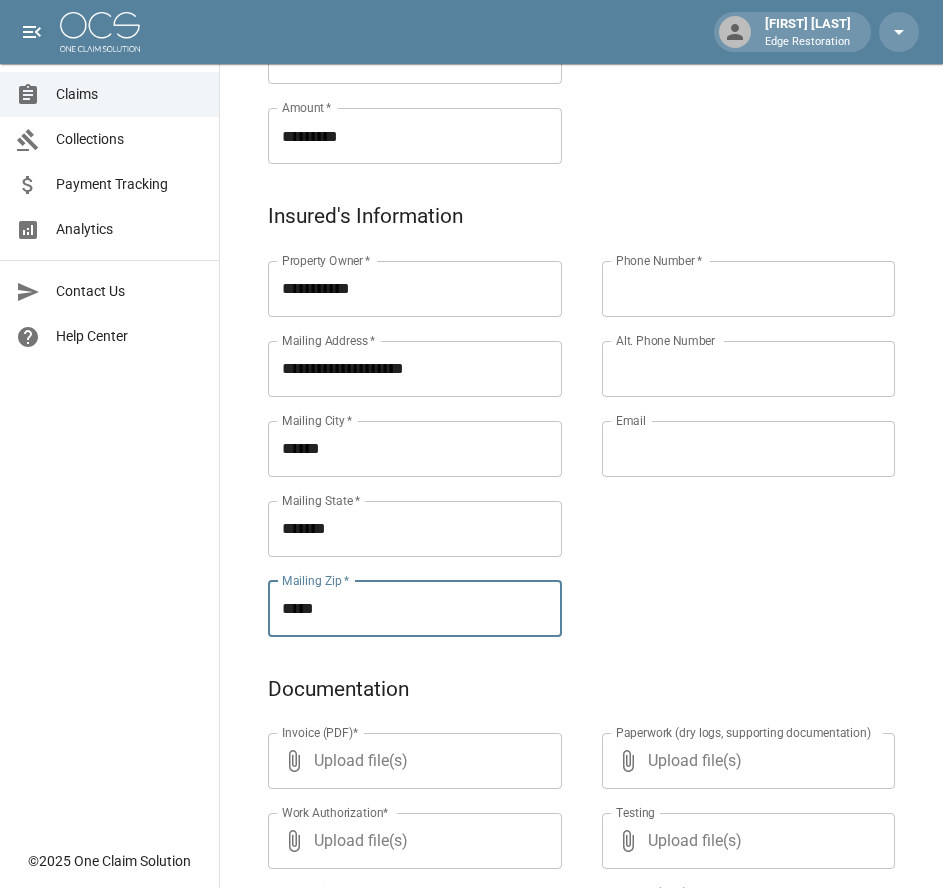 type on "*****" 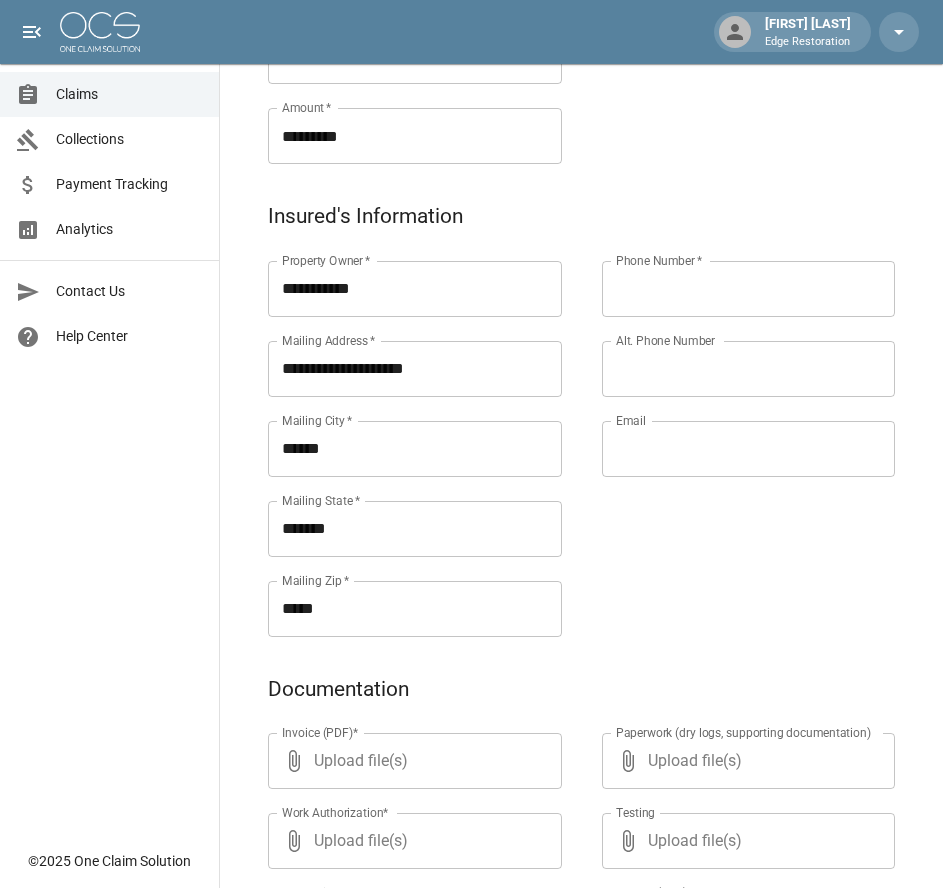 paste on "**********" 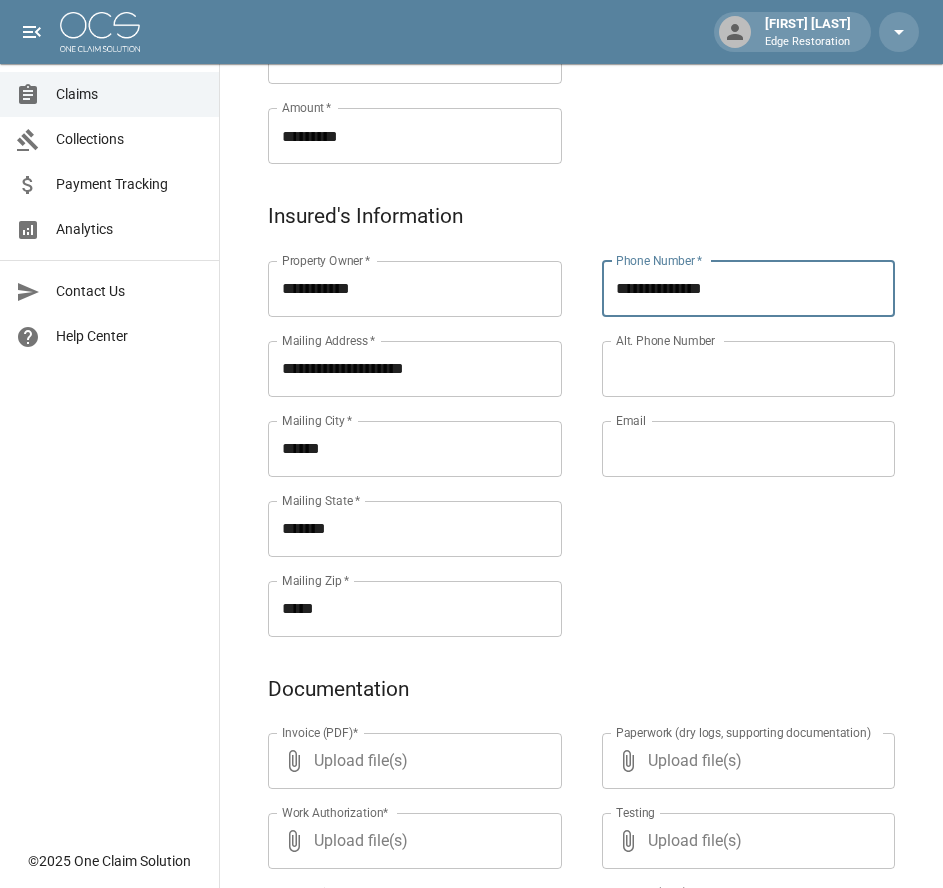 type on "**********" 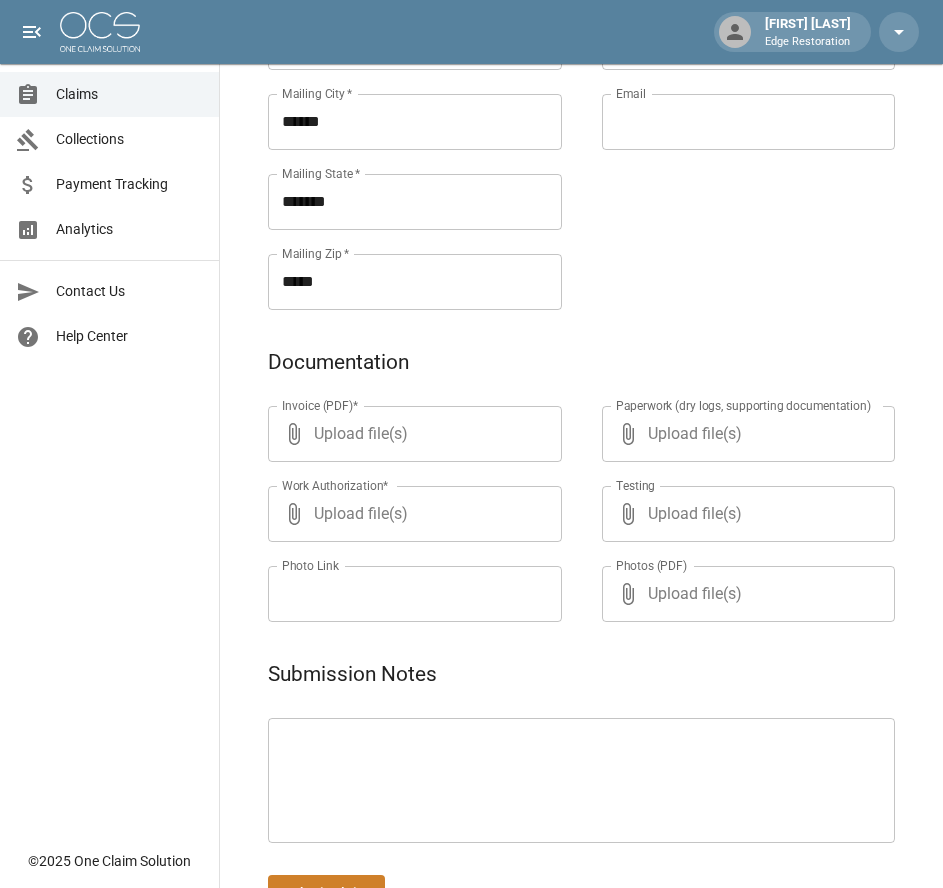 scroll, scrollTop: 971, scrollLeft: 0, axis: vertical 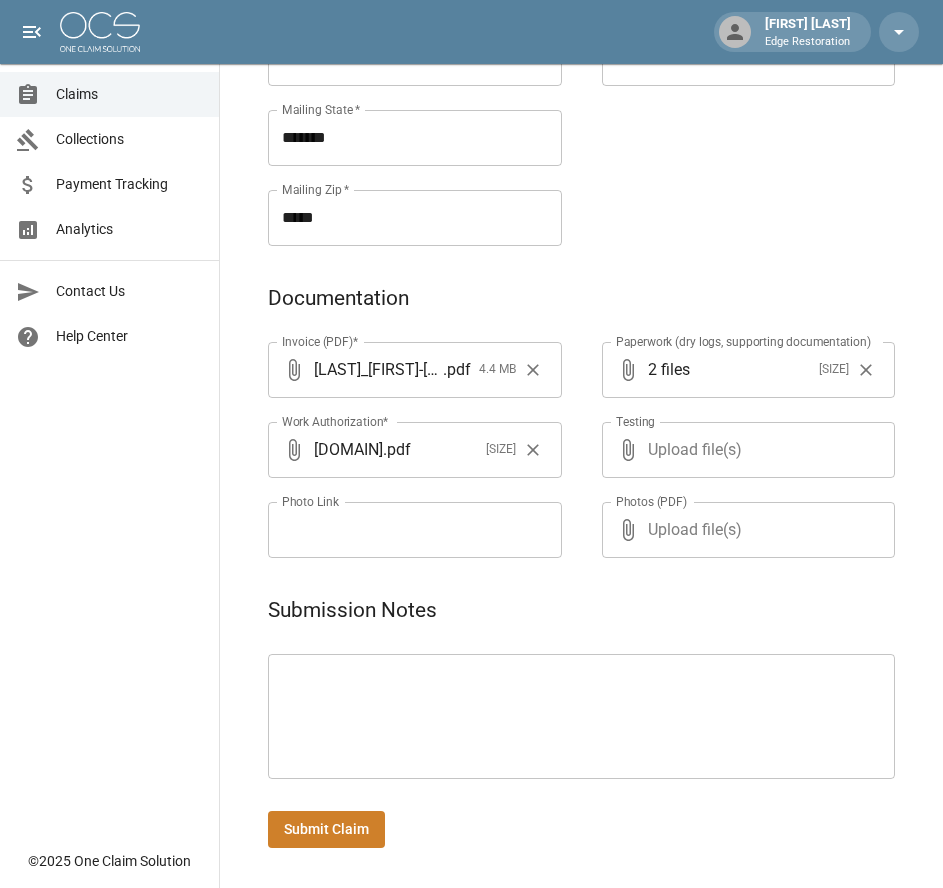 click on "Submit Claim" at bounding box center (326, 829) 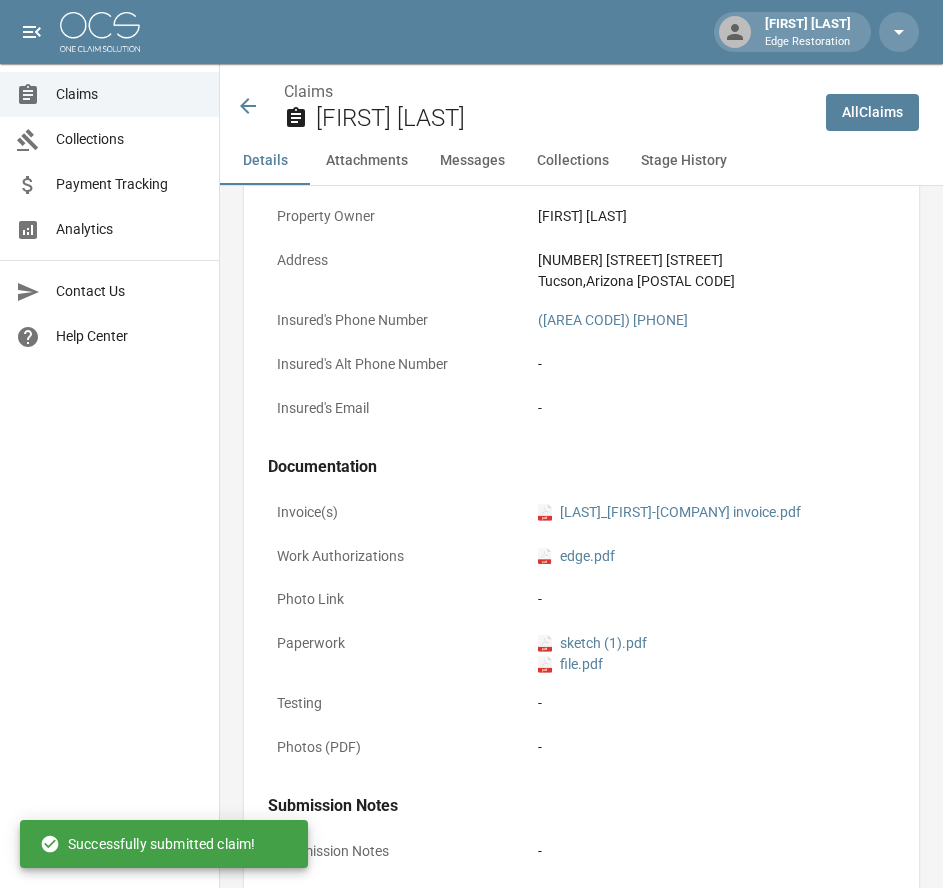 click at bounding box center [100, 32] 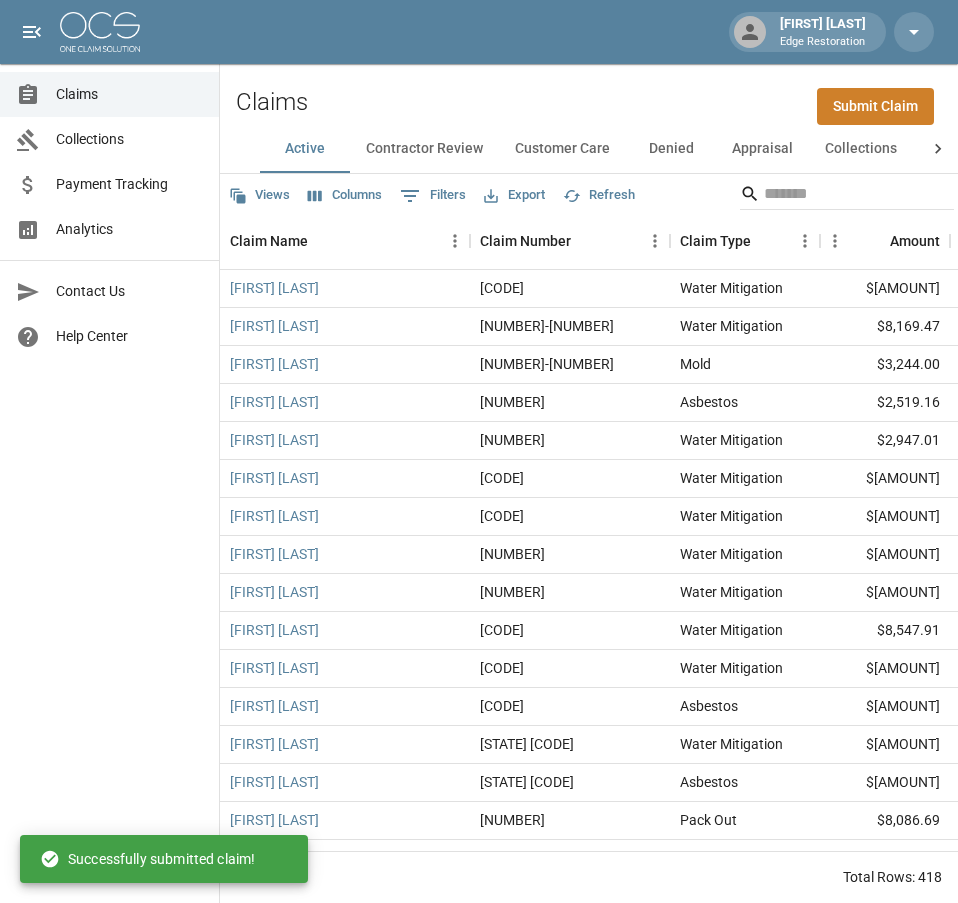 click on "Submit Claim" at bounding box center [875, 106] 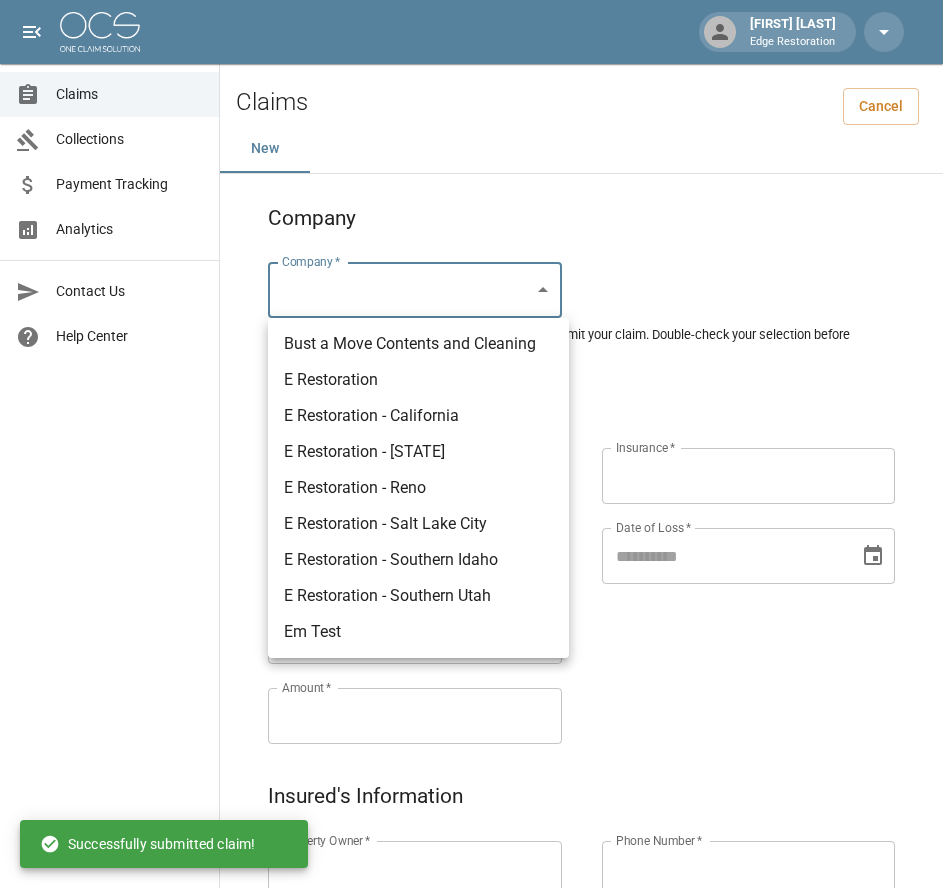 click on "Alicia Tubbs Edge Restoration Claims Collections Payment Tracking Analytics Contact Us Help Center ©  2025   One Claim Solution Claims Cancel New Company Company   * ​ Company   * Please ensure you select the correct company to submit your claim. Double-check your selection before proceeding. Claim Information Claim Type   * ​ Claim Type   * Claim Name   * Claim Name   * Claim Number   * Claim Number   * Amount   * Amount   * Insurance   * Insurance   * Date of Loss   * Date of Loss   * Insured's Information Property Owner   * Property Owner   * Mailing Address   * Mailing Address   * Mailing City   * Mailing City   * Mailing State   * Mailing State   * Mailing Zip   * Mailing Zip   * Phone Number   * Phone Number   * Alt. Phone Number Alt. Phone Number Email Email Documentation Invoice (PDF)* ​ Upload file(s) Invoice (PDF)* Work Authorization* ​ Upload file(s) Work Authorization* Photo Link Photo Link ​ Upload file(s) Testing ​ ​" at bounding box center (471, 929) 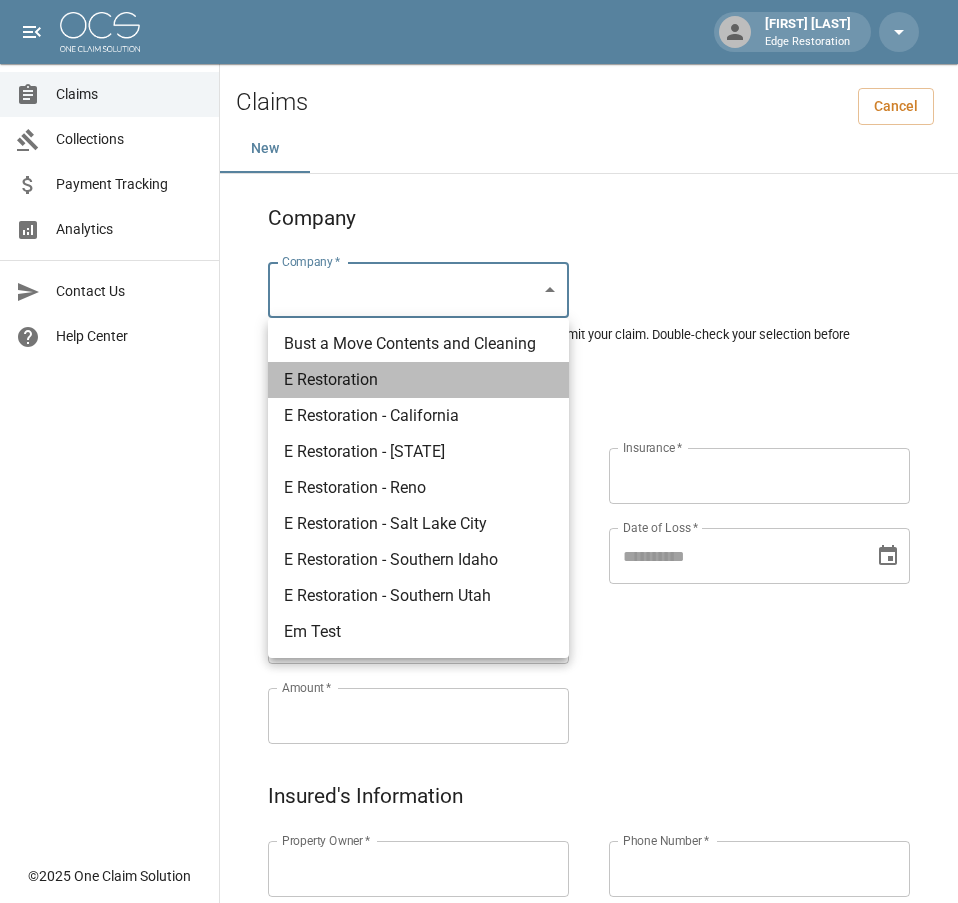 click on "E Restoration" at bounding box center [418, 380] 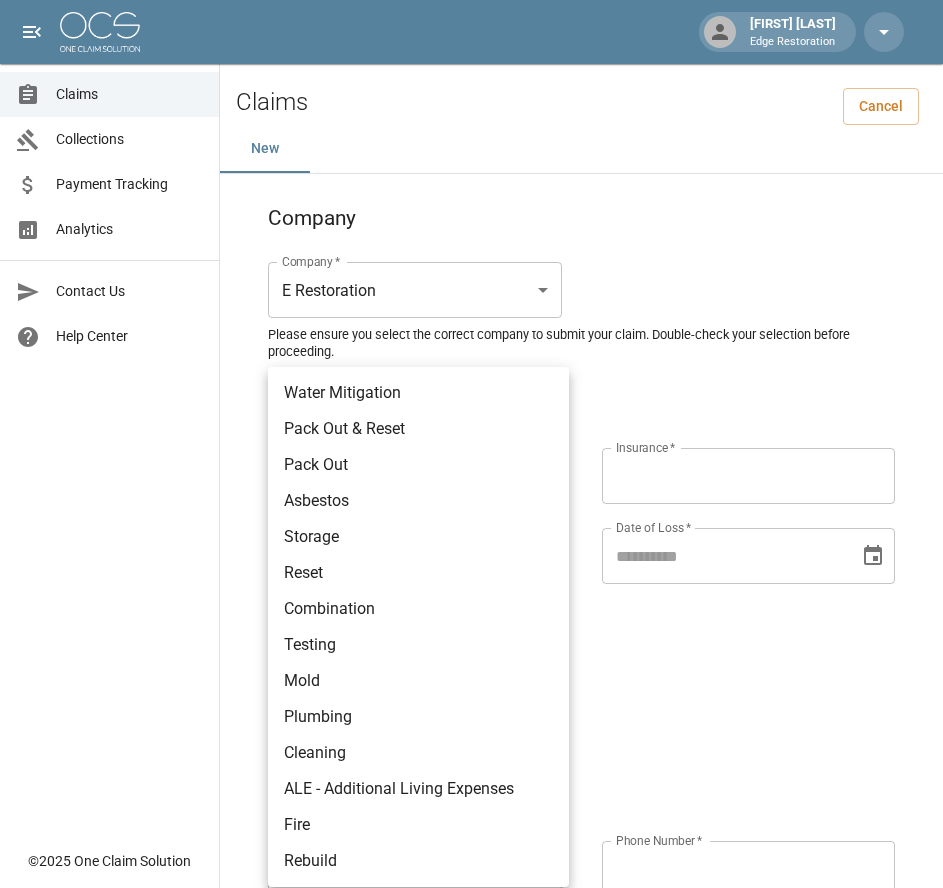 click on "Alicia Tubbs Edge Restoration Claims Collections Payment Tracking Analytics Contact Us Help Center ©  2025   One Claim Solution Claims Cancel New Company Company   * E Restoration *** Company   * Please ensure you select the correct company to submit your claim. Double-check your selection before proceeding. Claim Information Claim Type   * ​ Claim Type   * Claim Name   * Claim Name   * Claim Number   * Claim Number   * Amount   * Amount   * Insurance   * Insurance   * Date of Loss   * Date of Loss   * Insured's Information Property Owner   * Property Owner   * Mailing Address   * Mailing Address   * Mailing City   * Mailing City   * Mailing State   * Mailing State   * Mailing Zip   * Mailing Zip   * Phone Number   * Phone Number   * Alt. Phone Number Alt. Phone Number Email Email Documentation Invoice (PDF)* ​ Upload file(s) Invoice (PDF)* Work Authorization* ​ Upload file(s) Work Authorization* Photo Link Photo Link ​ Upload file(s) *" at bounding box center (471, 929) 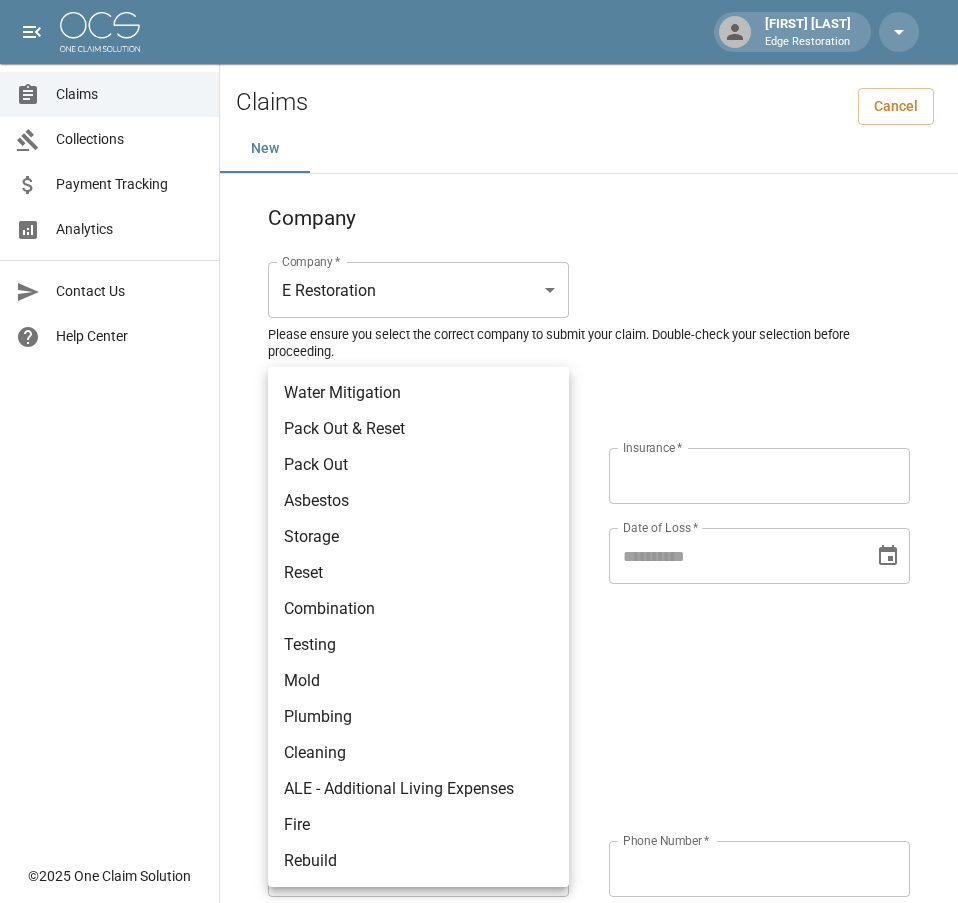 click on "Water Mitigation" at bounding box center [418, 393] 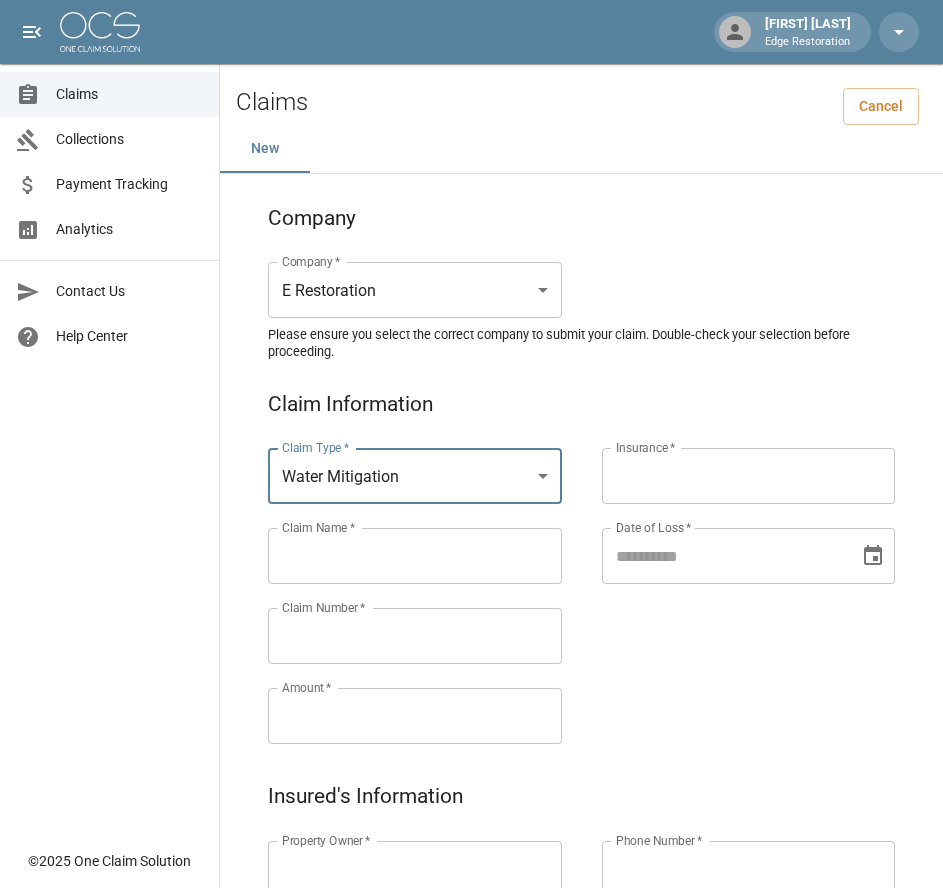 click on "Claims Collections Payment Tracking Analytics Contact Us Help Center" at bounding box center (109, 419) 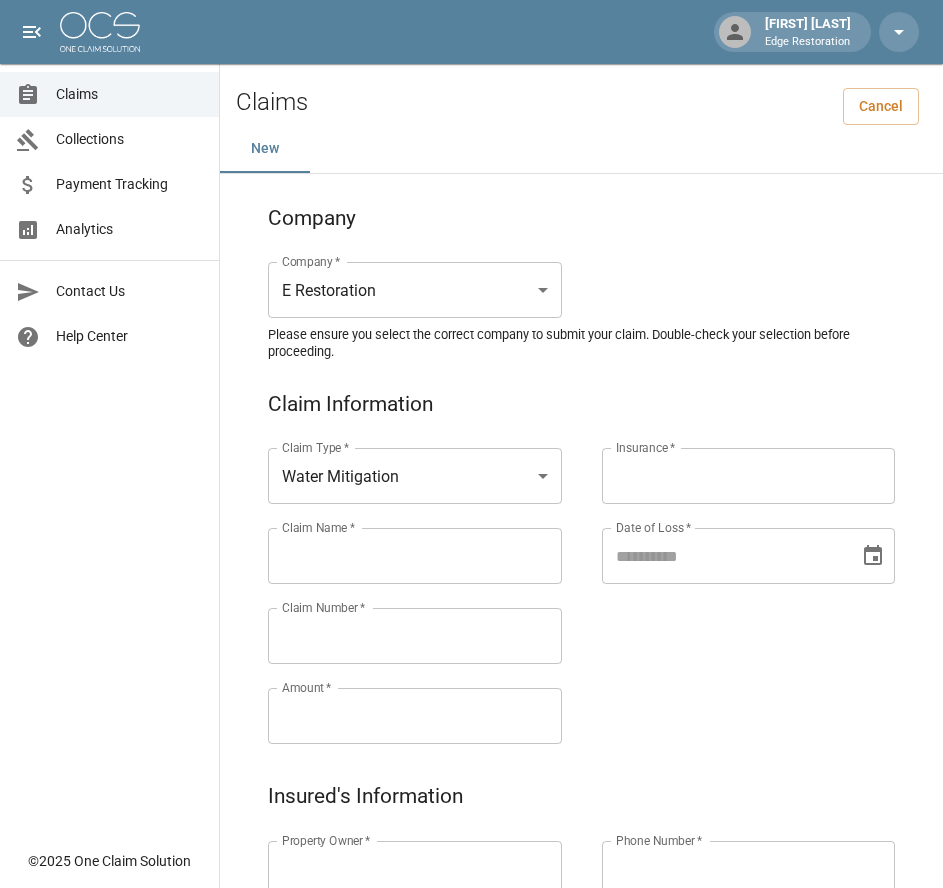 click on "Claim Name   *" at bounding box center [415, 556] 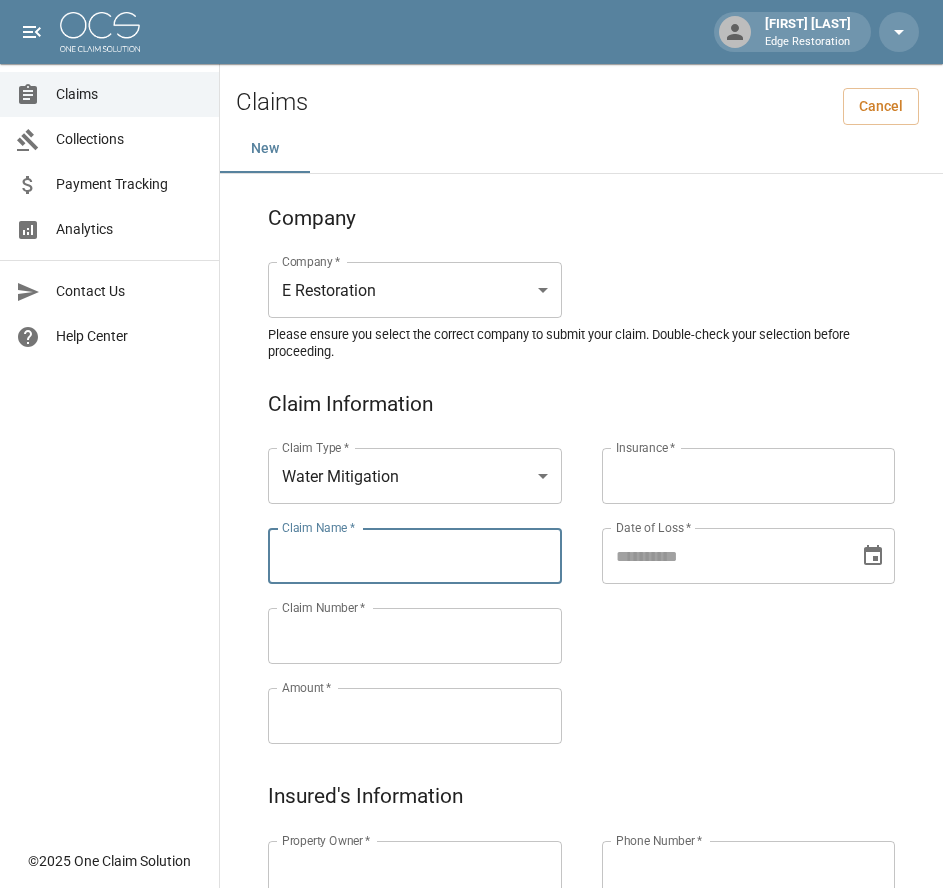 paste on "******" 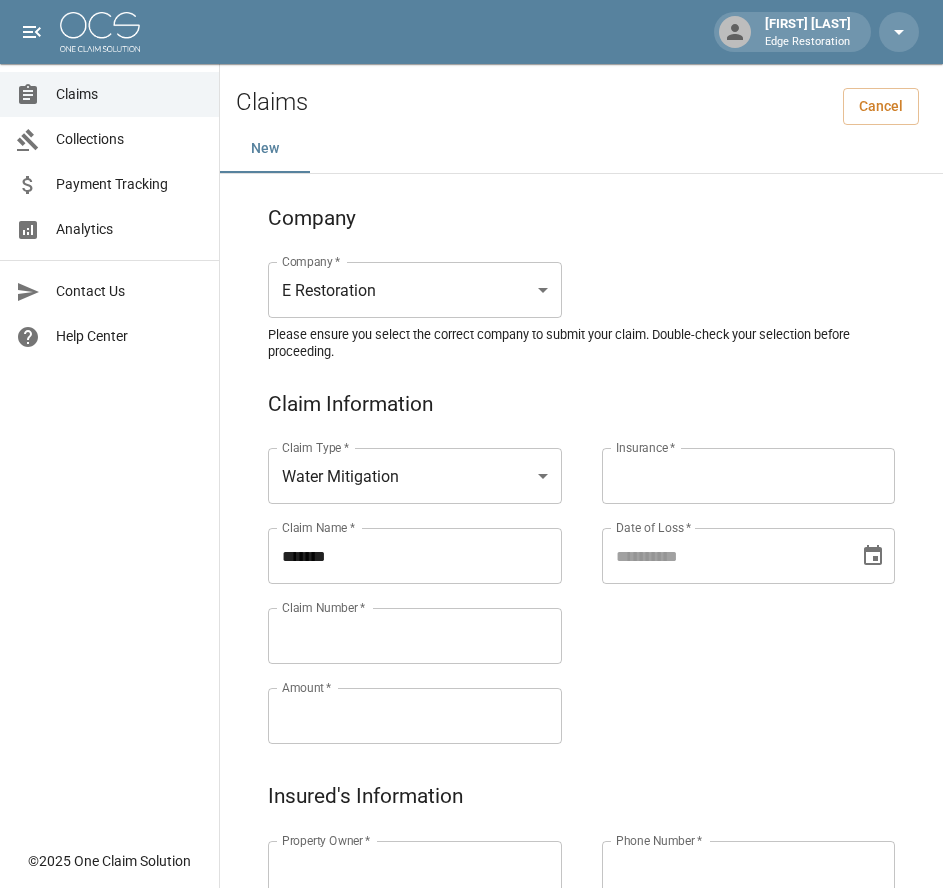 click on "******" at bounding box center (415, 556) 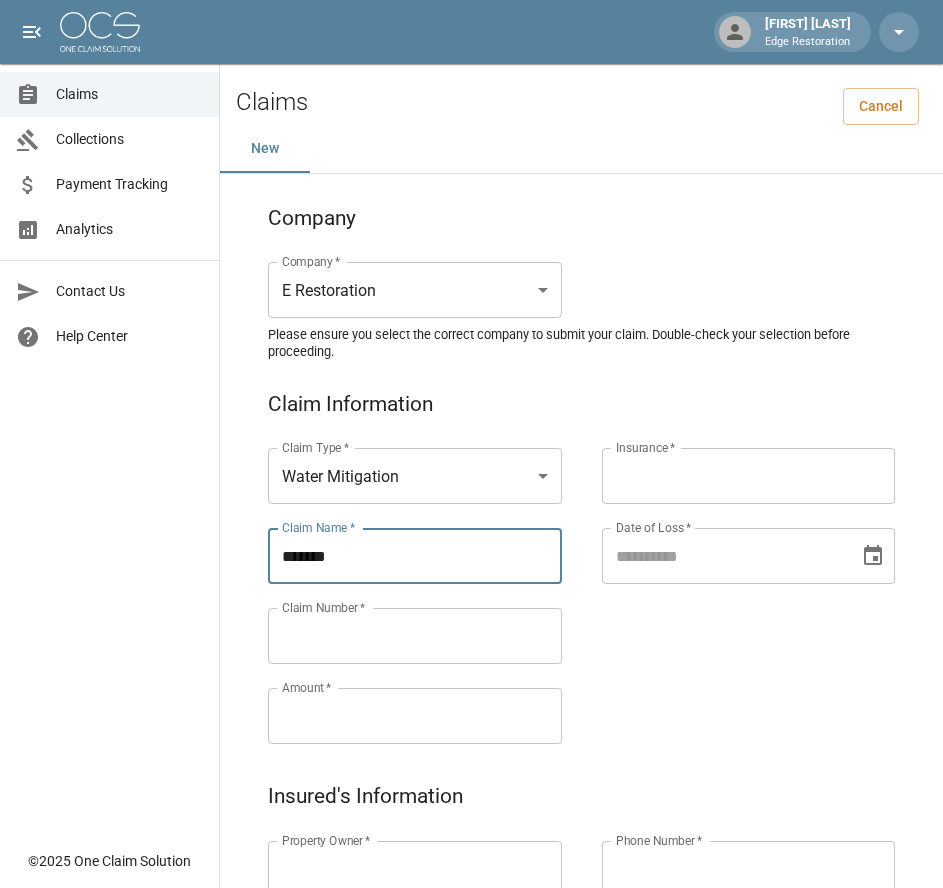 paste on "*********" 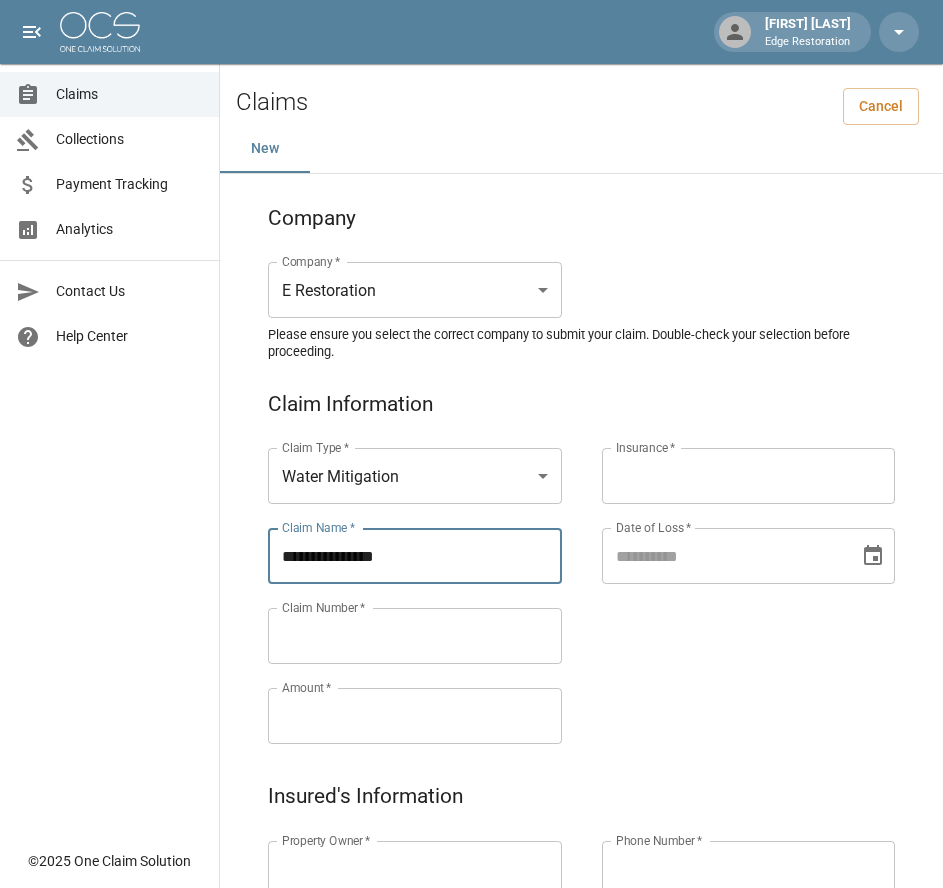 drag, startPoint x: 387, startPoint y: 558, endPoint x: 260, endPoint y: 562, distance: 127.06297 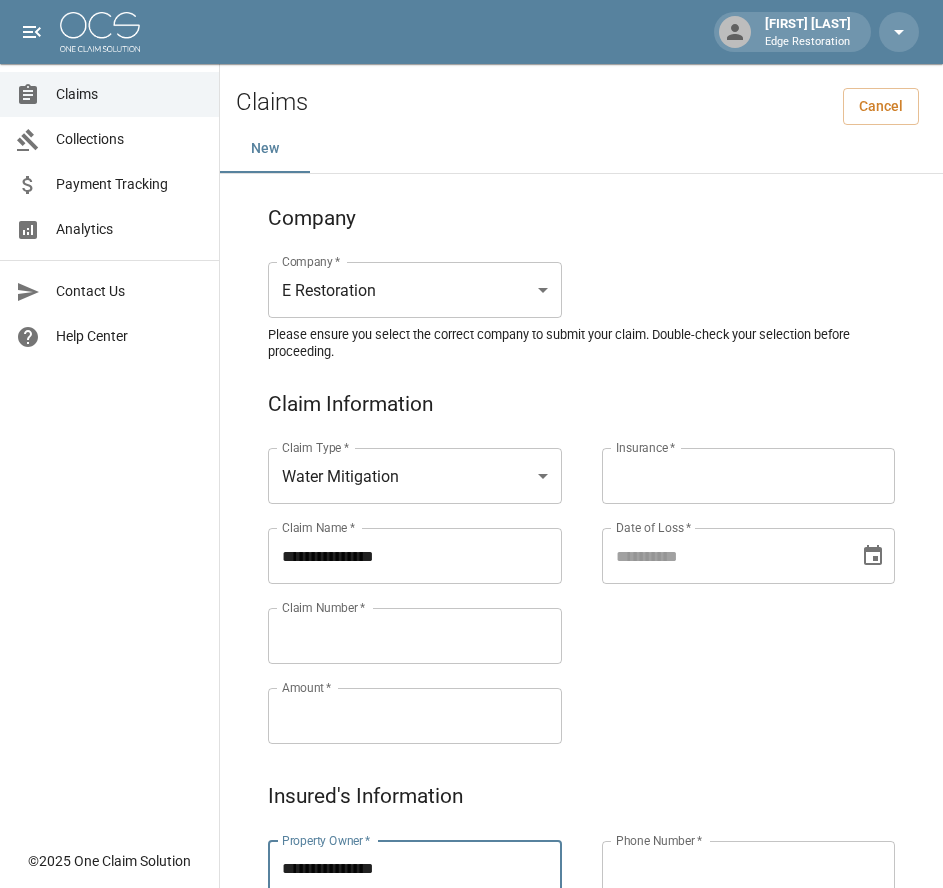 type on "**********" 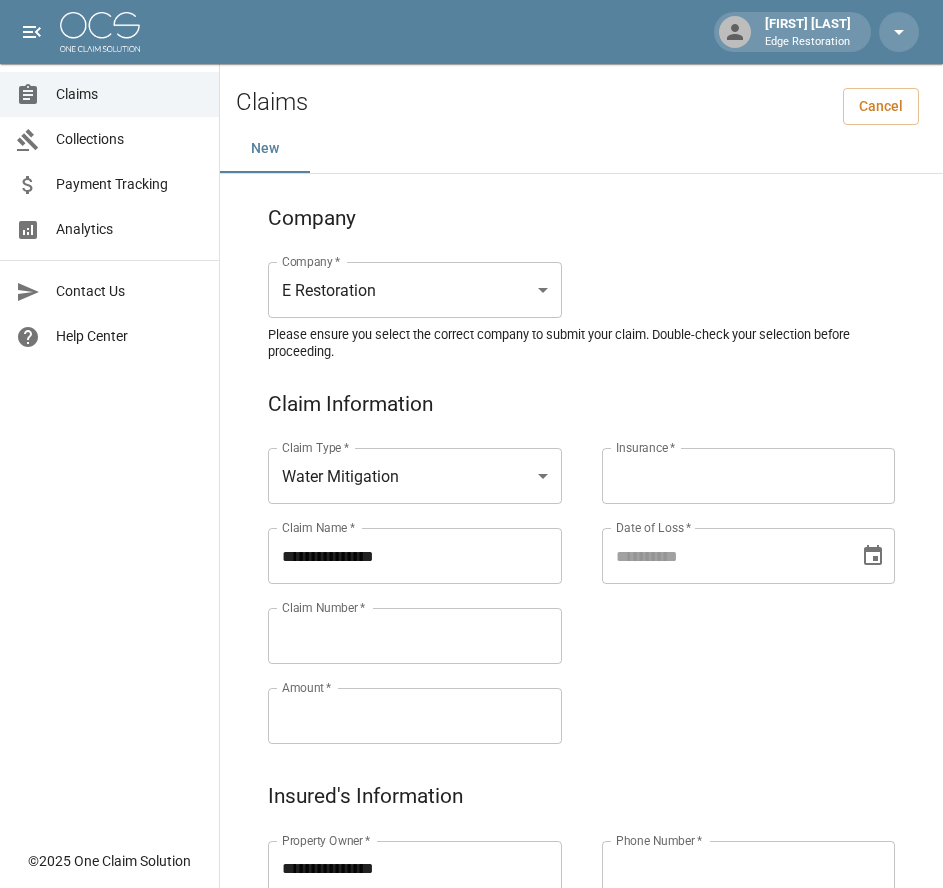 click on "Claim Number   *" at bounding box center [415, 636] 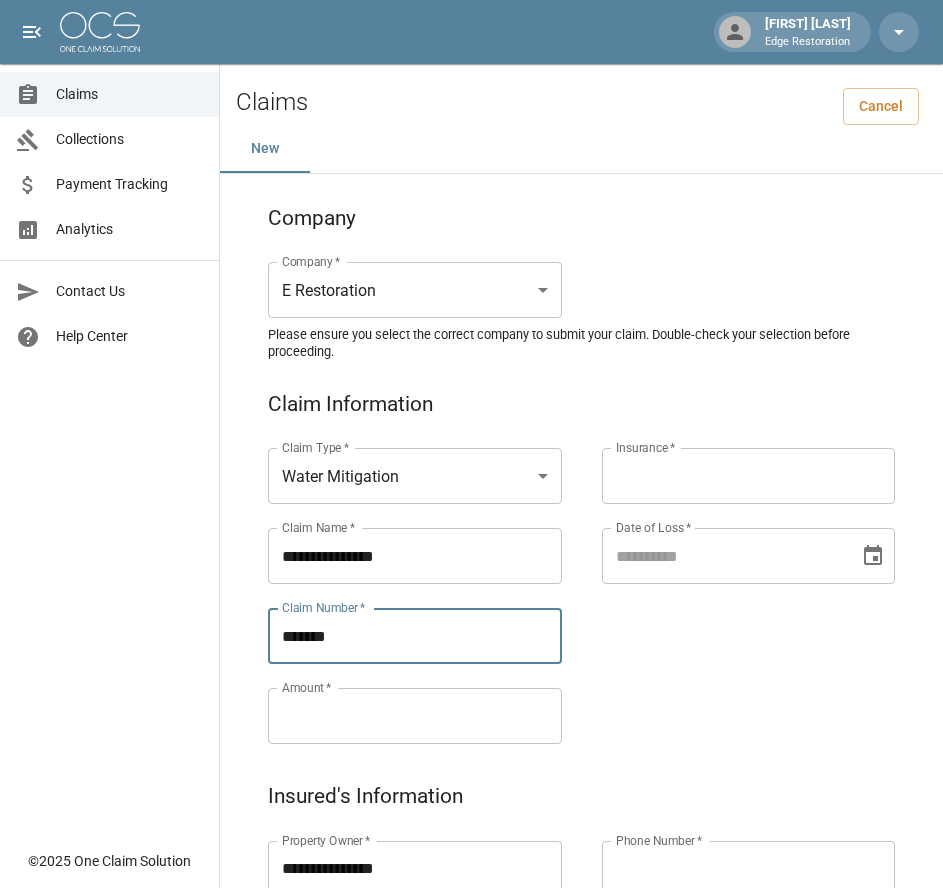 type on "*******" 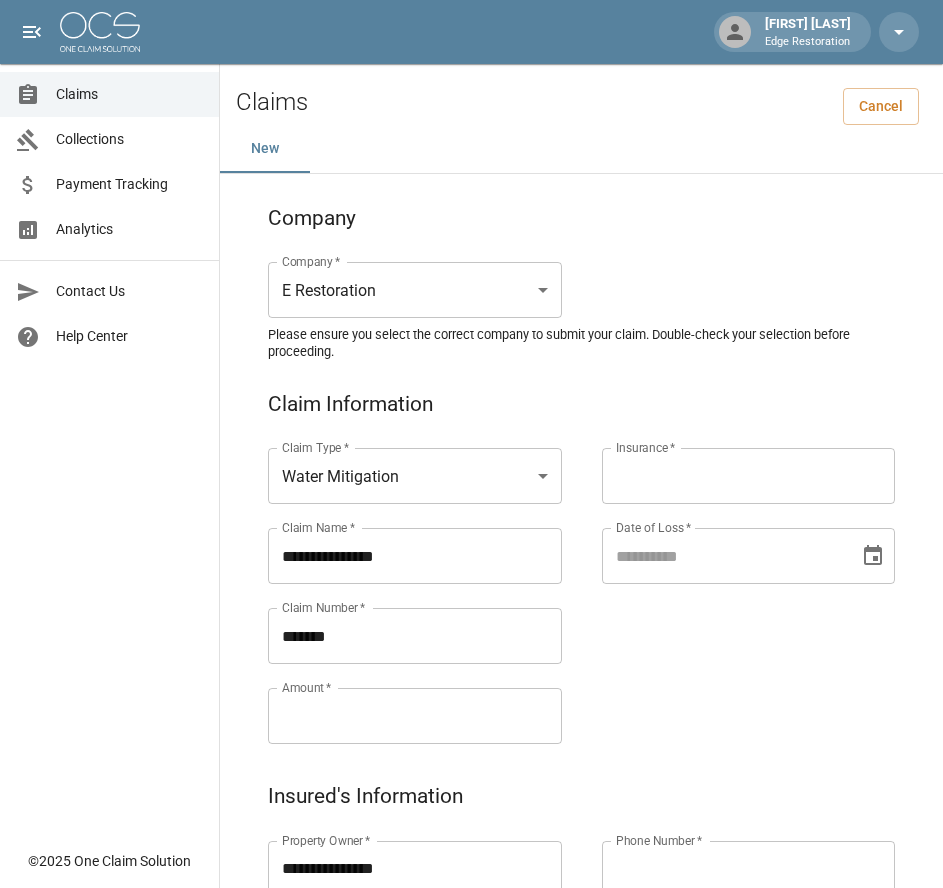 click on "Amount   *" at bounding box center [415, 716] 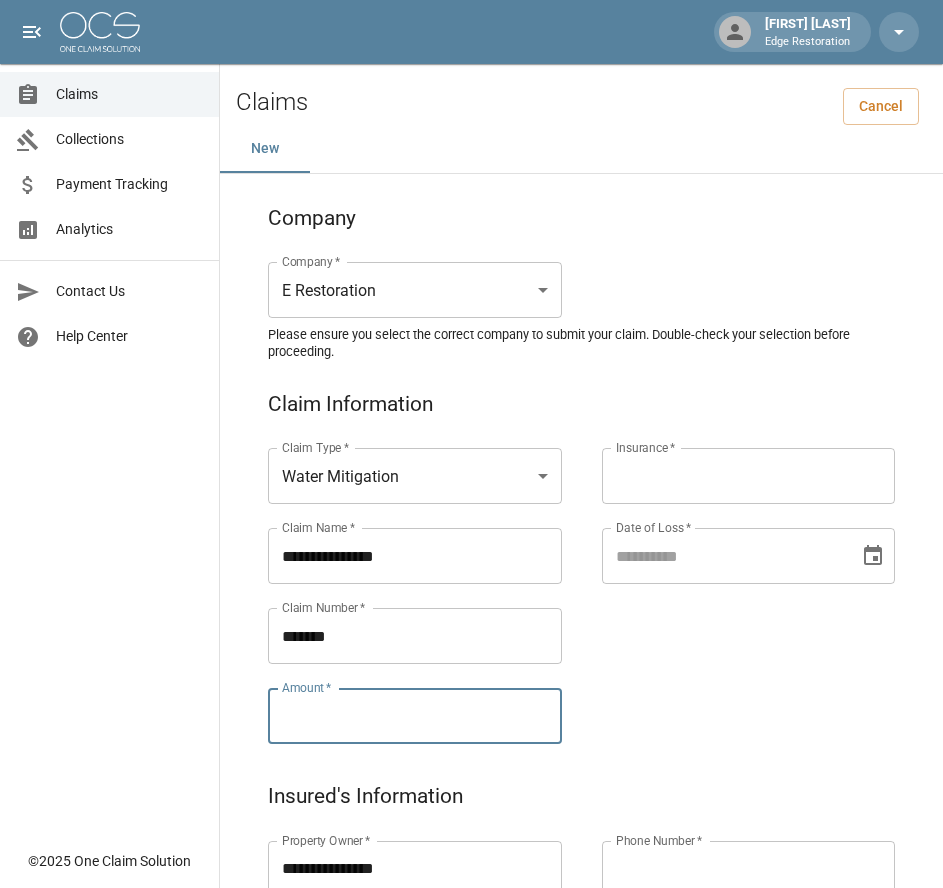 paste on "**********" 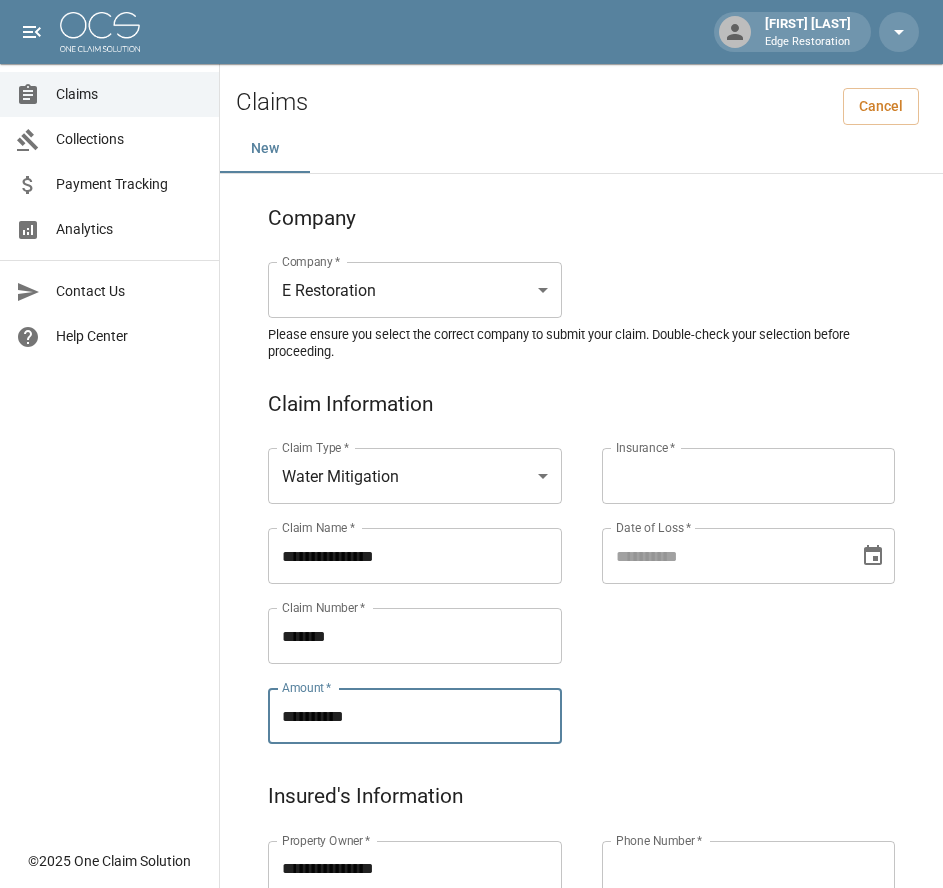 type on "**********" 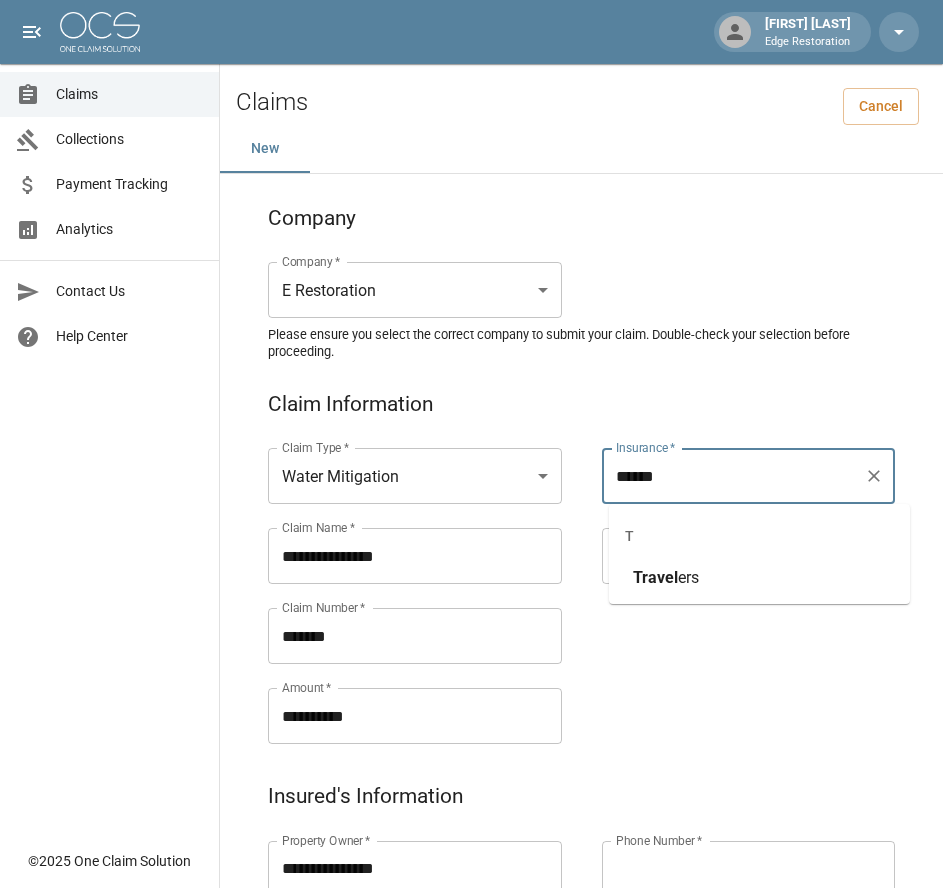 click on "[BRAND]" at bounding box center (759, 578) 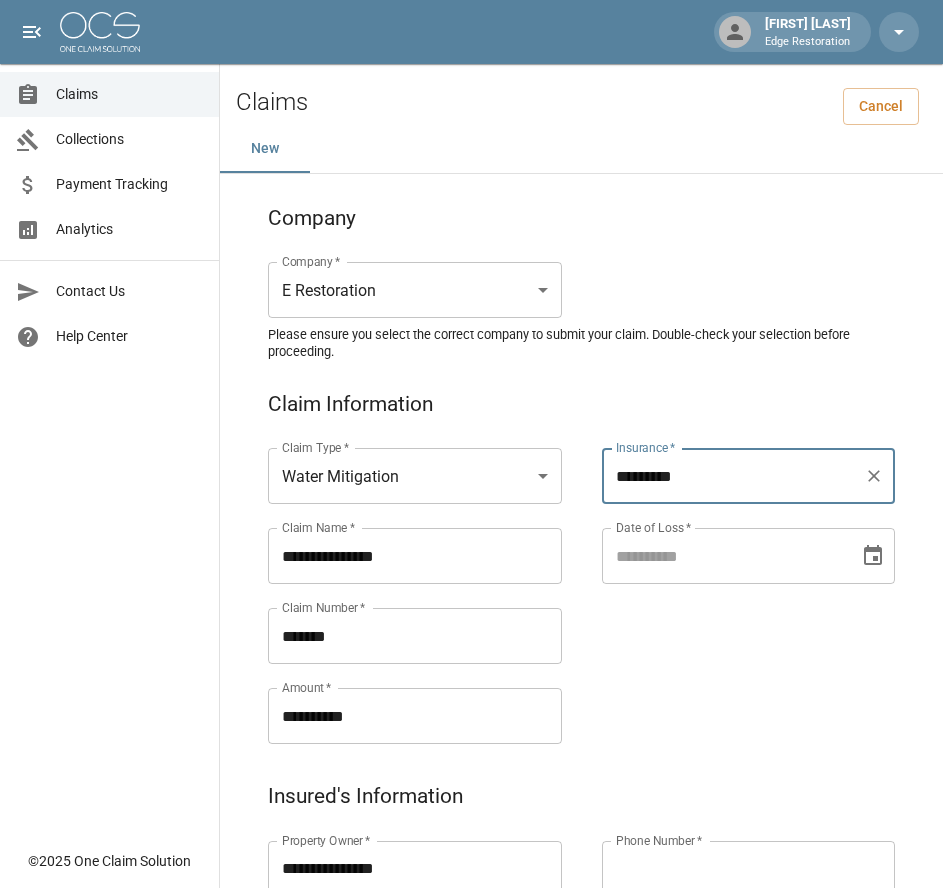 type on "*********" 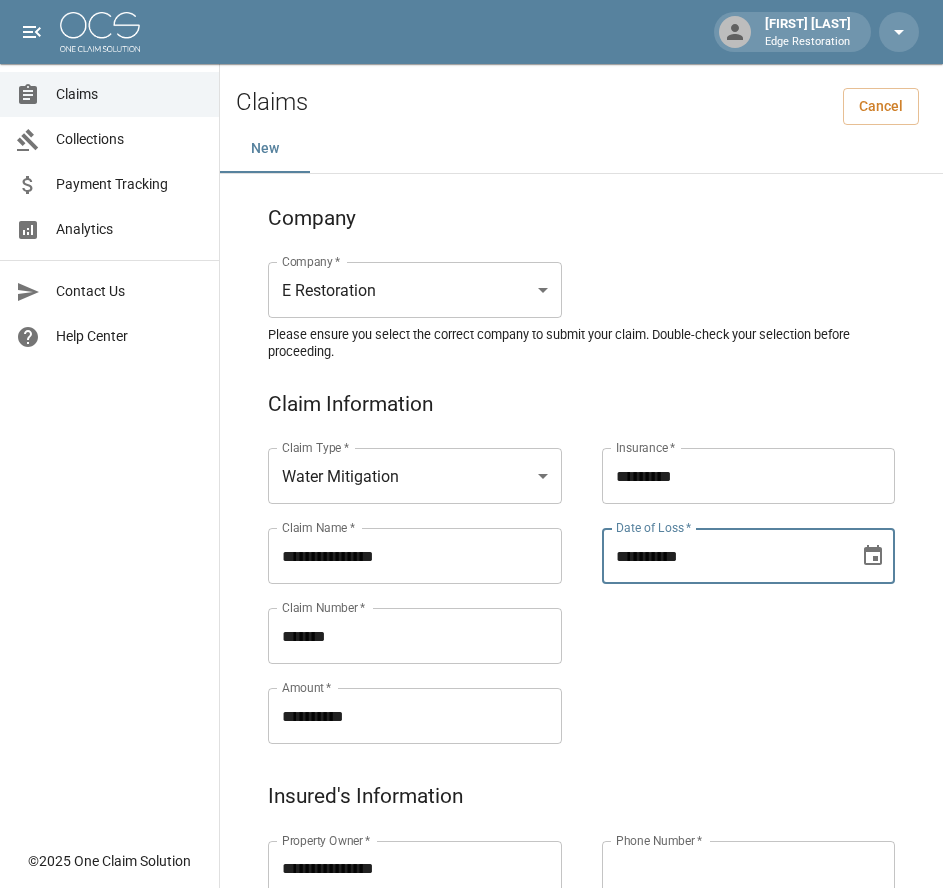 type on "**********" 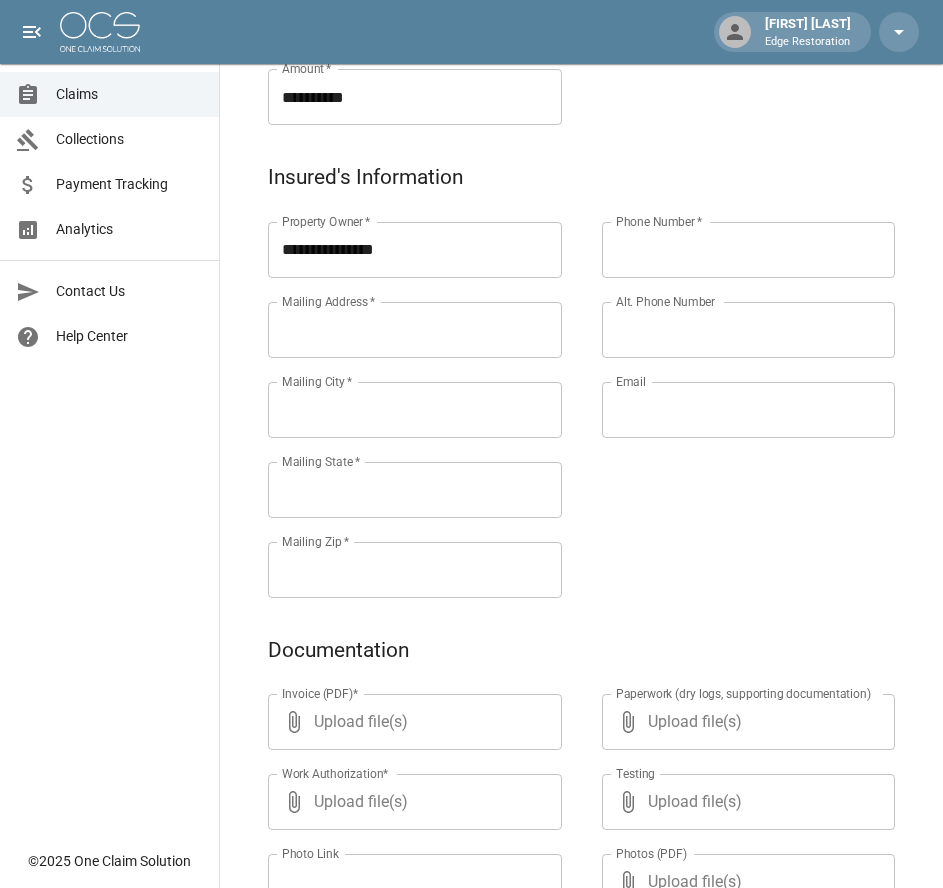 scroll, scrollTop: 621, scrollLeft: 0, axis: vertical 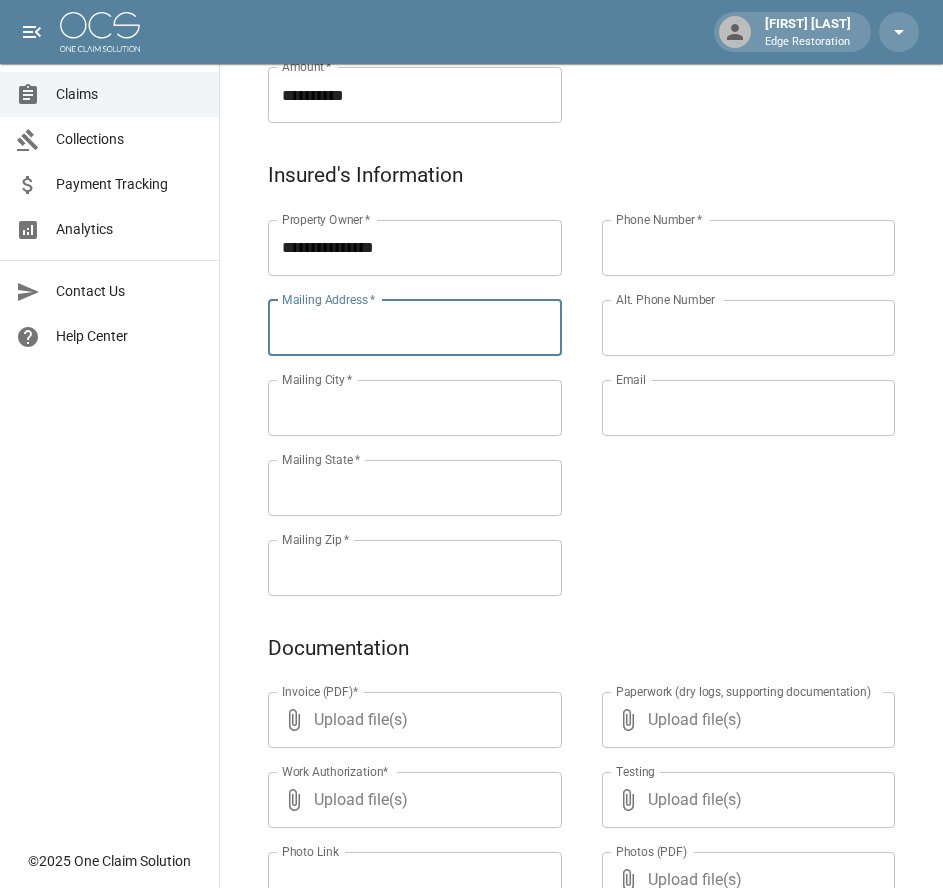 click on "Mailing Address   *" at bounding box center [415, 328] 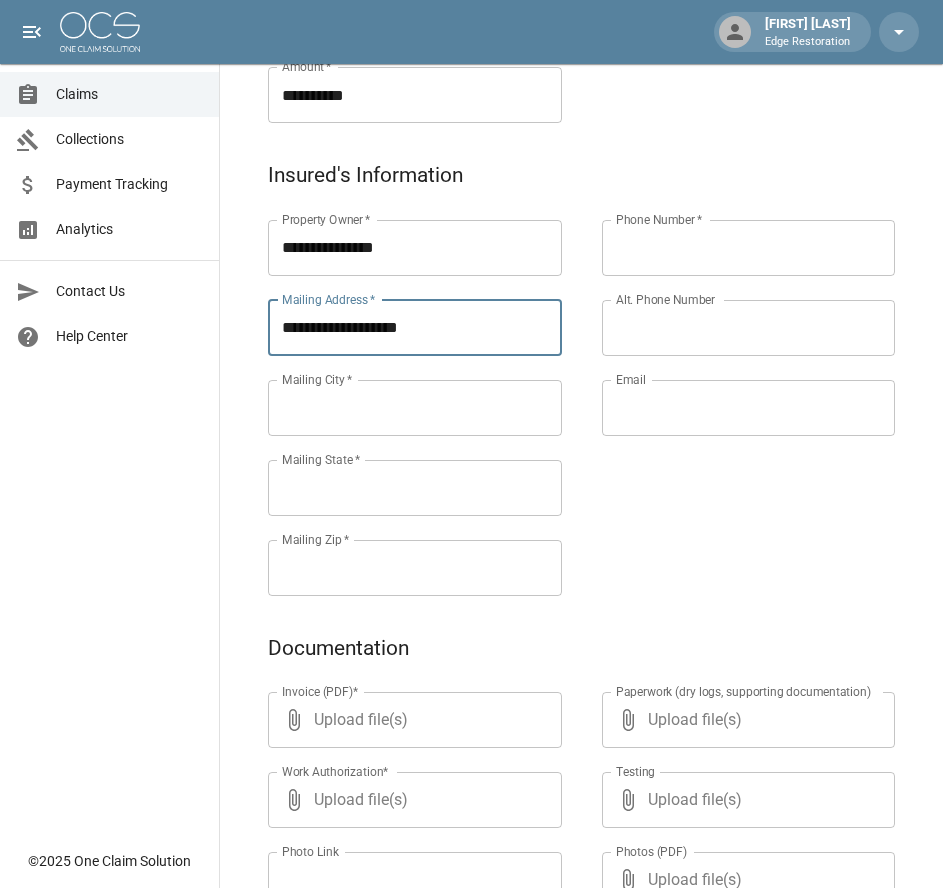 type on "**********" 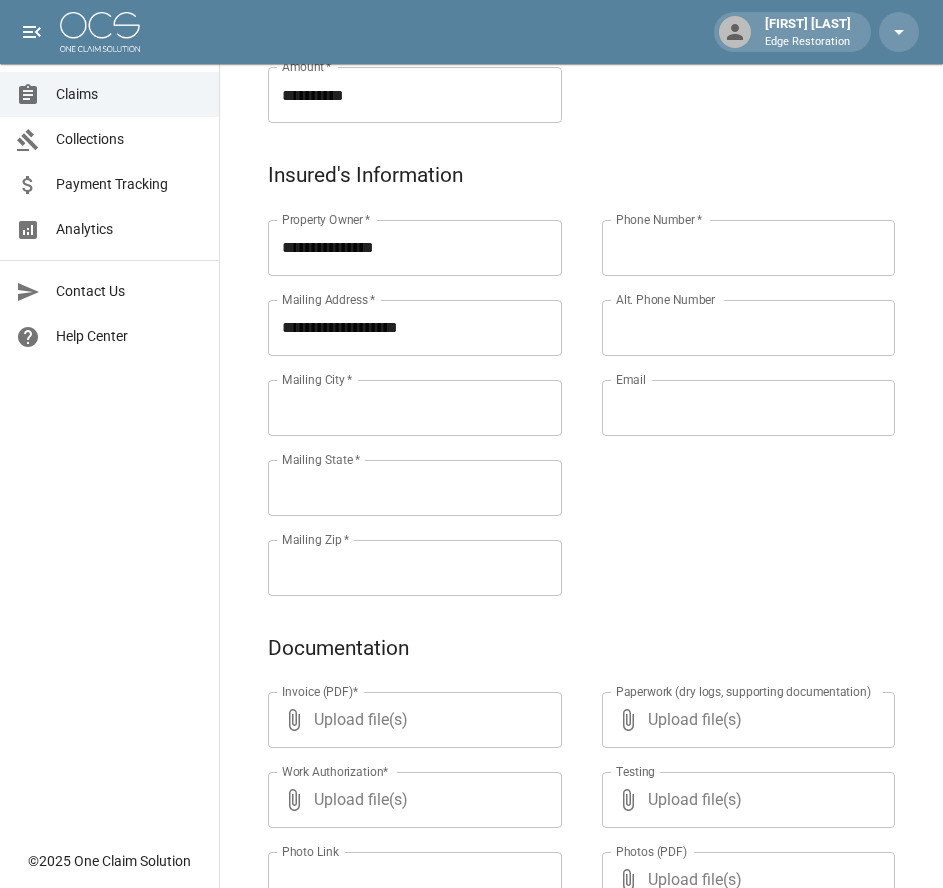 click on "Mailing City   *" at bounding box center (415, 408) 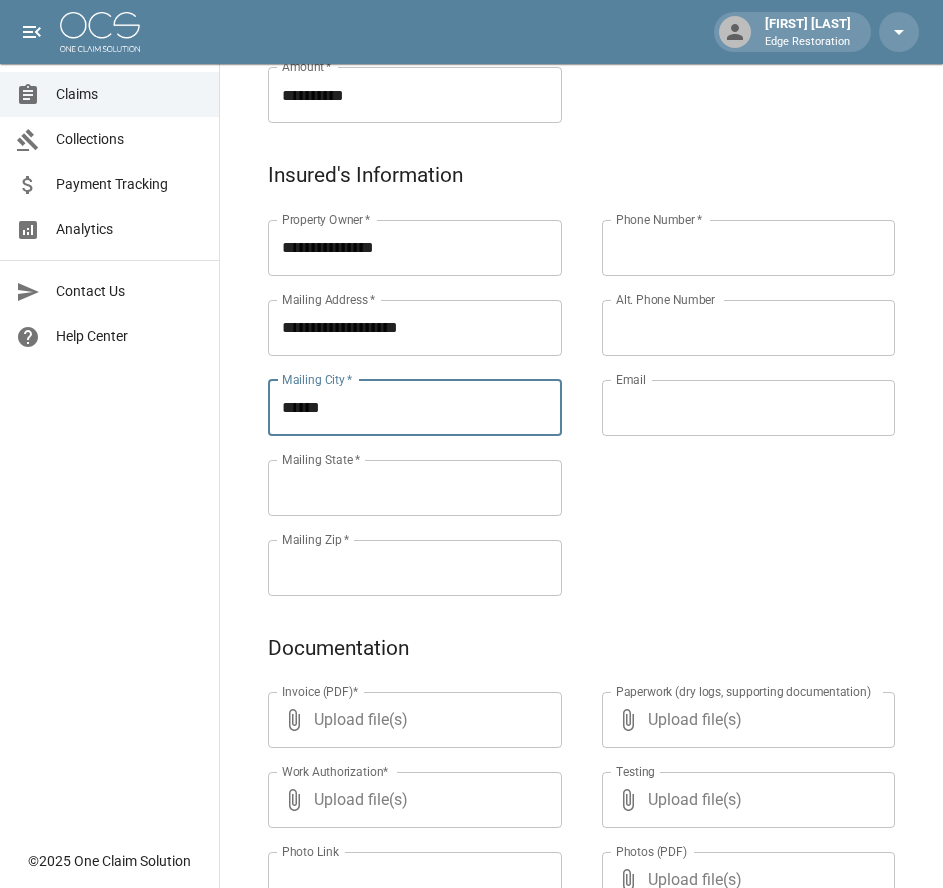 type on "******" 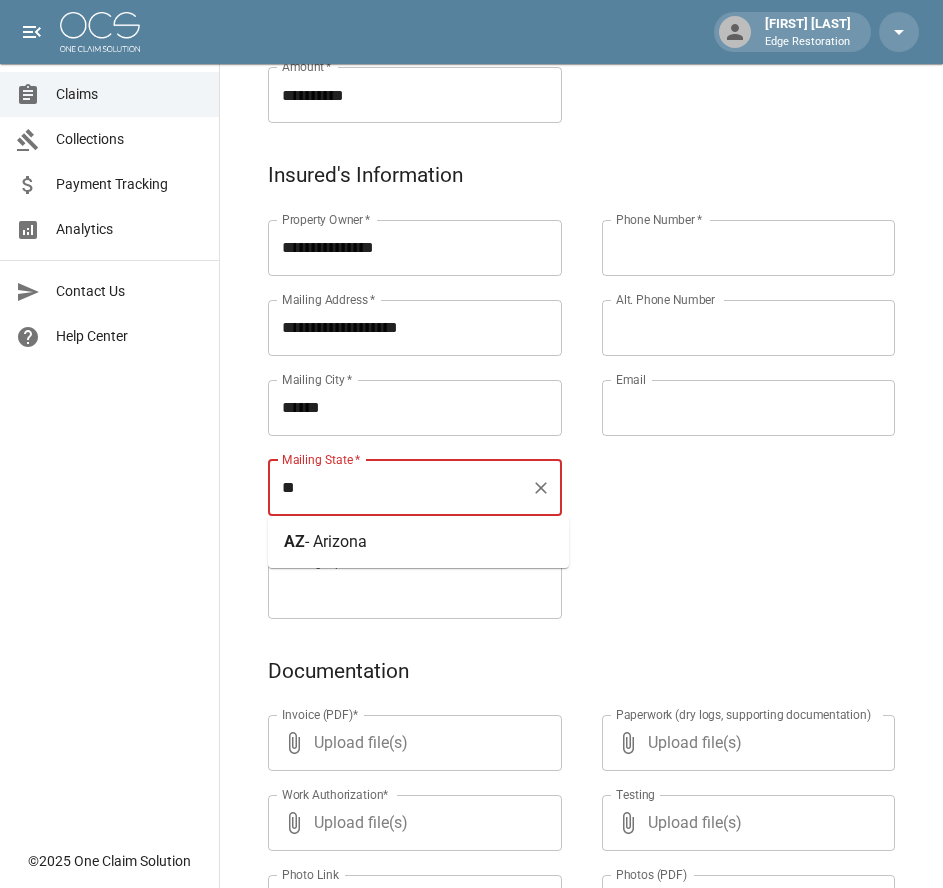 click on "- Arizona" at bounding box center (336, 541) 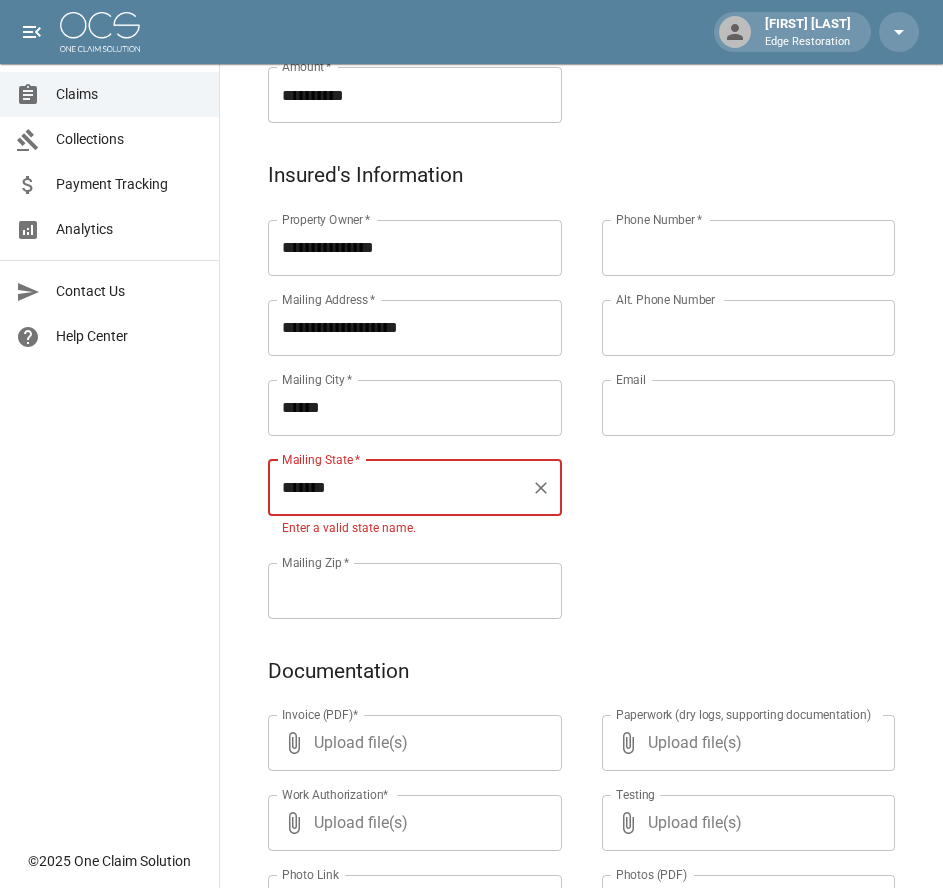 type on "*******" 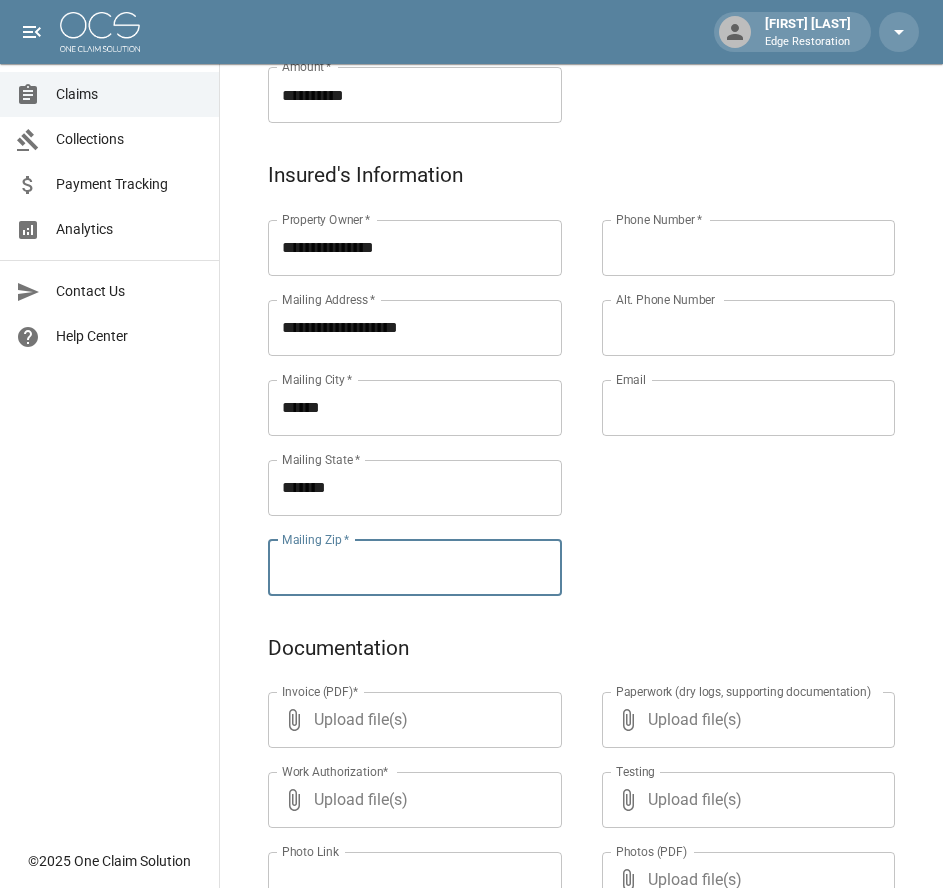 click on "Mailing Zip   *" at bounding box center (415, 568) 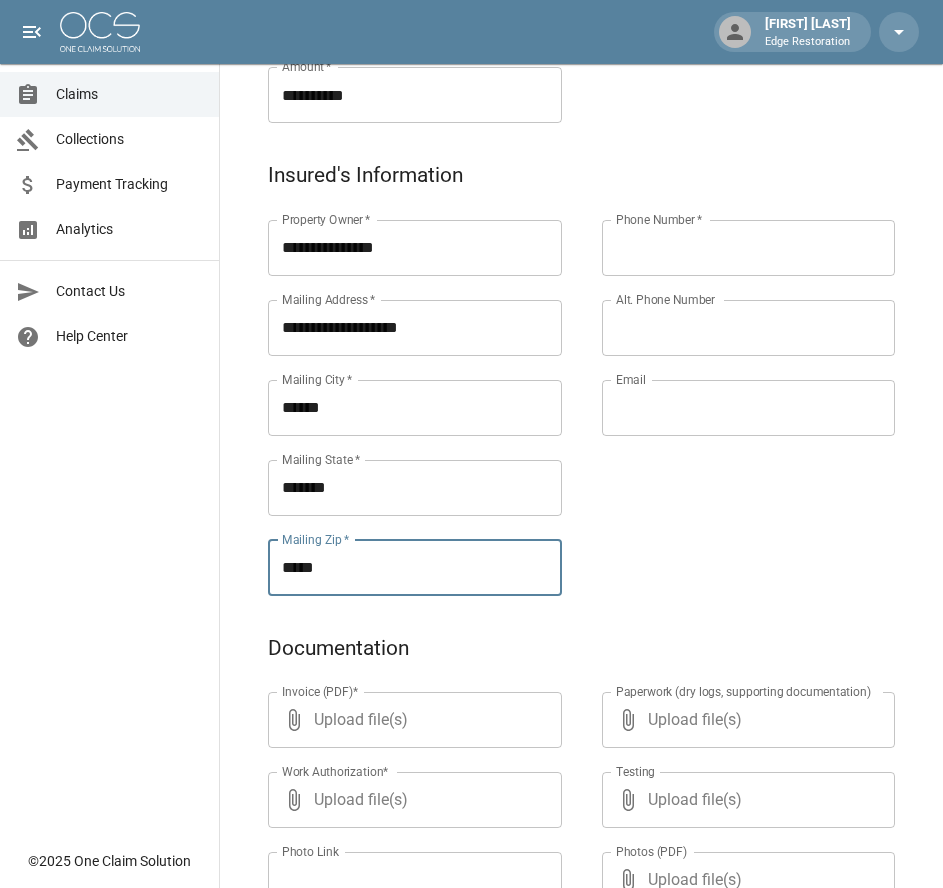 type on "*****" 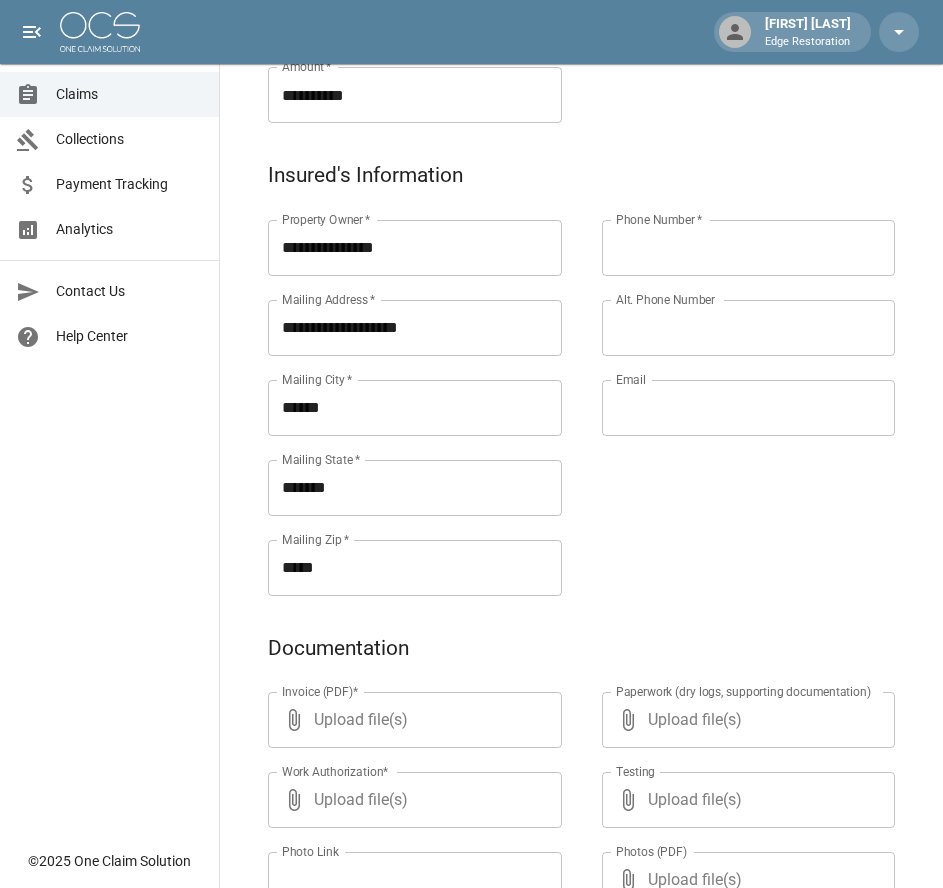 click on "Phone Number   *" at bounding box center [749, 248] 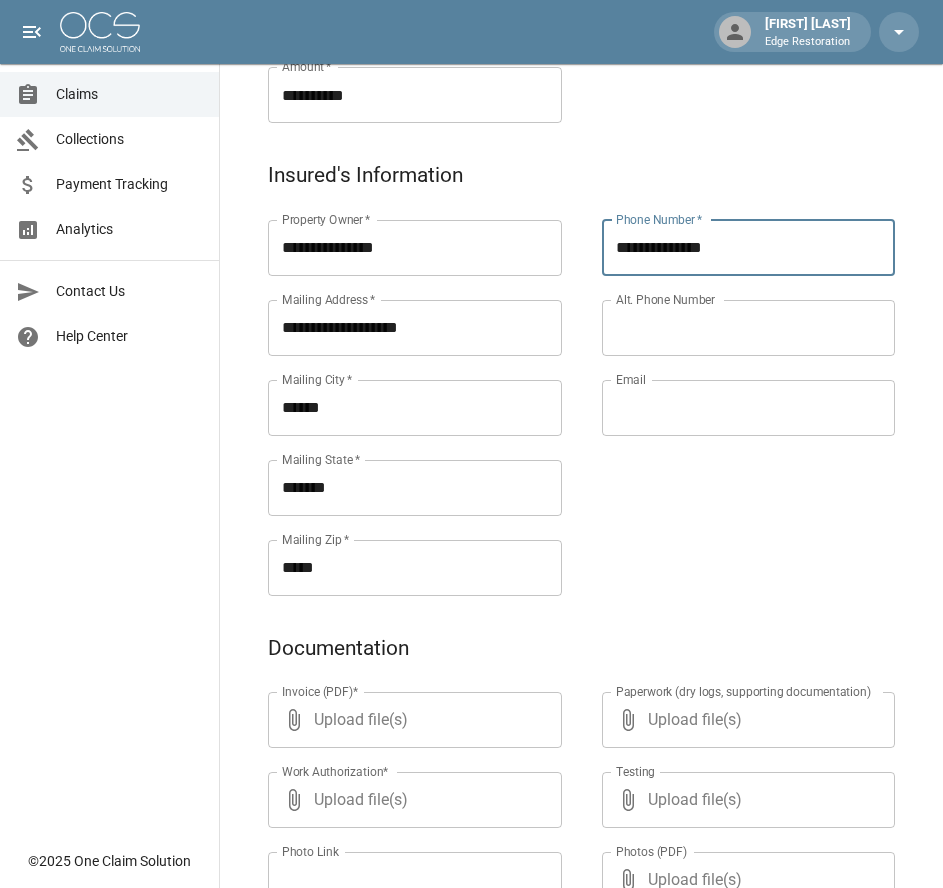 type on "**********" 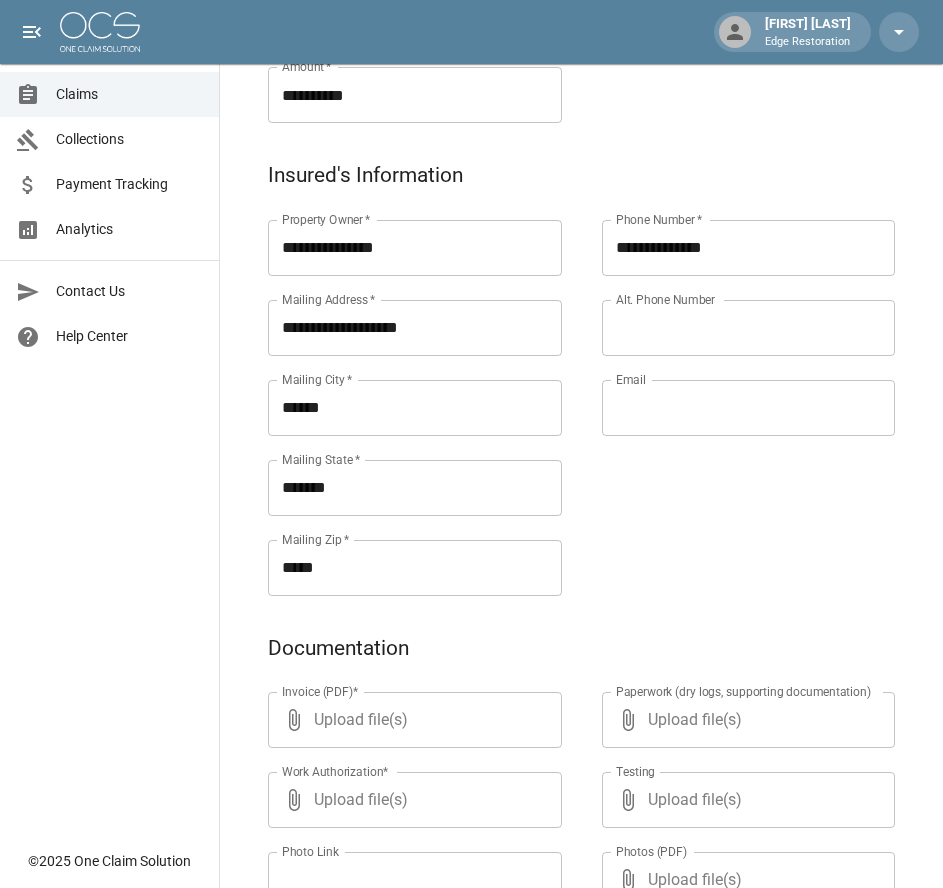 click on "Alt. Phone Number" at bounding box center [749, 328] 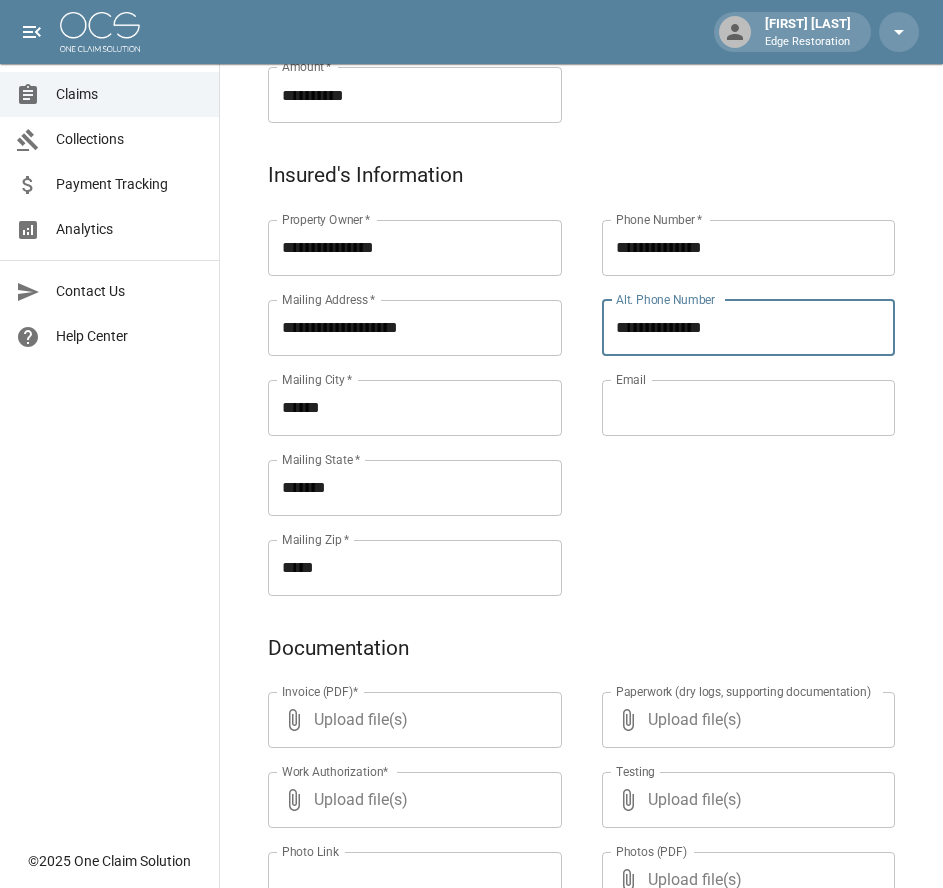 type on "**********" 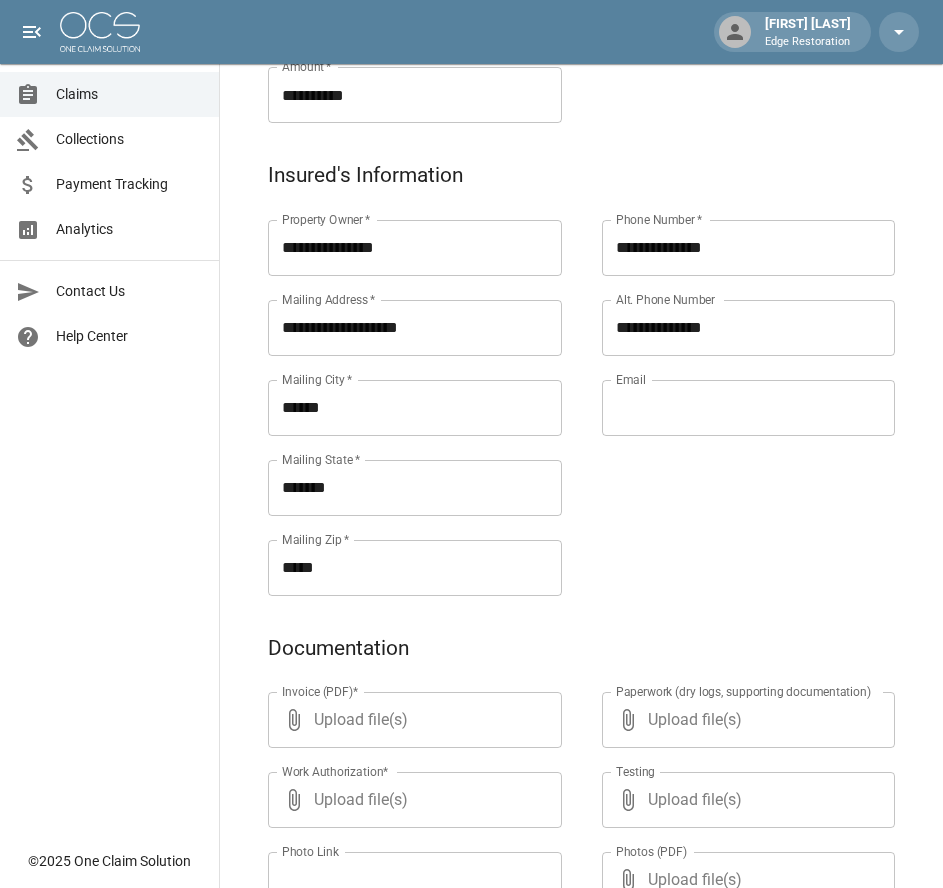 click on "**********" at bounding box center (729, 384) 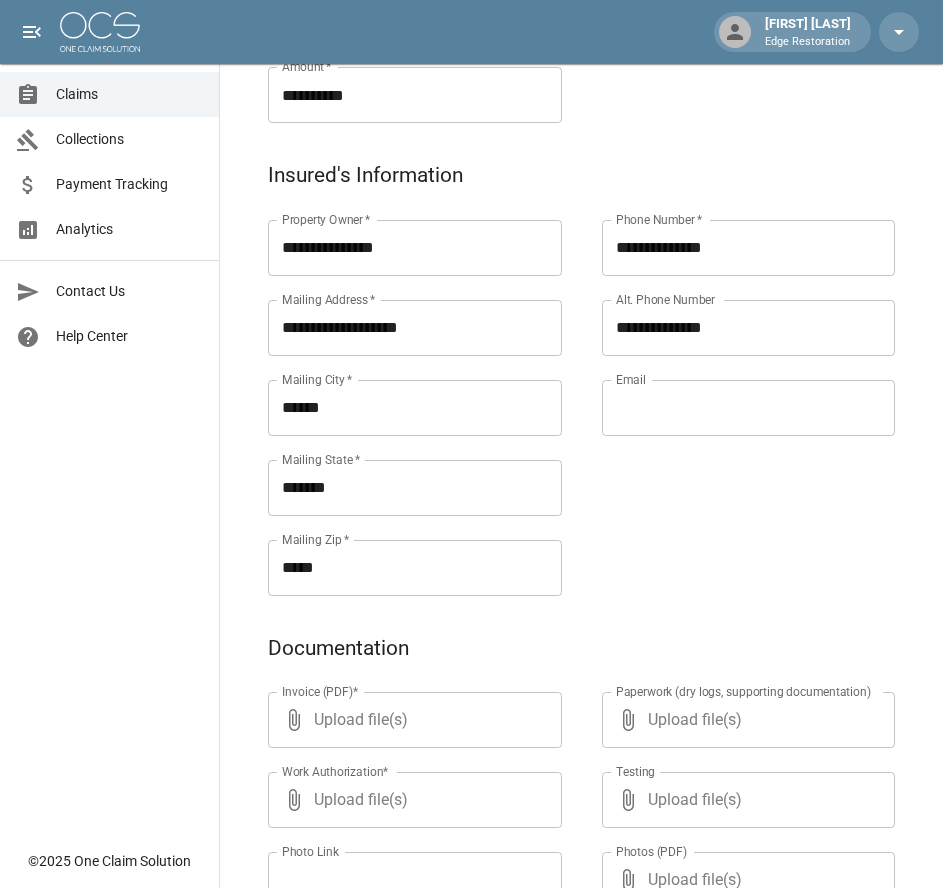 click on "**********" at bounding box center [729, 384] 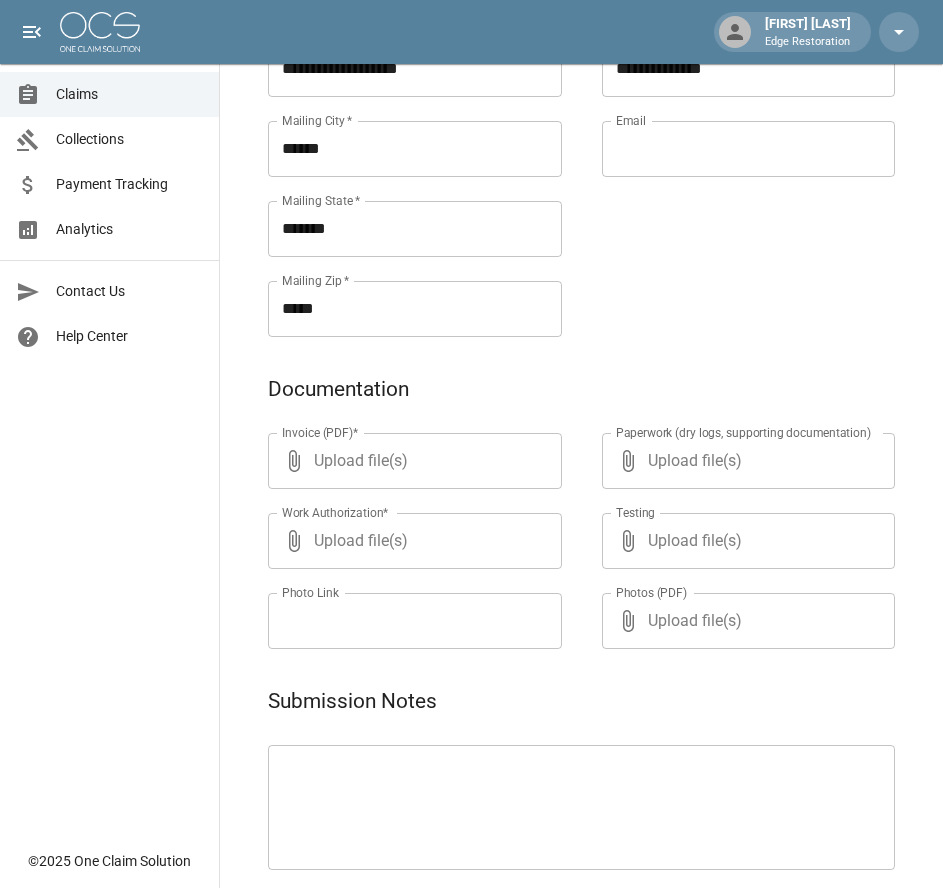 scroll, scrollTop: 971, scrollLeft: 0, axis: vertical 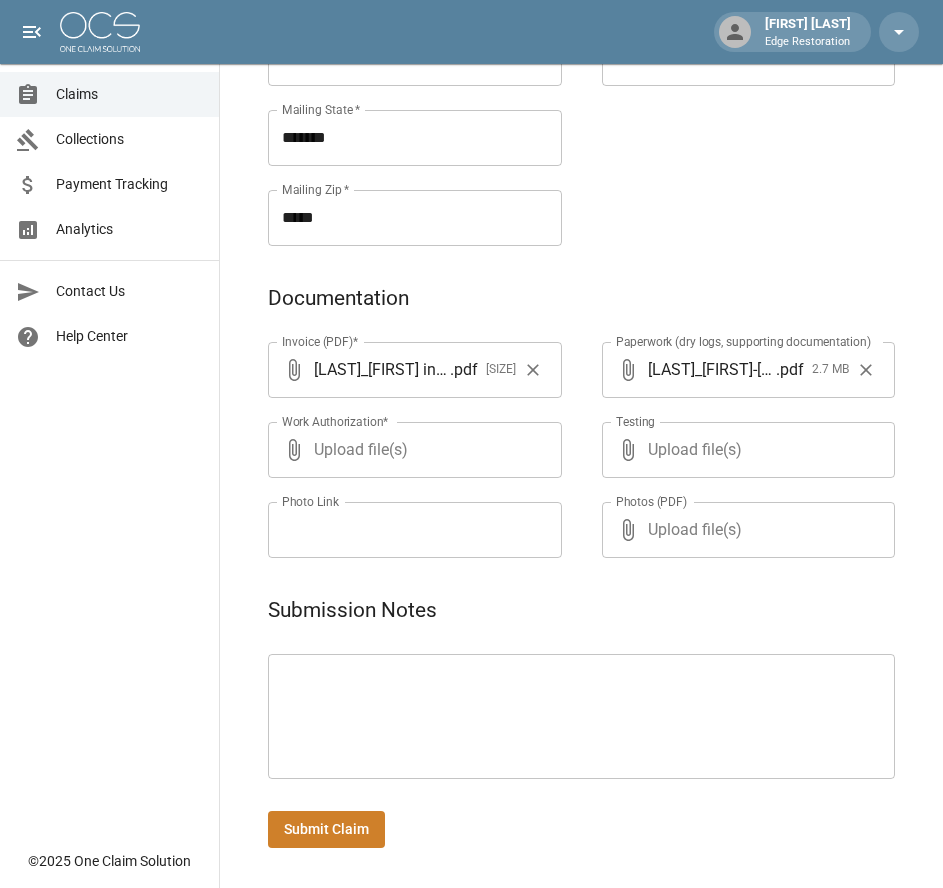 click on "Submit Claim" at bounding box center [326, 829] 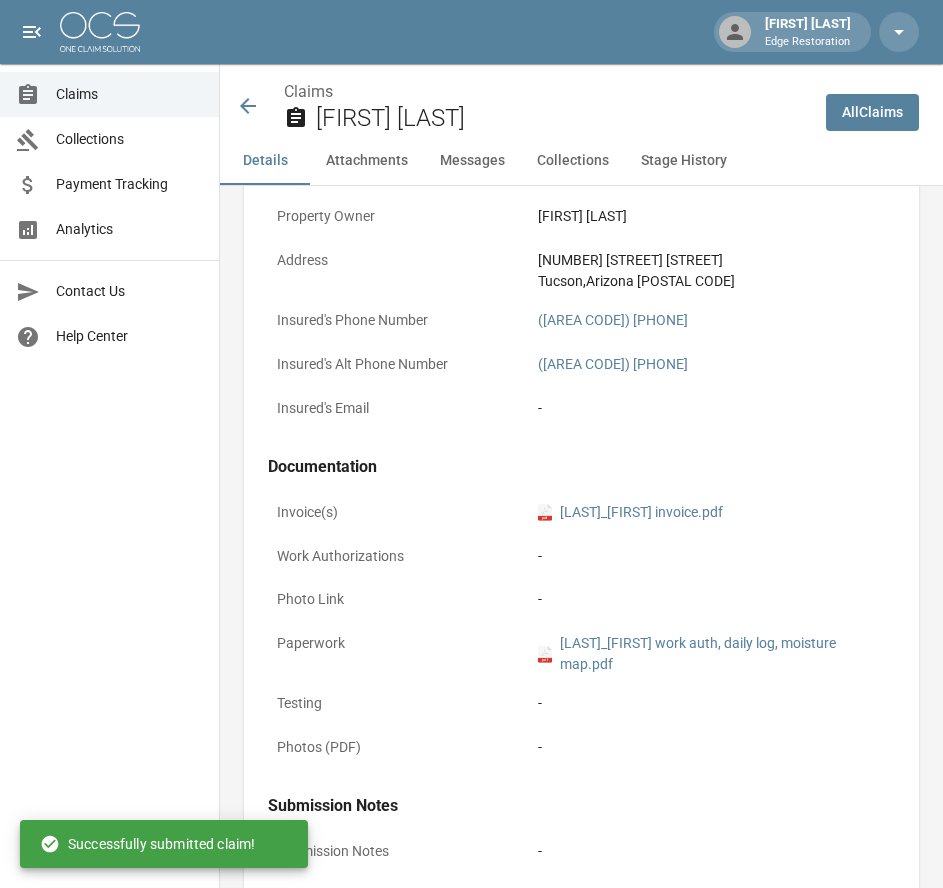 click at bounding box center [100, 32] 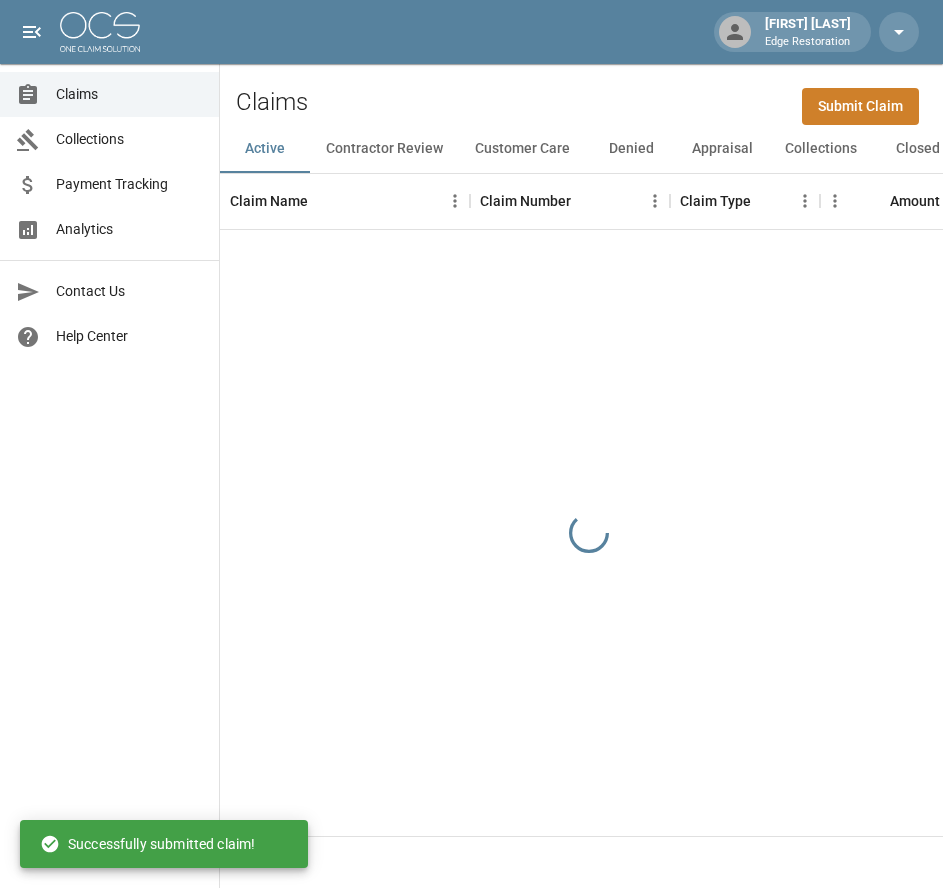 scroll, scrollTop: 0, scrollLeft: 0, axis: both 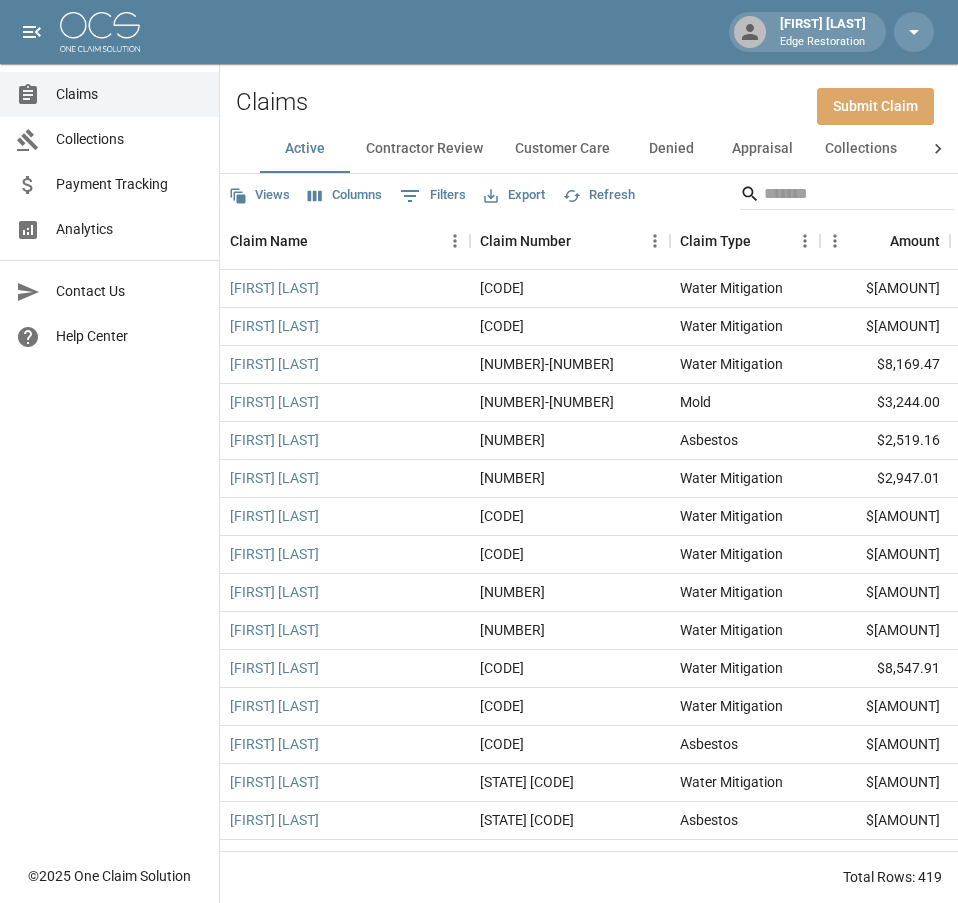 click on "Submit Claim" at bounding box center [875, 106] 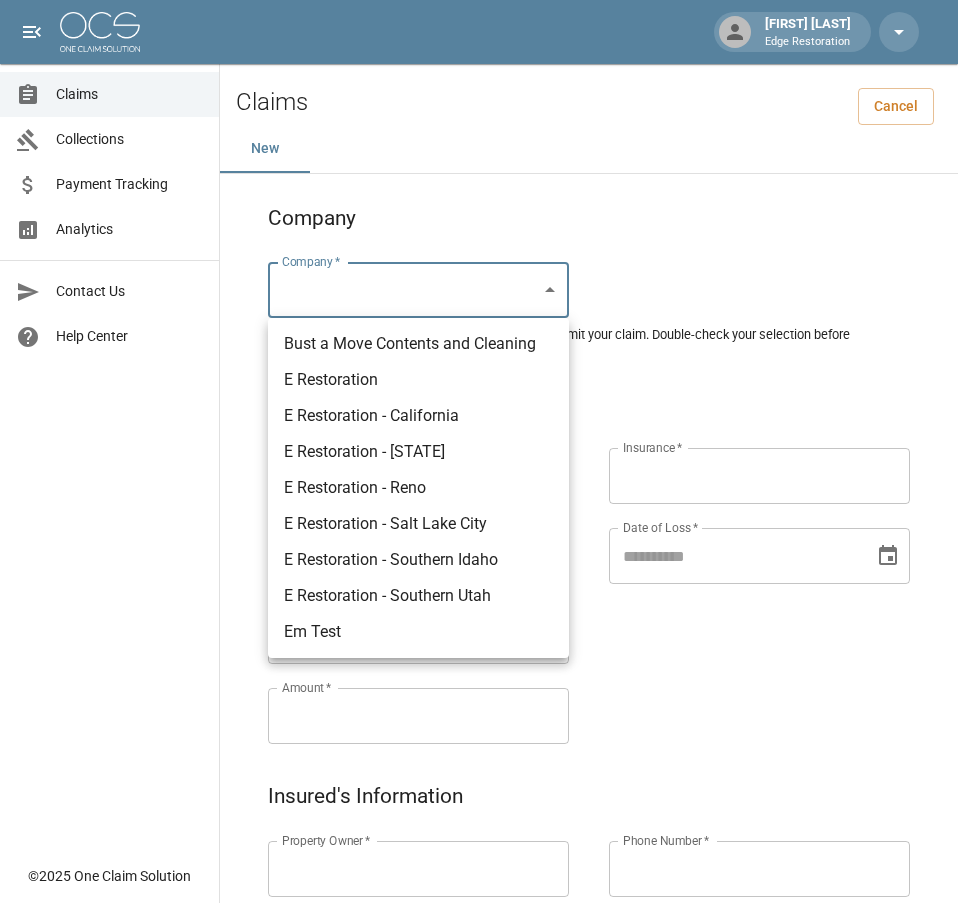 click on "Alicia Tubbs Edge Restoration Claims Collections Payment Tracking Analytics Contact Us Help Center ©  2025   One Claim Solution Claims Cancel New Company Company   * ​ Company   * Please ensure you select the correct company to submit your claim. Double-check your selection before proceeding. Claim Information Claim Type   * ​ Claim Type   * Claim Name   * Claim Name   * Claim Number   * Claim Number   * Amount   * Amount   * Insurance   * Insurance   * Date of Loss   * Date of Loss   * Insured's Information Property Owner   * Property Owner   * Mailing Address   * Mailing Address   * Mailing City   * Mailing City   * Mailing State   * Mailing State   * Mailing Zip   * Mailing Zip   * Phone Number   * Phone Number   * Alt. Phone Number Alt. Phone Number Email Email Documentation Invoice (PDF)* ​ Upload file(s) Invoice (PDF)* Work Authorization* ​ Upload file(s) Work Authorization* Photo Link Photo Link ​ Upload file(s) Testing ​ ​" at bounding box center (479, 929) 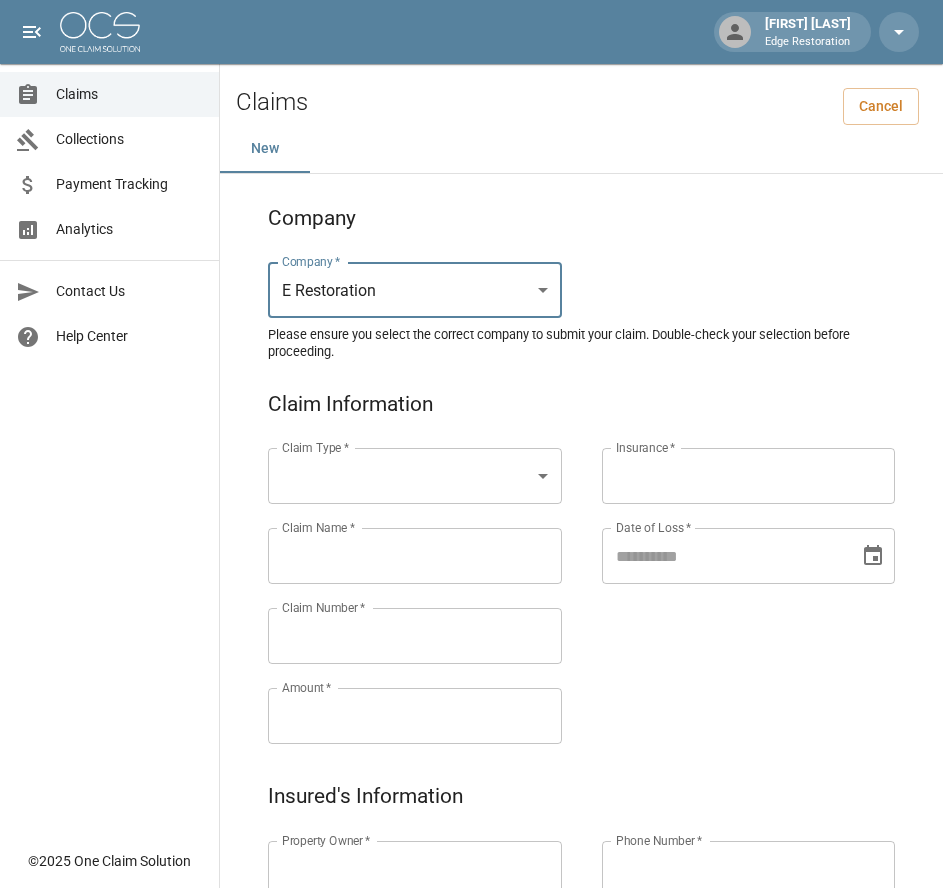 click on "Alicia Tubbs Edge Restoration Claims Collections Payment Tracking Analytics Contact Us Help Center ©  2025   One Claim Solution Claims Cancel New Company Company   * E Restoration *** Company   * Please ensure you select the correct company to submit your claim. Double-check your selection before proceeding. Claim Information Claim Type   * ​ Claim Type   * Claim Name   * Claim Name   * Claim Number   * Claim Number   * Amount   * Amount   * Insurance   * Insurance   * Date of Loss   * Date of Loss   * Insured's Information Property Owner   * Property Owner   * Mailing Address   * Mailing Address   * Mailing City   * Mailing City   * Mailing State   * Mailing State   * Mailing Zip   * Mailing Zip   * Phone Number   * Phone Number   * Alt. Phone Number Alt. Phone Number Email Email Documentation Invoice (PDF)* ​ Upload file(s) Invoice (PDF)* Work Authorization* ​ Upload file(s) Work Authorization* Photo Link Photo Link ​ Upload file(s) *" at bounding box center [471, 929] 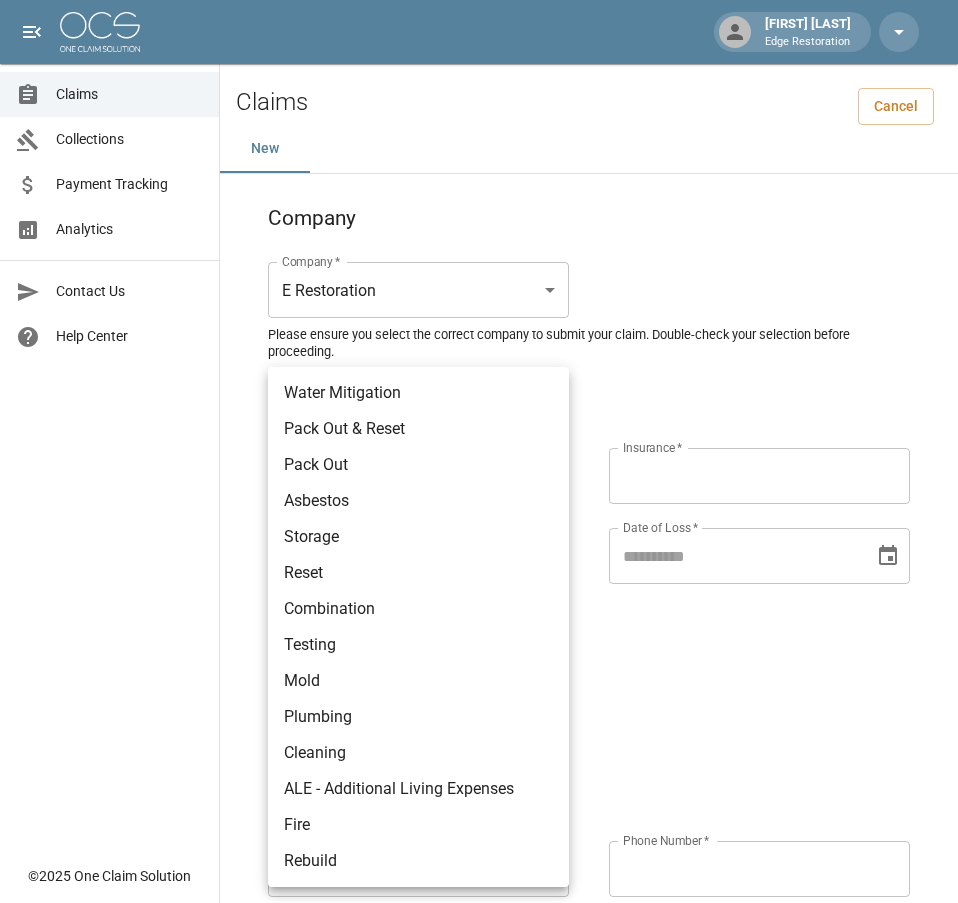 click on "Water Mitigation" at bounding box center (418, 393) 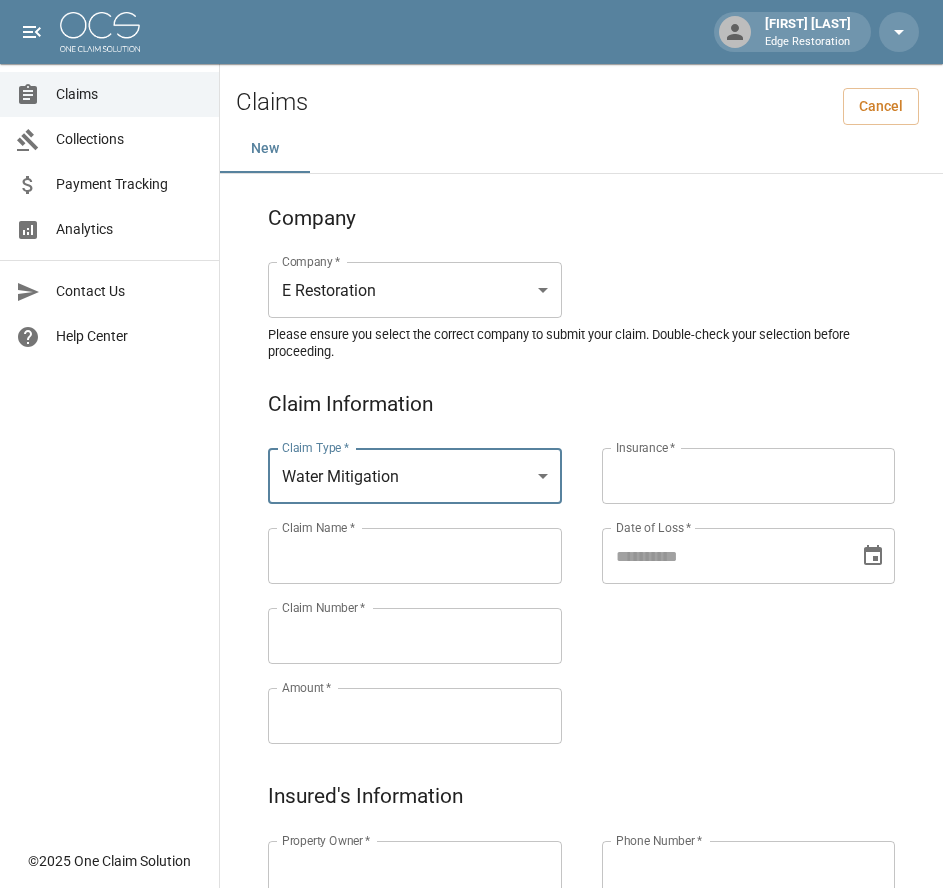 click on "Claims Collections Payment Tracking Analytics Contact Us Help Center" at bounding box center (109, 419) 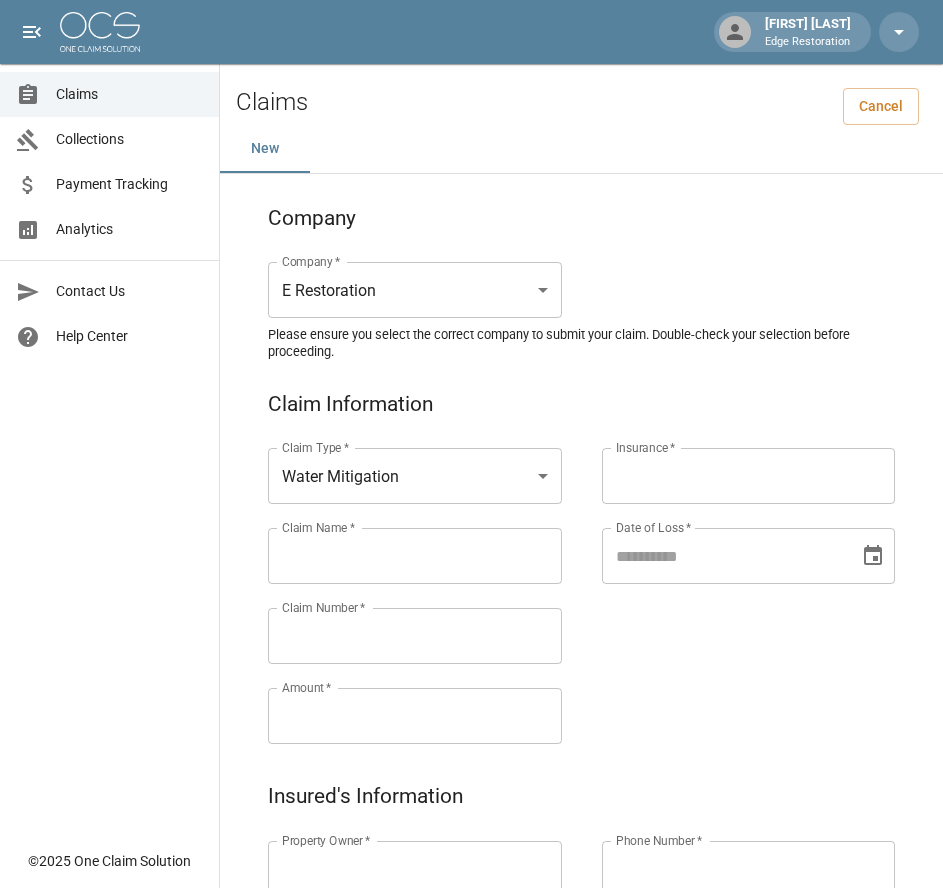 click on "Claim Name   *" at bounding box center [415, 556] 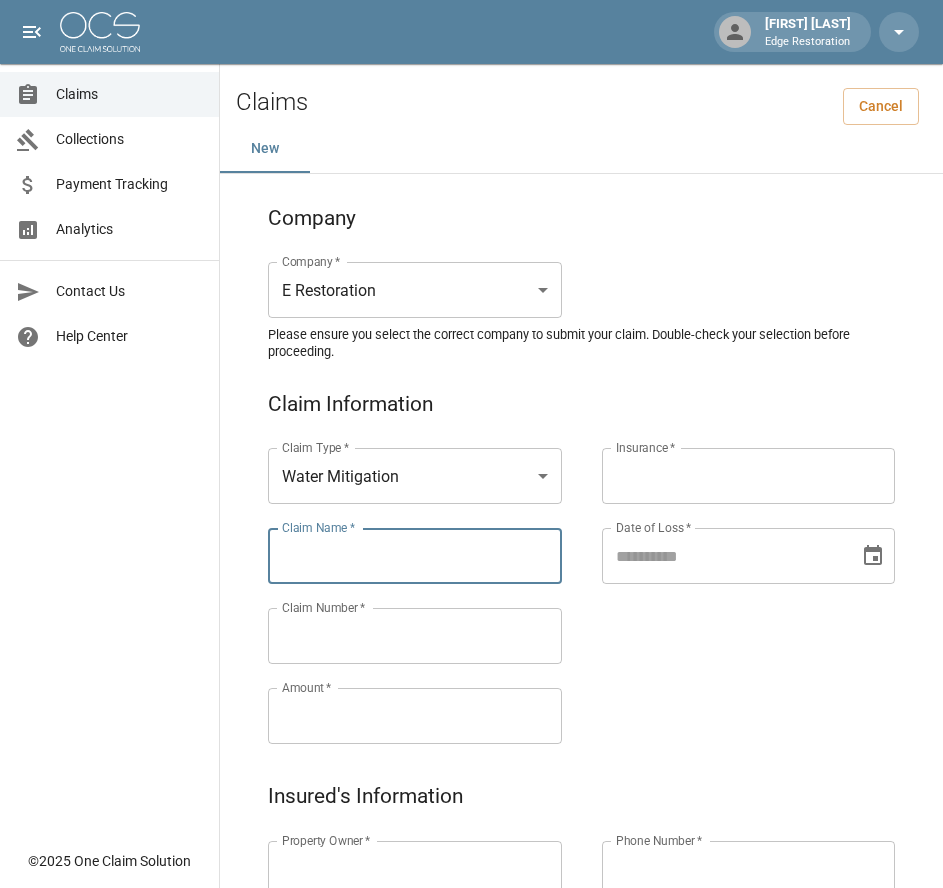 paste on "*****" 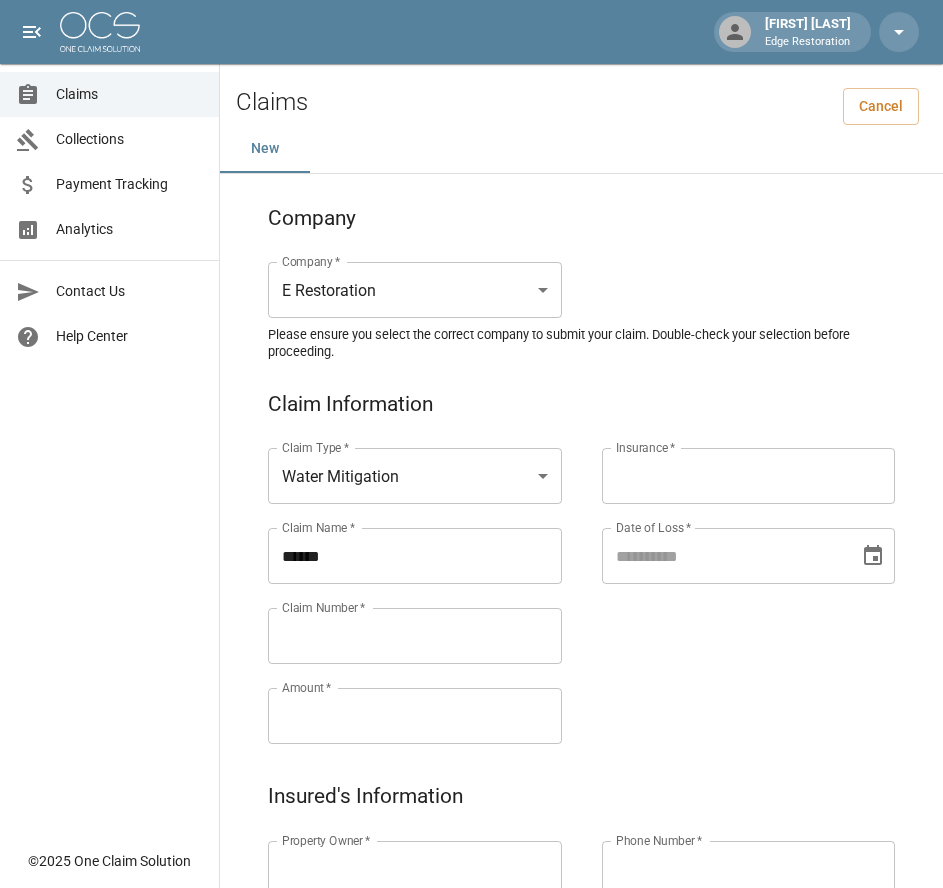 click on "*****" at bounding box center [415, 556] 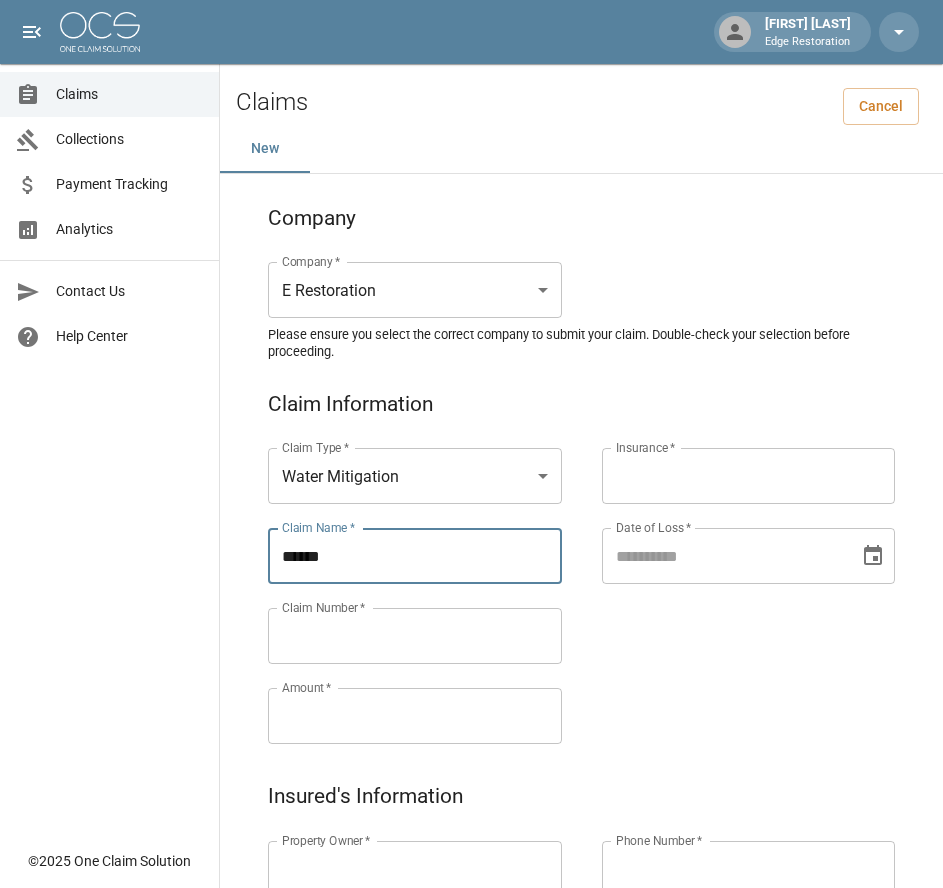 paste on "*******" 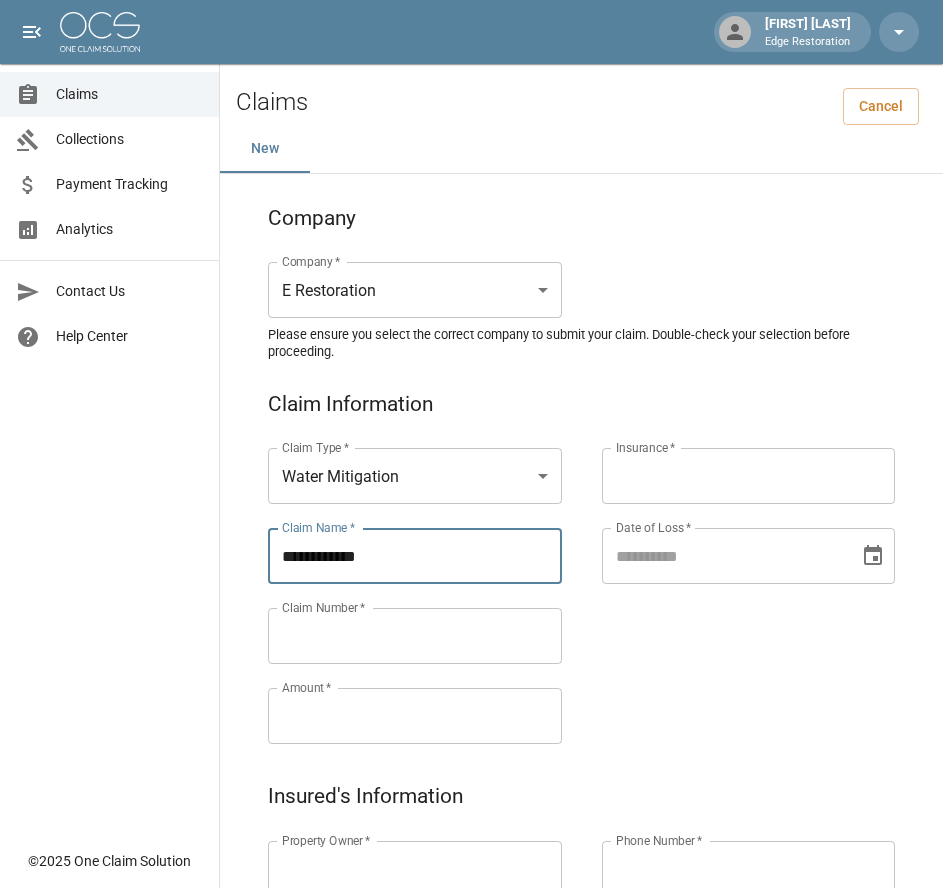 drag, startPoint x: 372, startPoint y: 561, endPoint x: 270, endPoint y: 564, distance: 102.044106 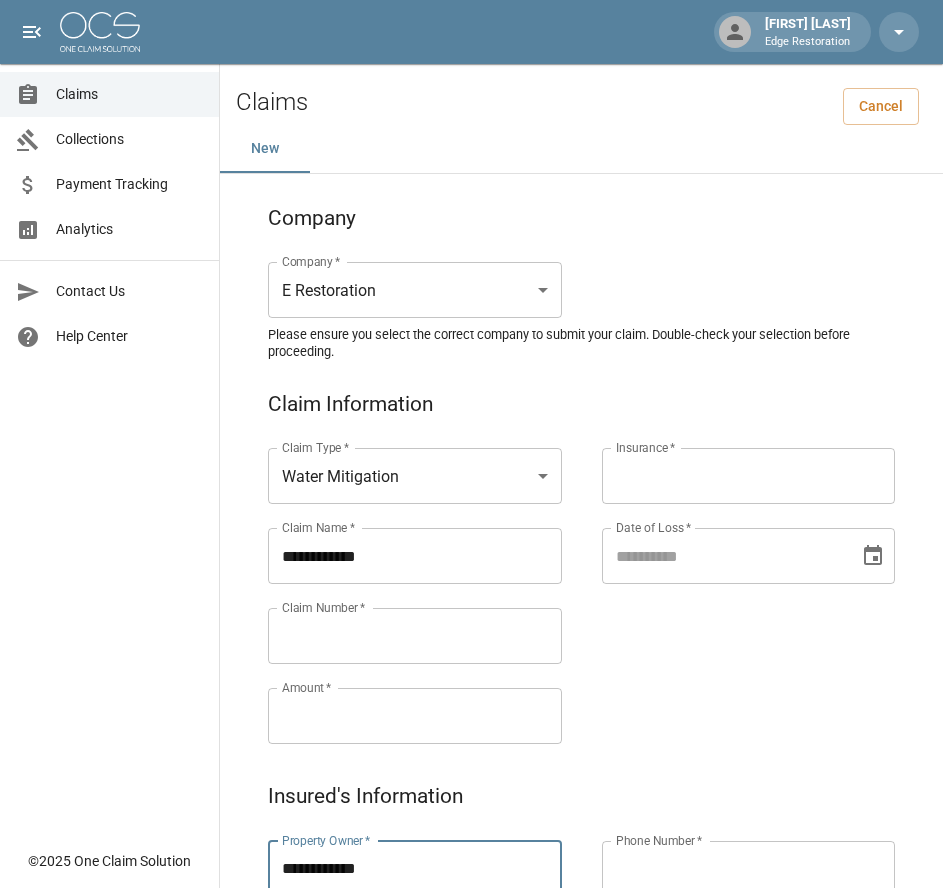 type on "**********" 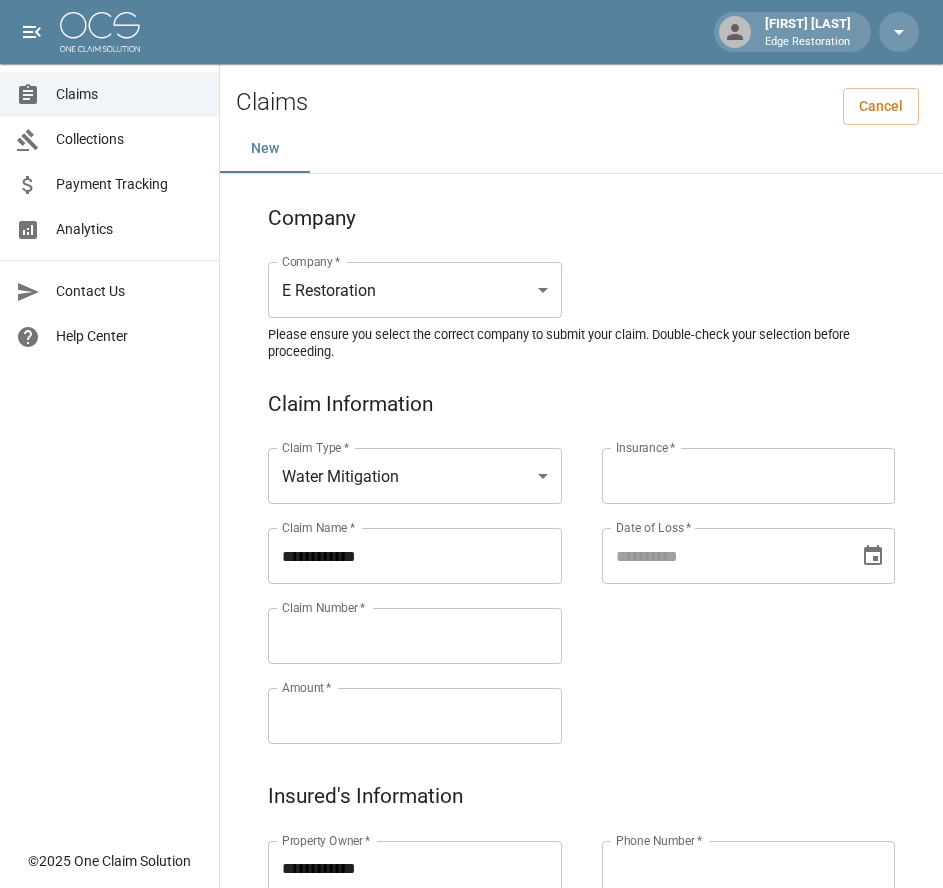 click on "Claim Number   *" at bounding box center (415, 636) 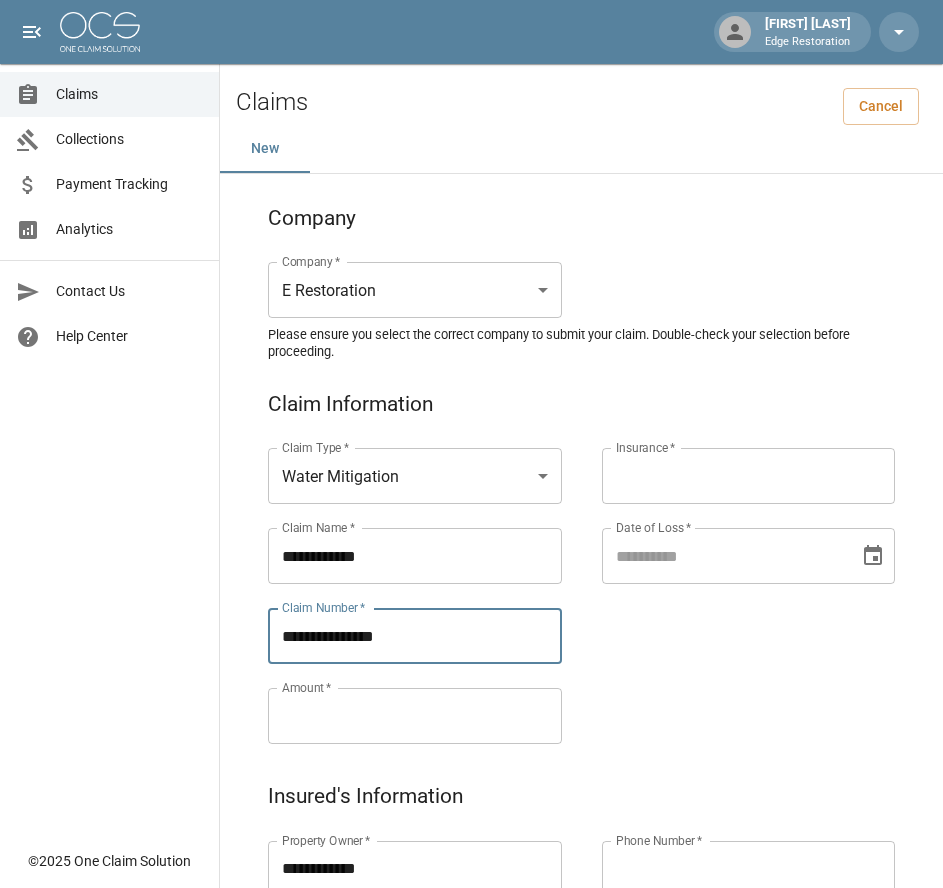 type on "**********" 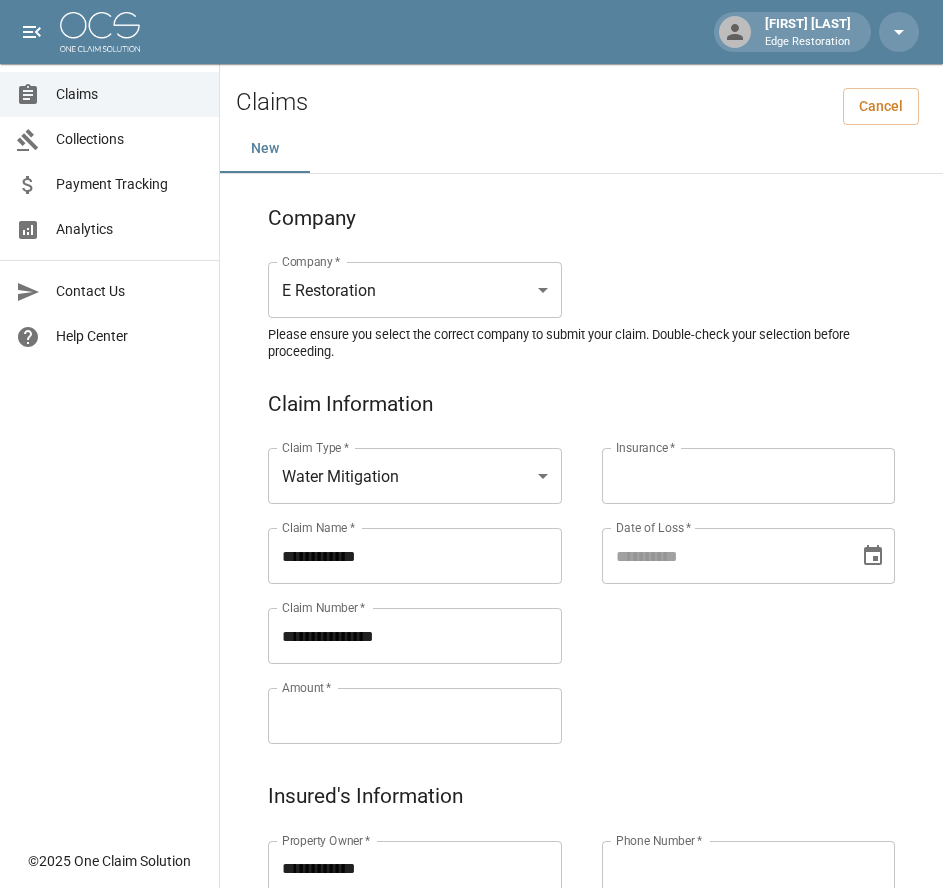 click on "Amount   *" at bounding box center (415, 716) 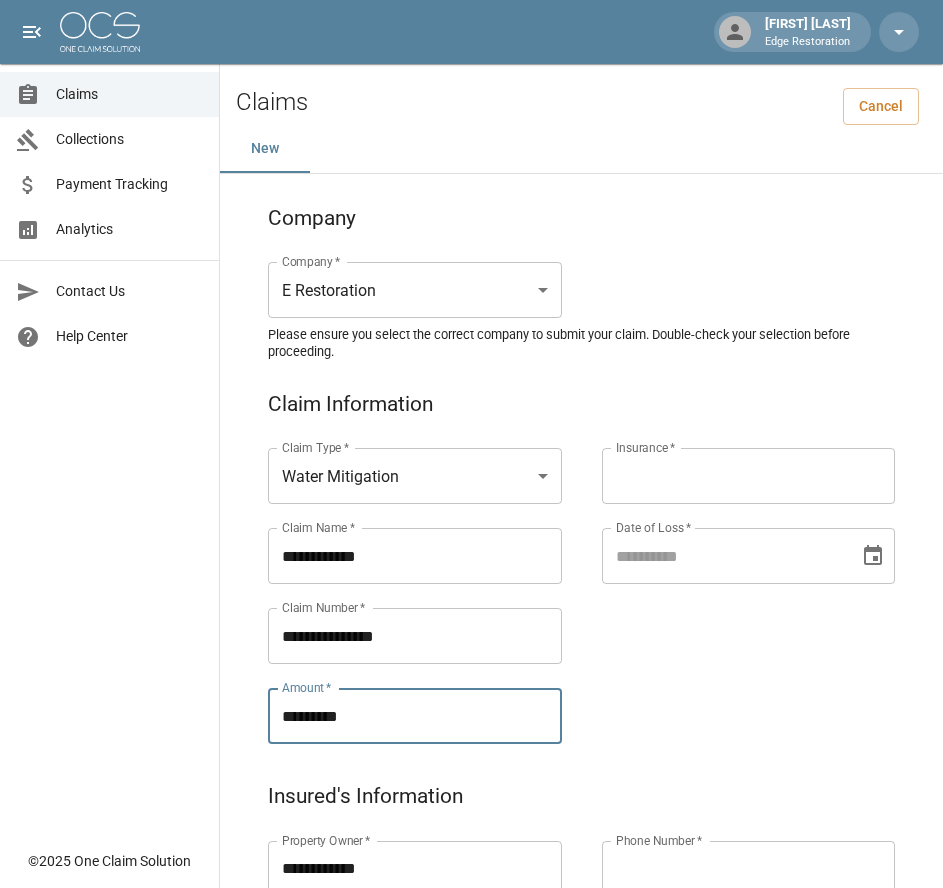type on "*********" 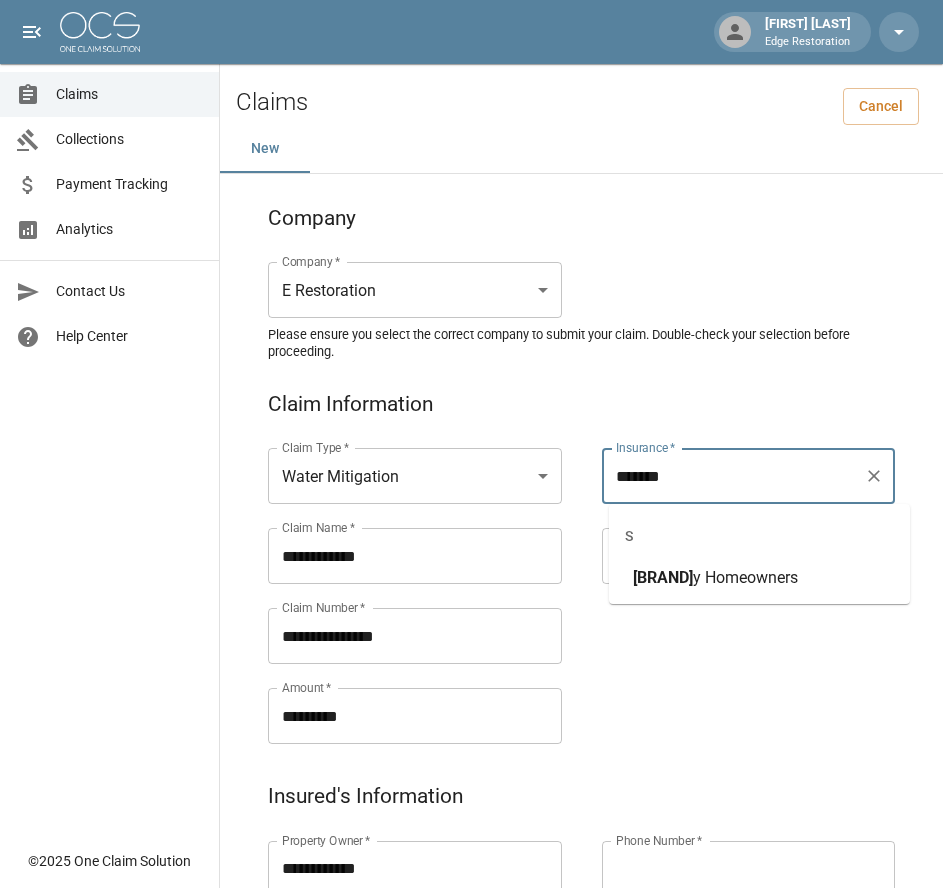 click on "[BRAND]" at bounding box center [663, 577] 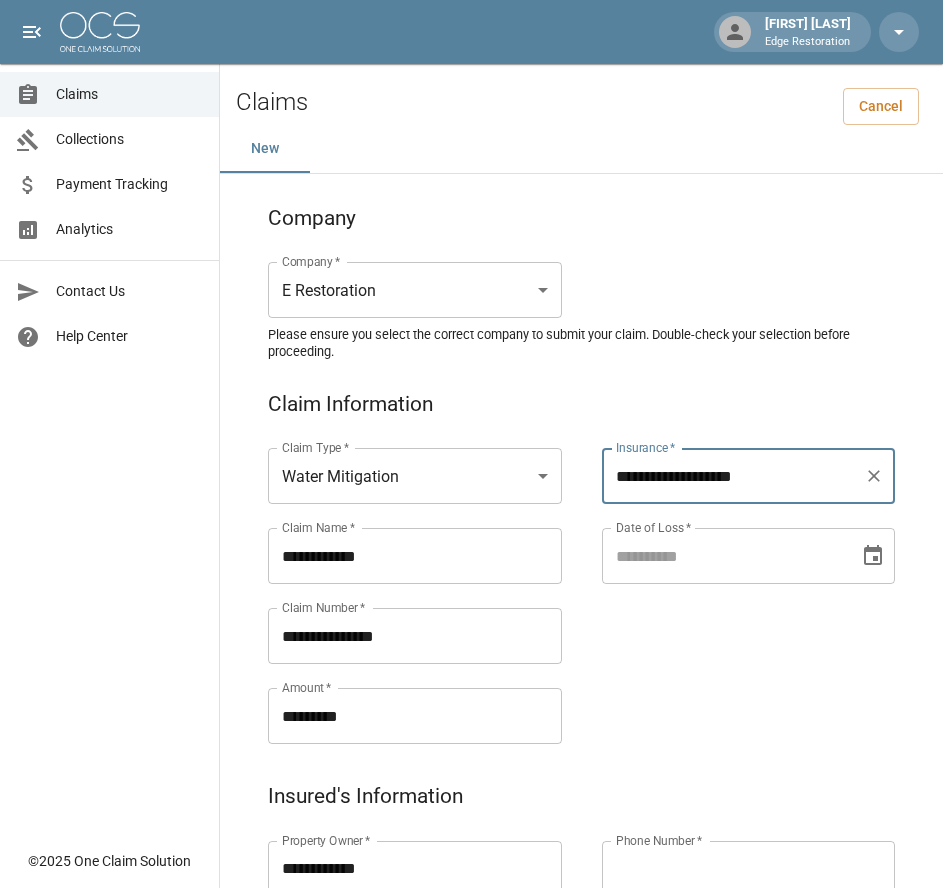 type on "**********" 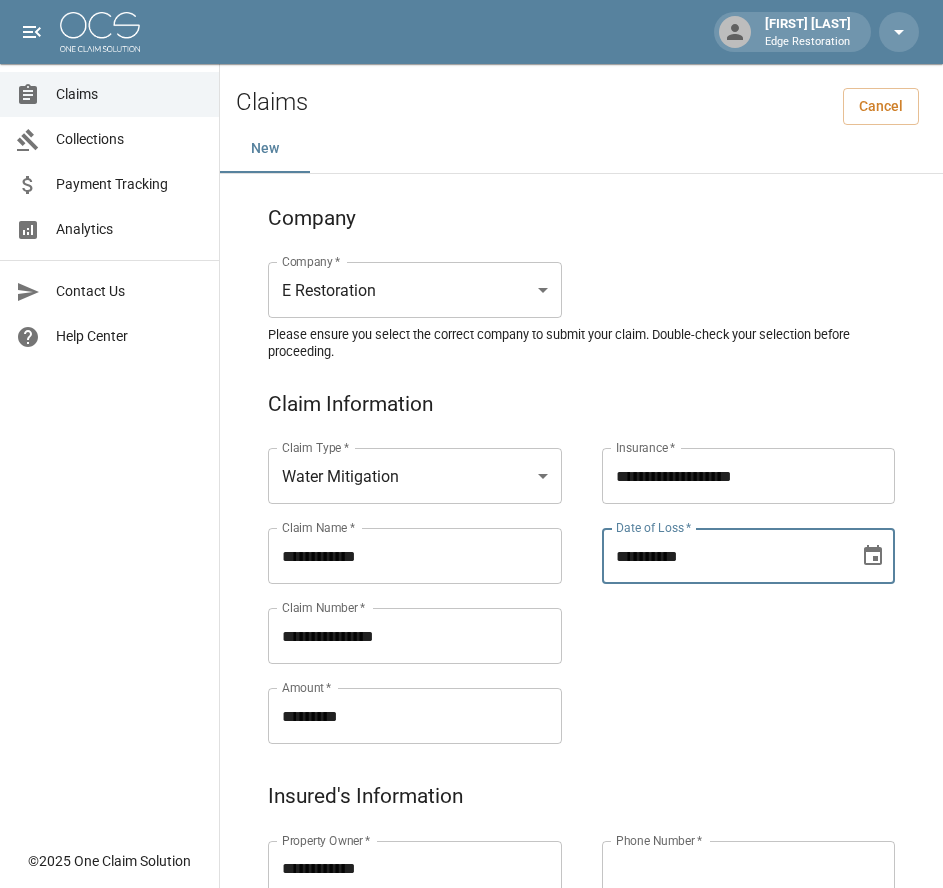 click on "**********" at bounding box center [724, 556] 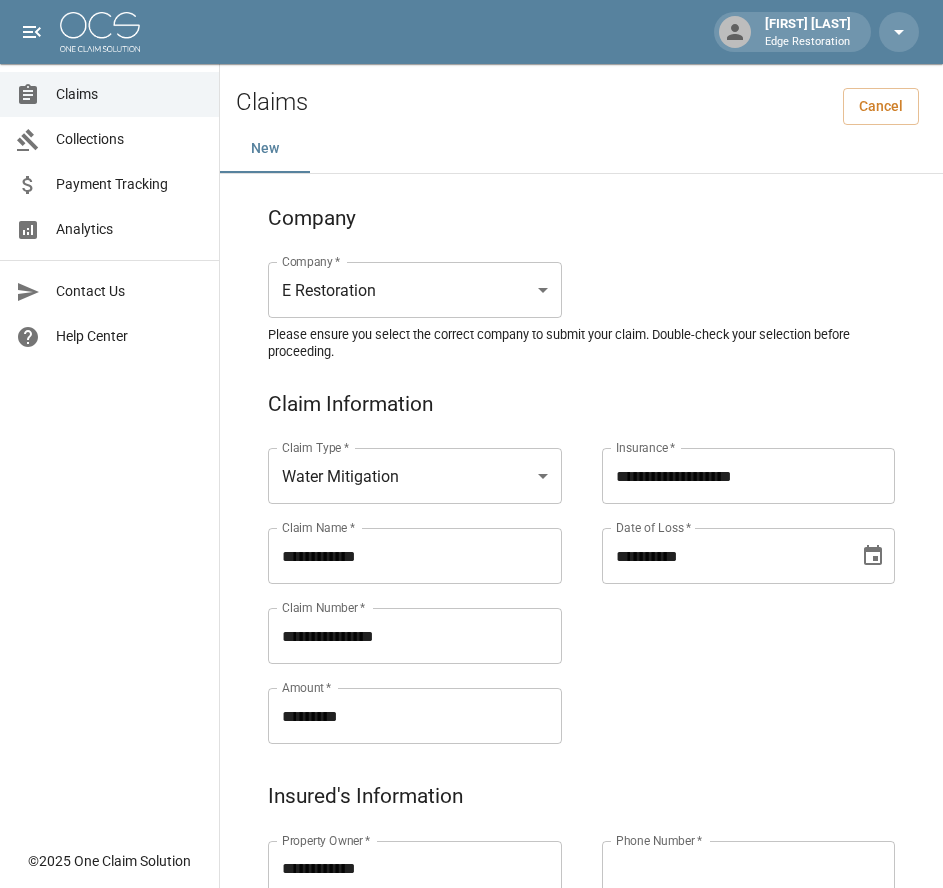 click on "**********" at bounding box center (729, 572) 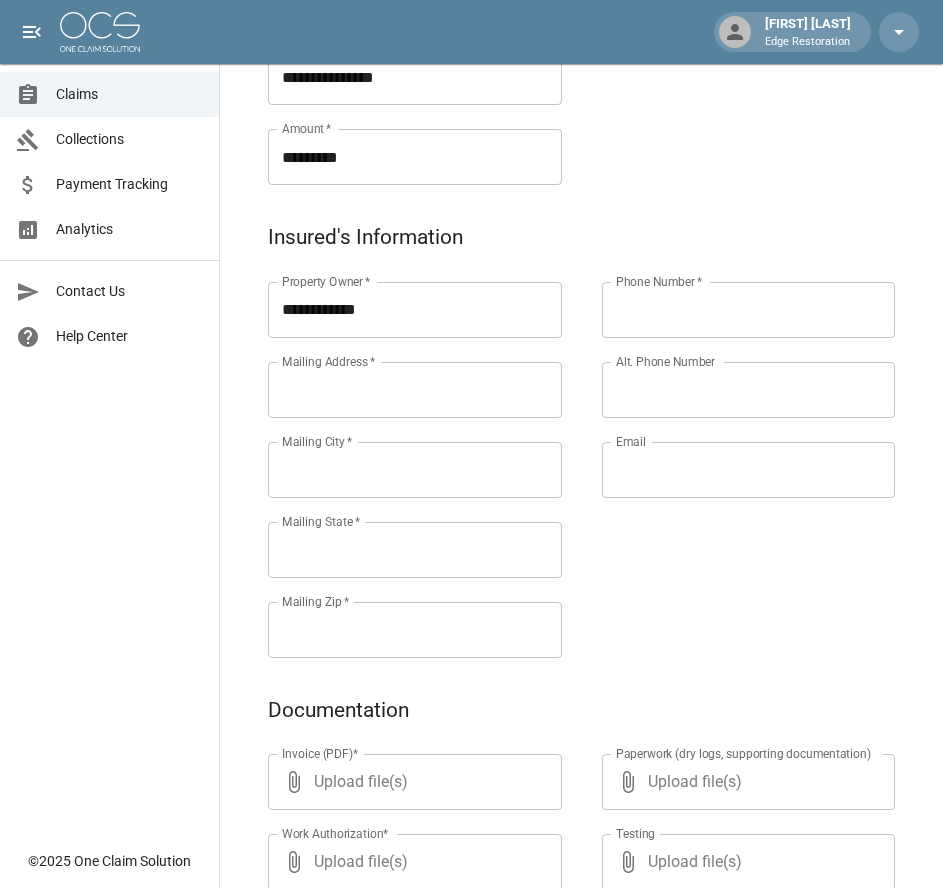 scroll, scrollTop: 562, scrollLeft: 0, axis: vertical 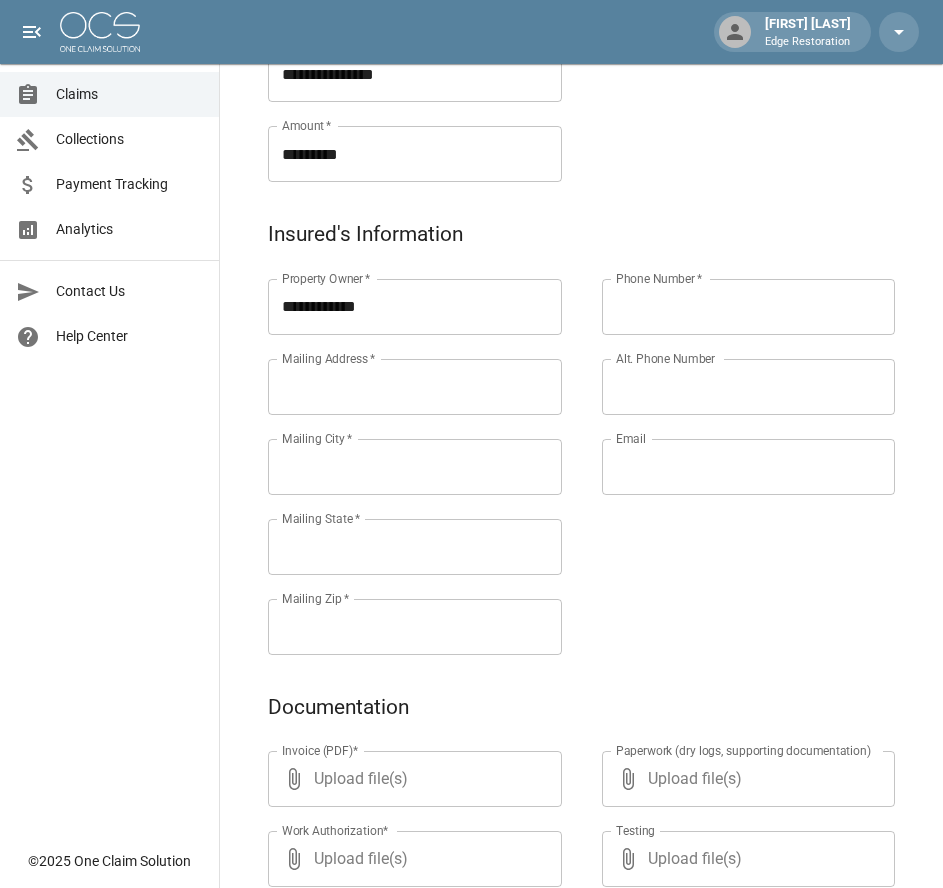 click on "Mailing Address   *" at bounding box center [415, 387] 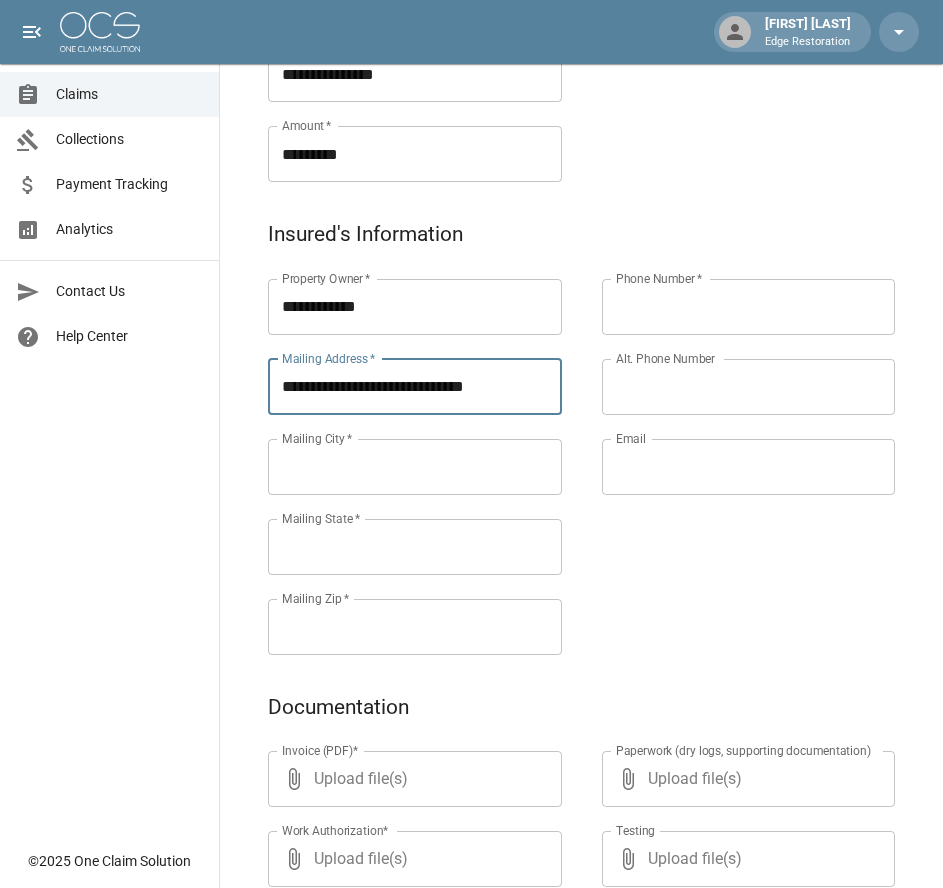type on "**********" 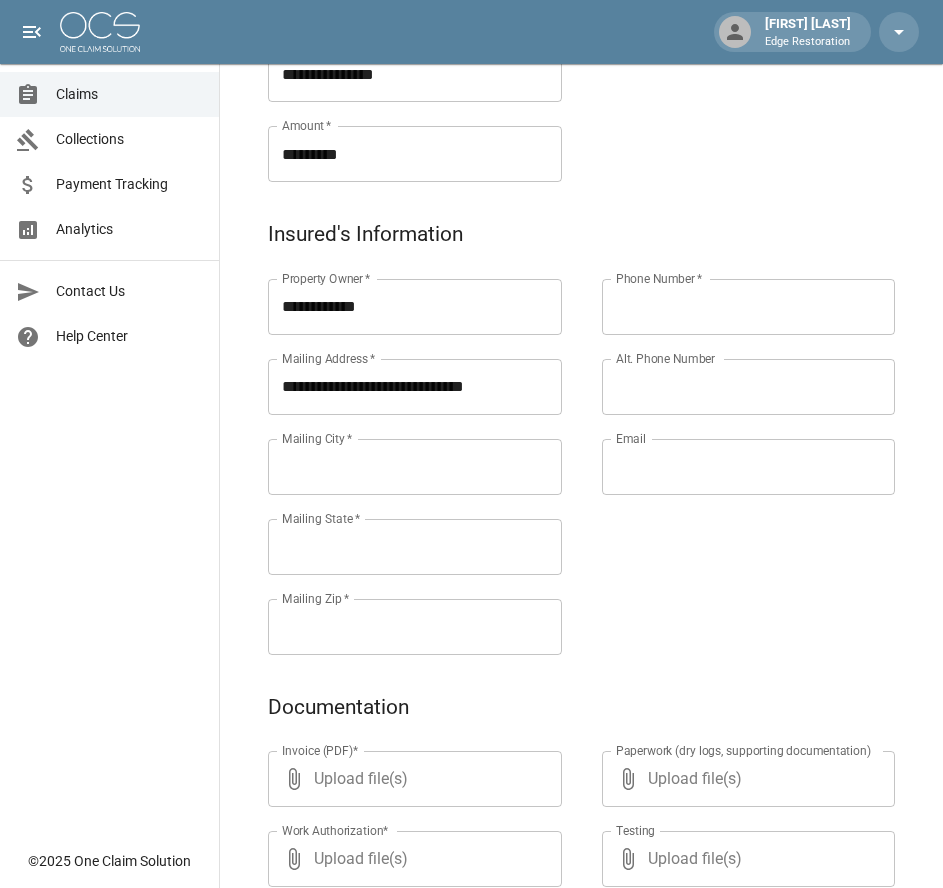 click on "Mailing City   *" at bounding box center [415, 467] 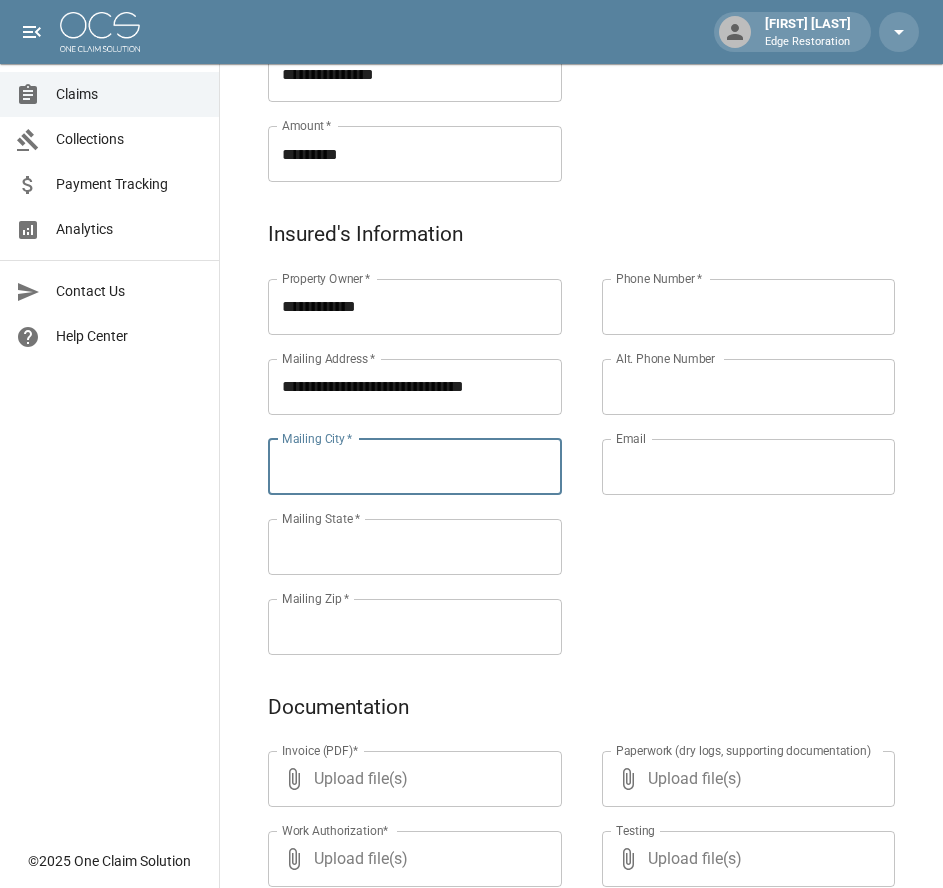 paste on "******" 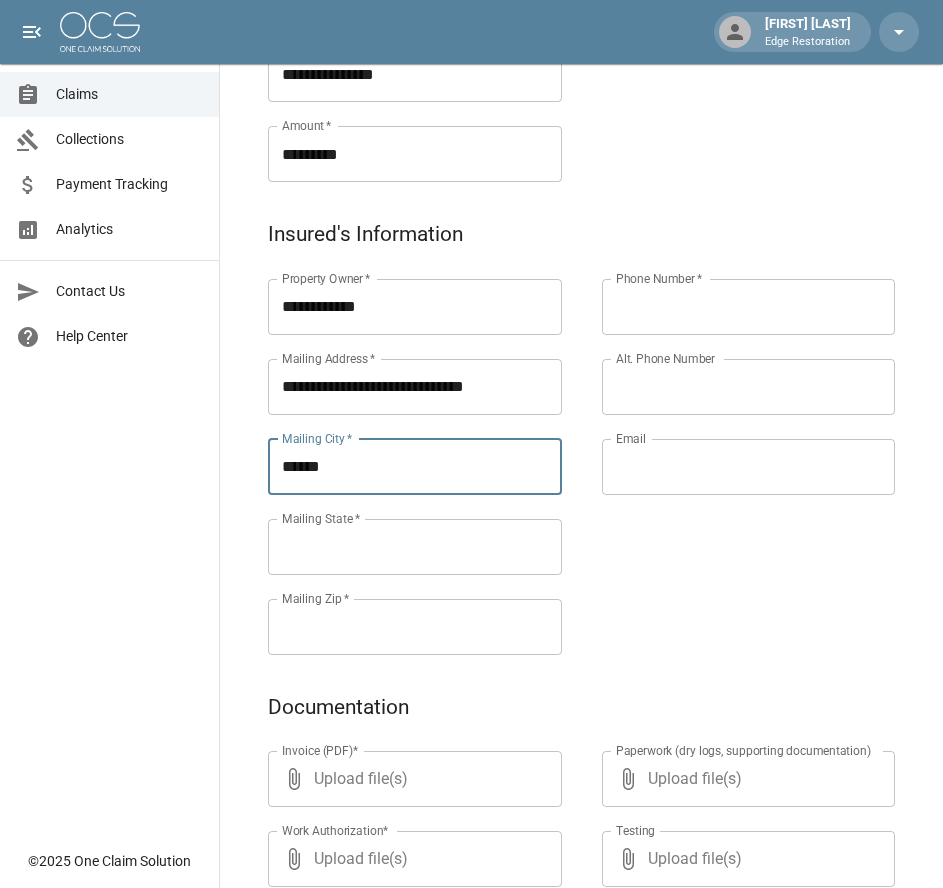 type on "******" 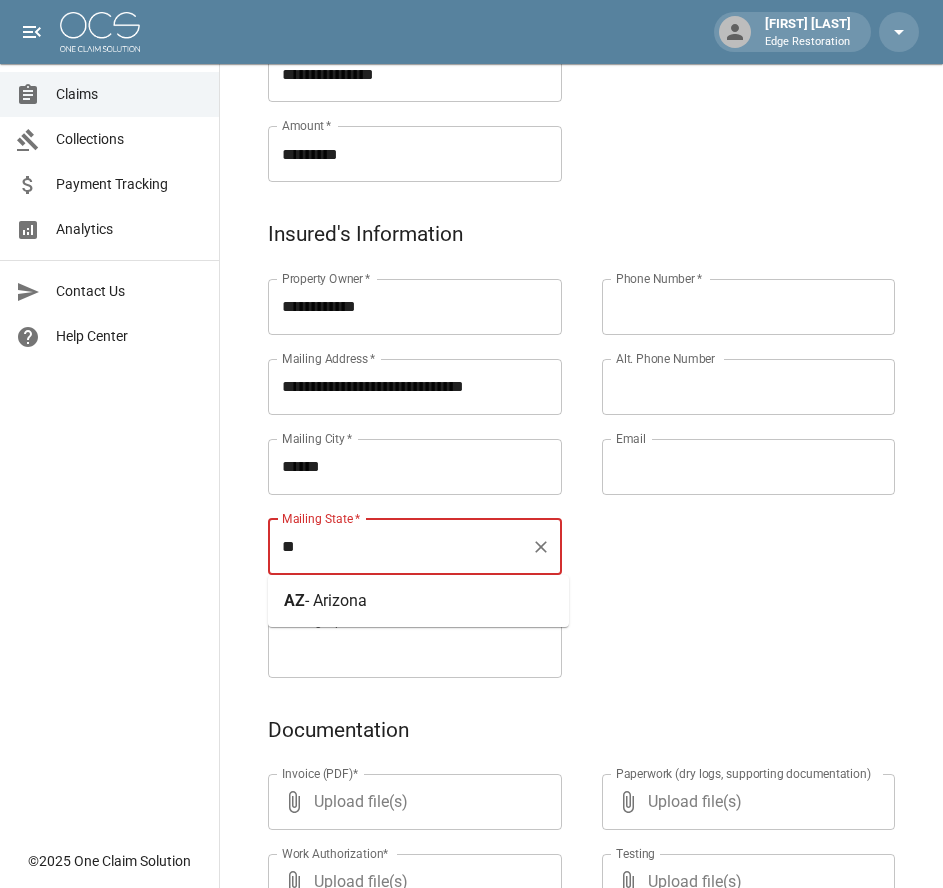 click on "- Arizona" at bounding box center [336, 600] 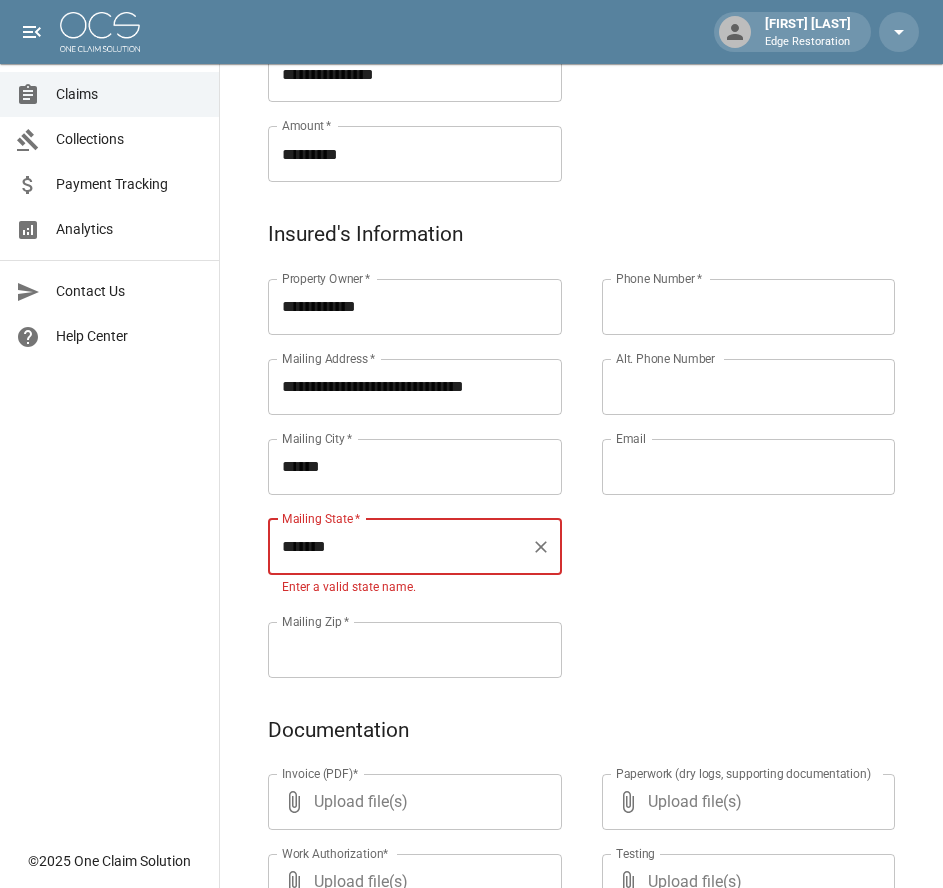 type on "*******" 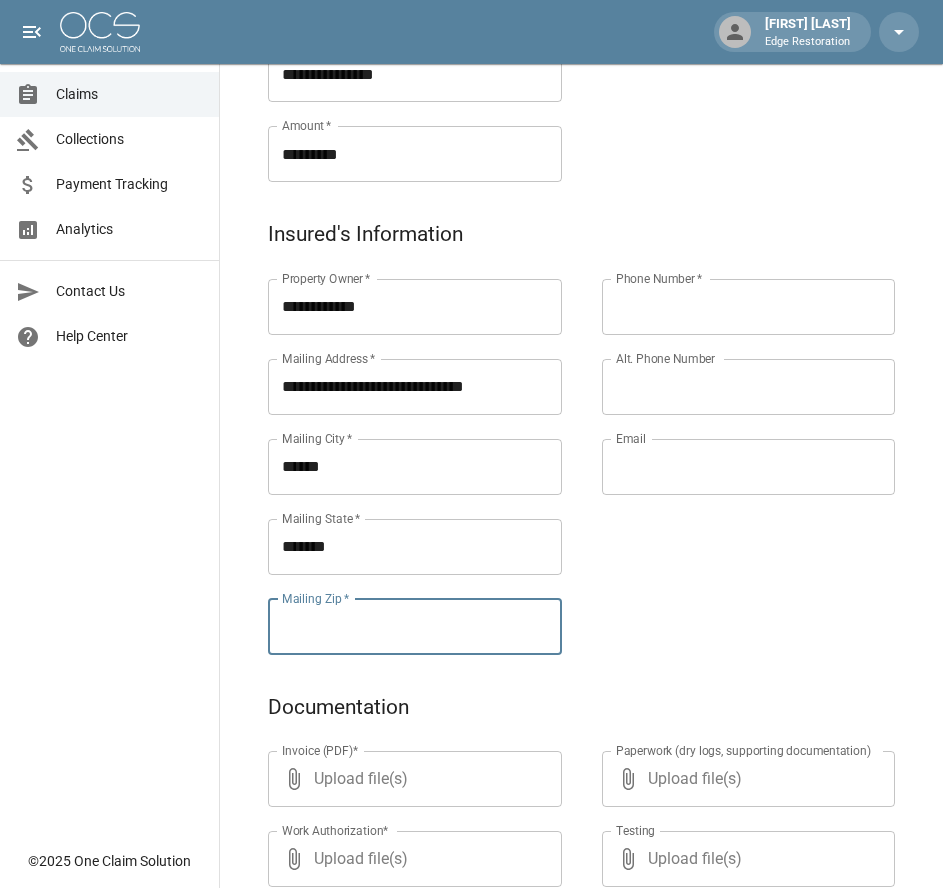 click on "Mailing Zip   *" at bounding box center [415, 627] 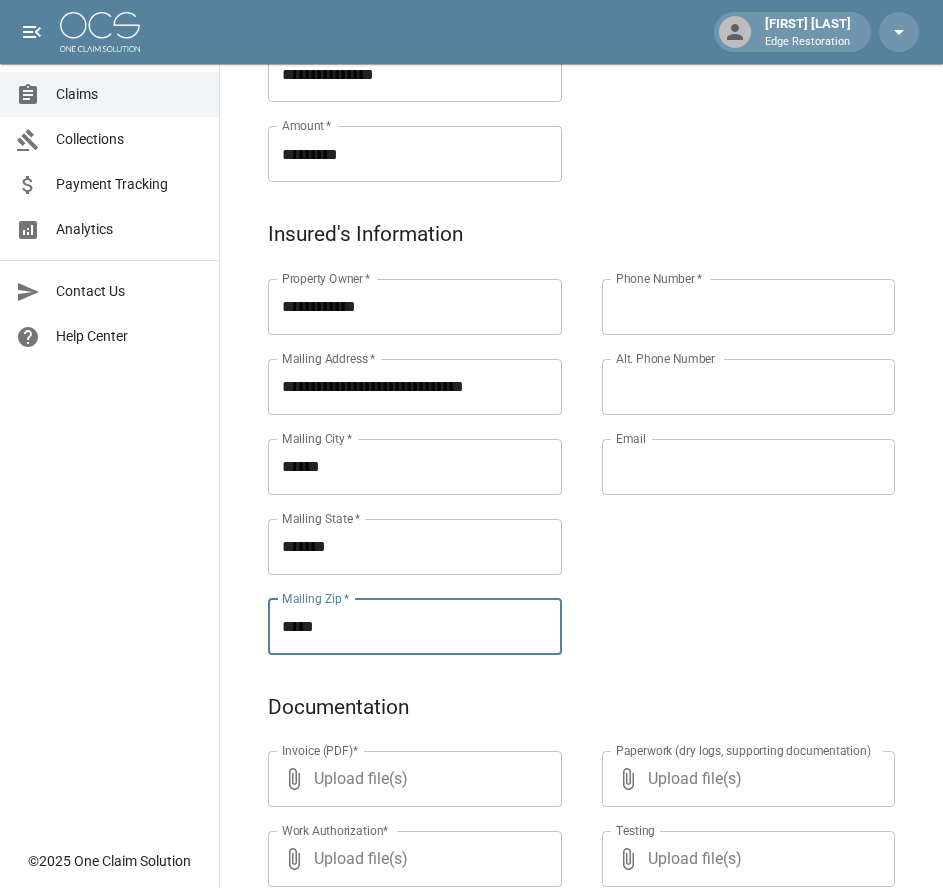 type on "*****" 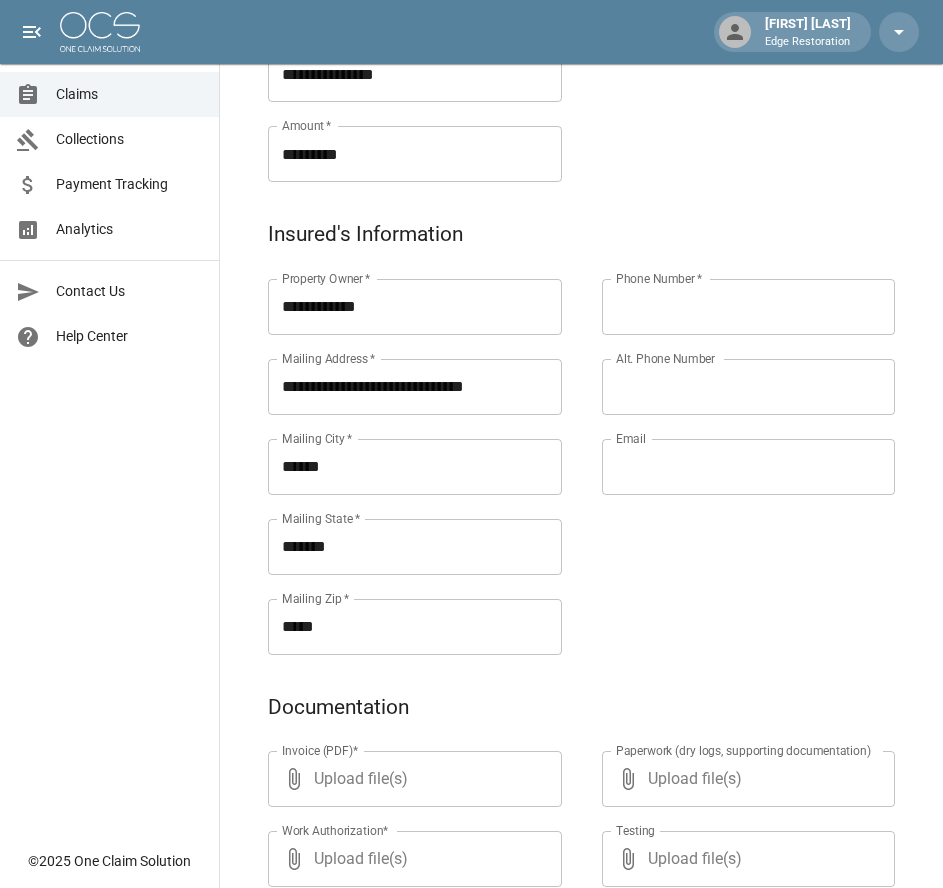 click on "Phone Number   *" at bounding box center [749, 307] 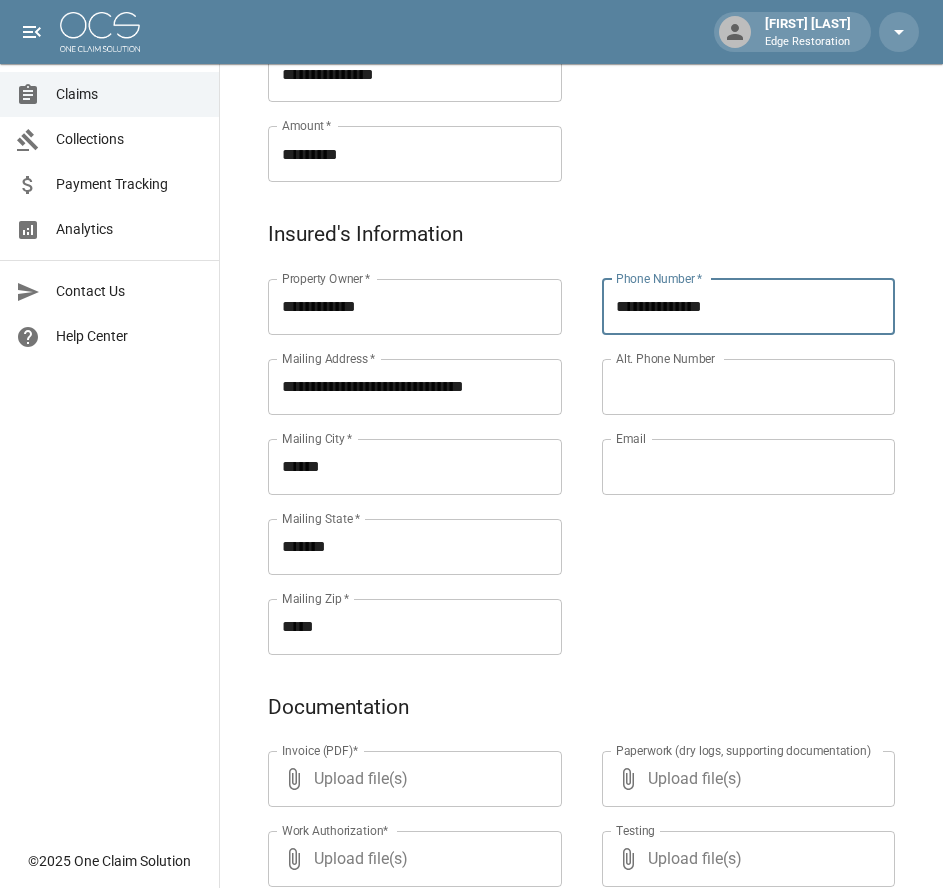 type on "**********" 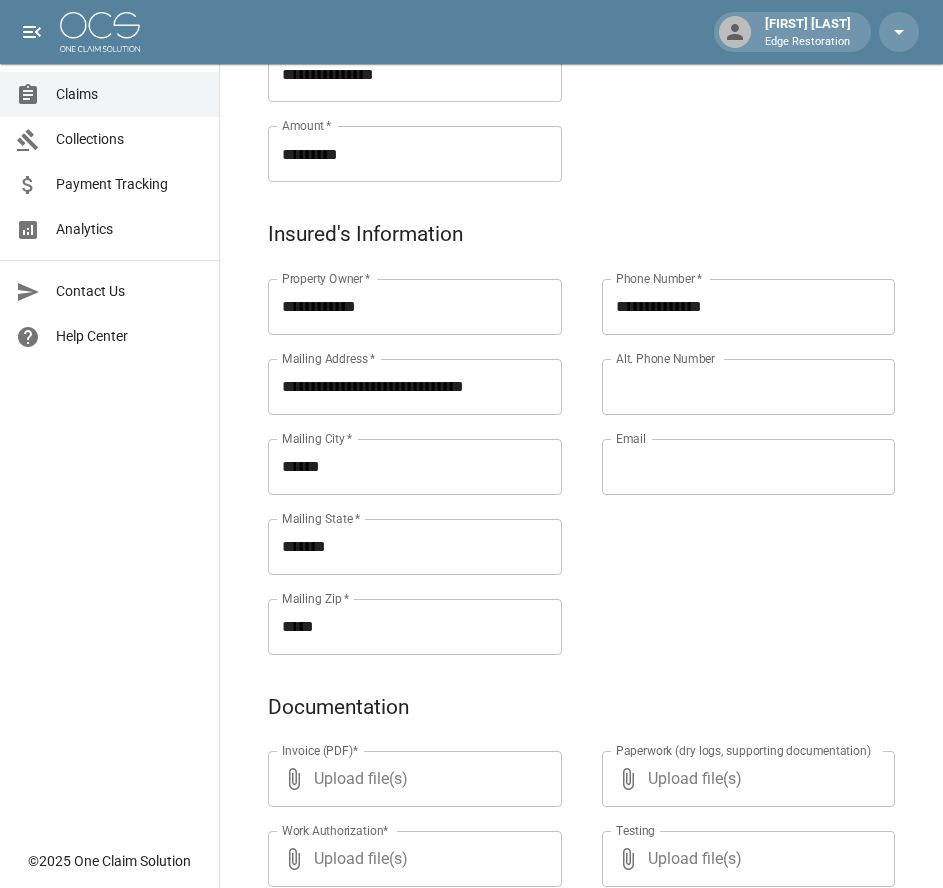click on "Email" at bounding box center (749, 467) 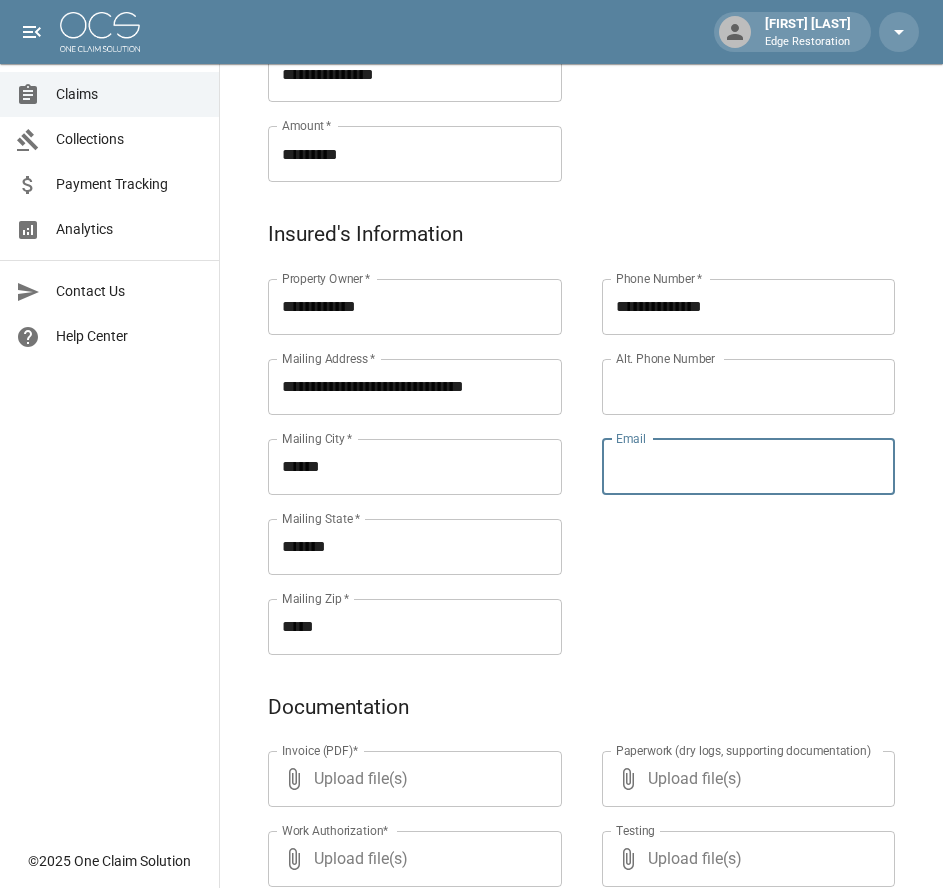 paste on "**********" 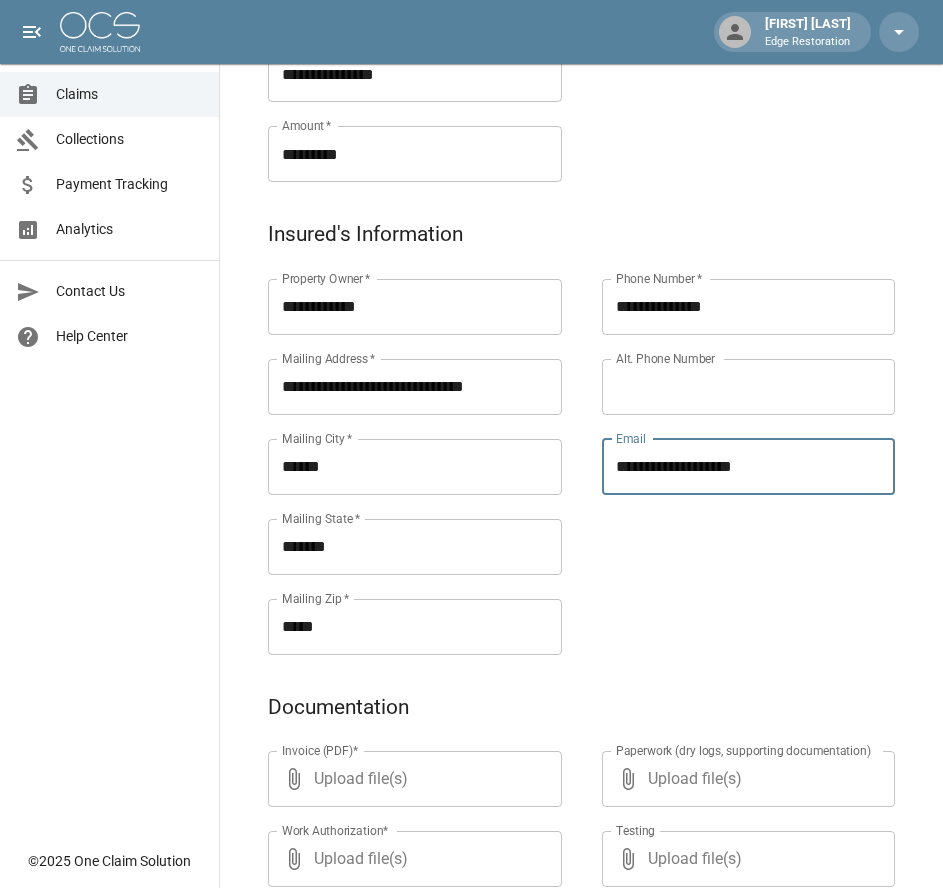 type on "**********" 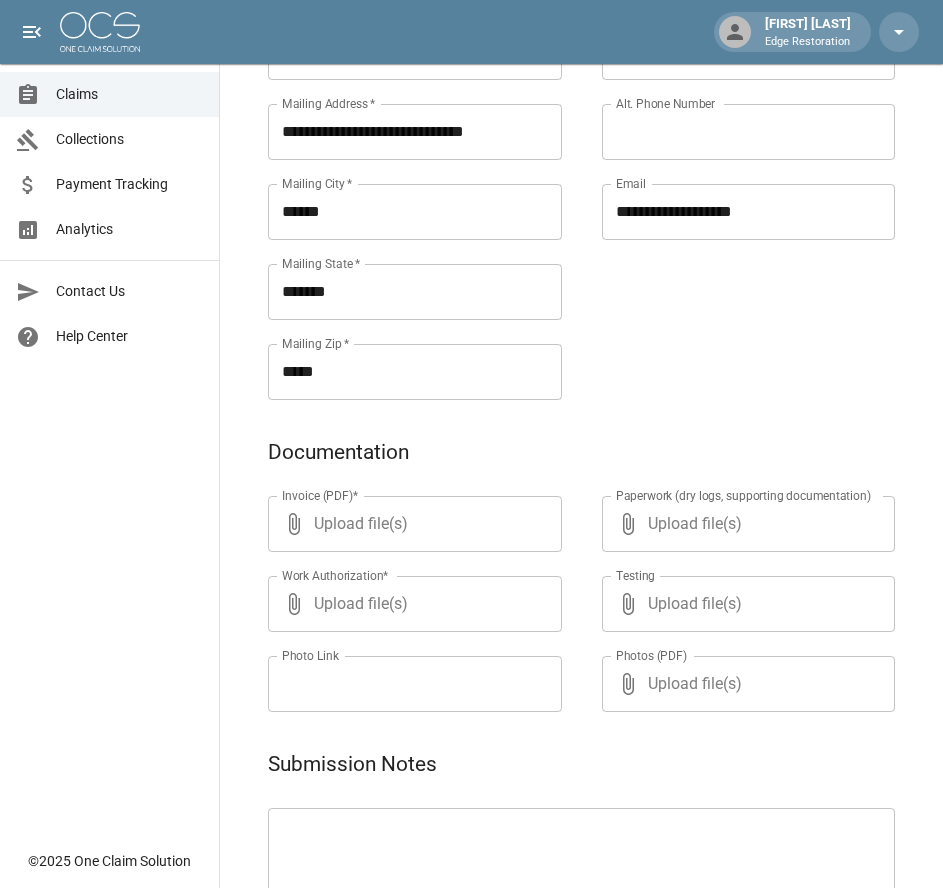 scroll, scrollTop: 971, scrollLeft: 0, axis: vertical 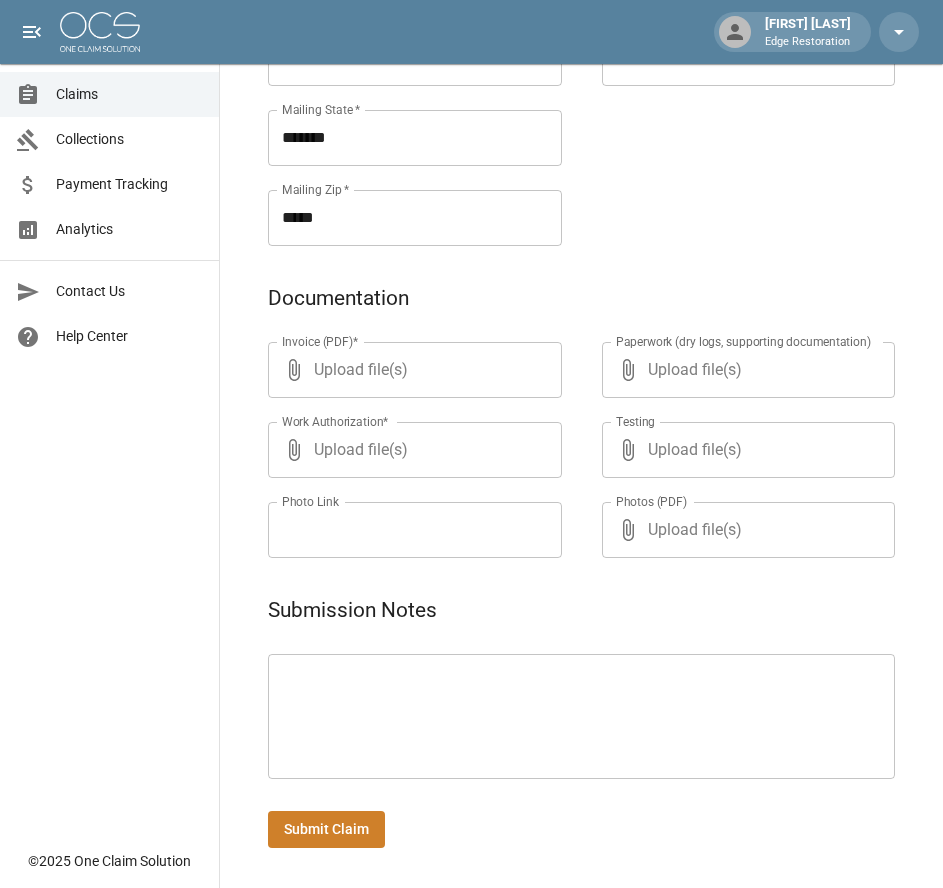 click at bounding box center (581, 717) 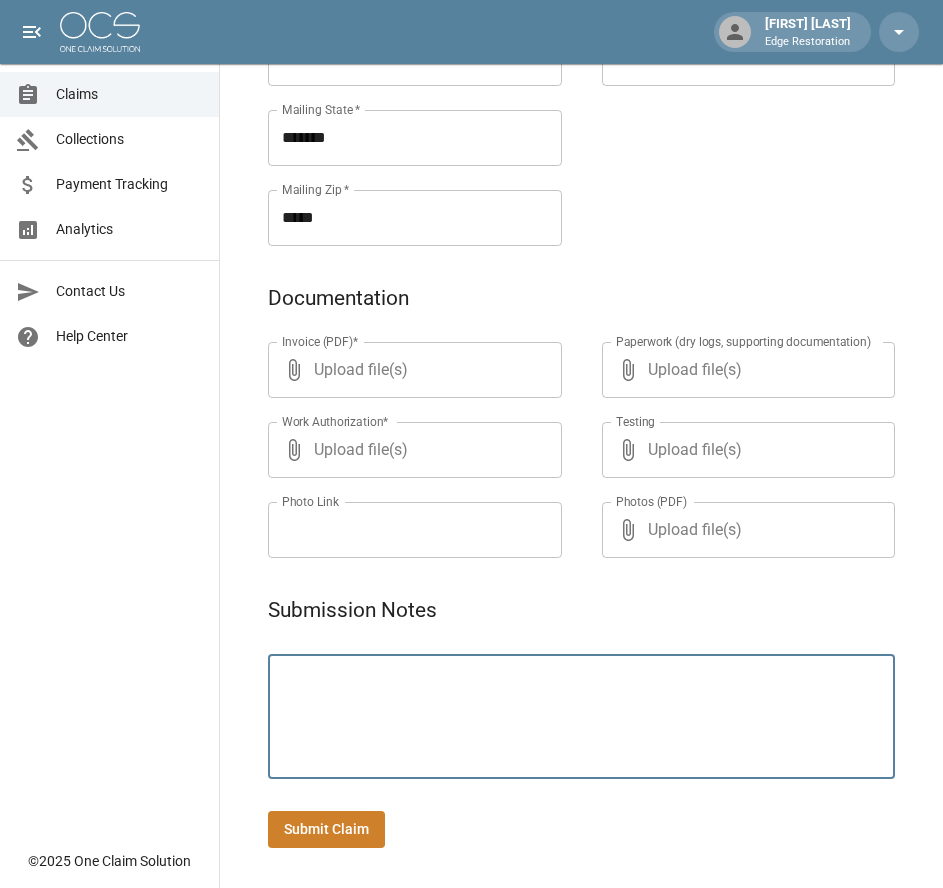 paste on "**********" 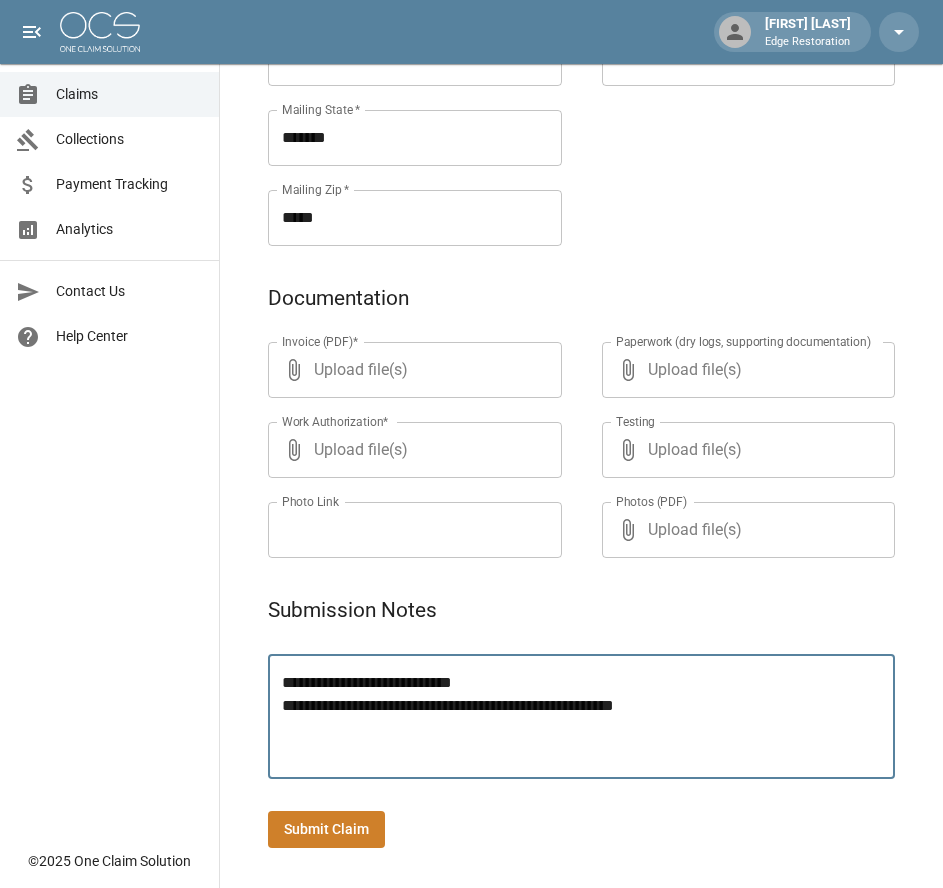 type on "**********" 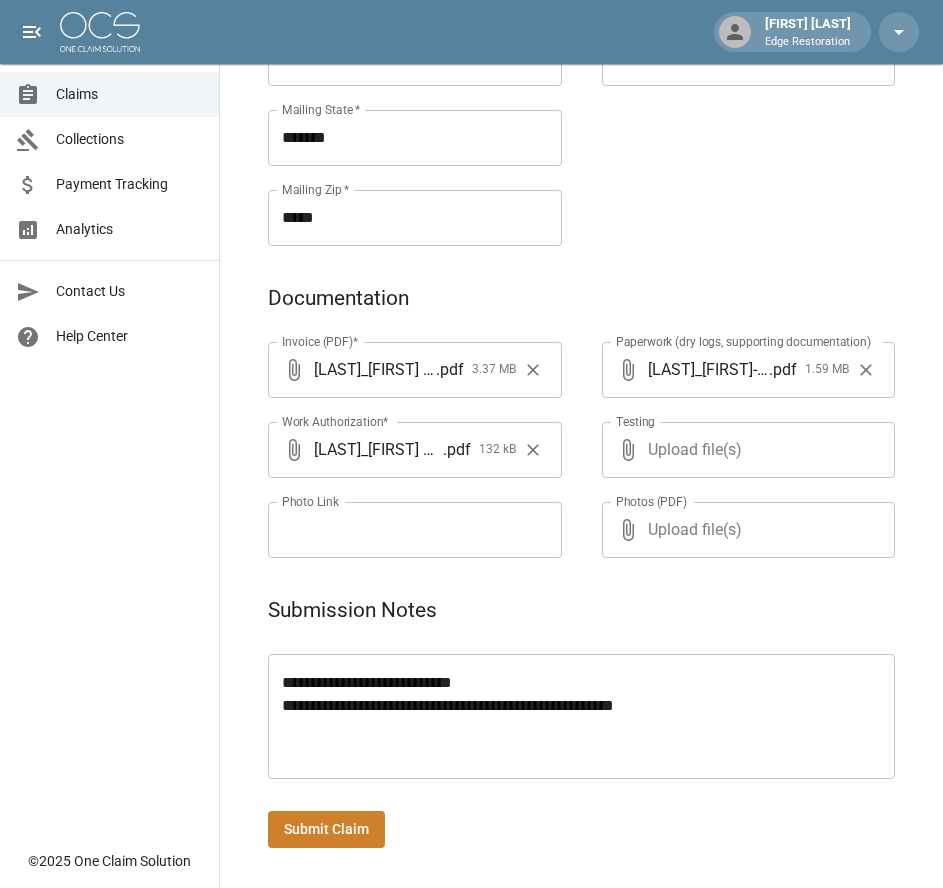 click on "Submit Claim" at bounding box center [326, 829] 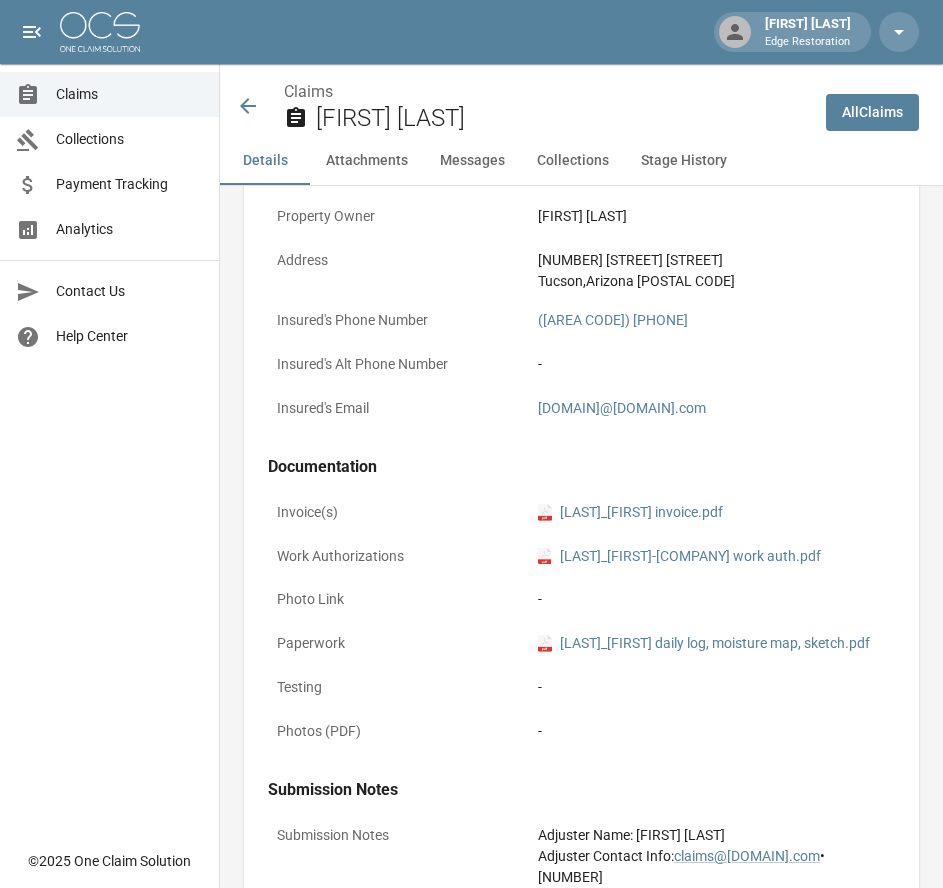 click at bounding box center [100, 32] 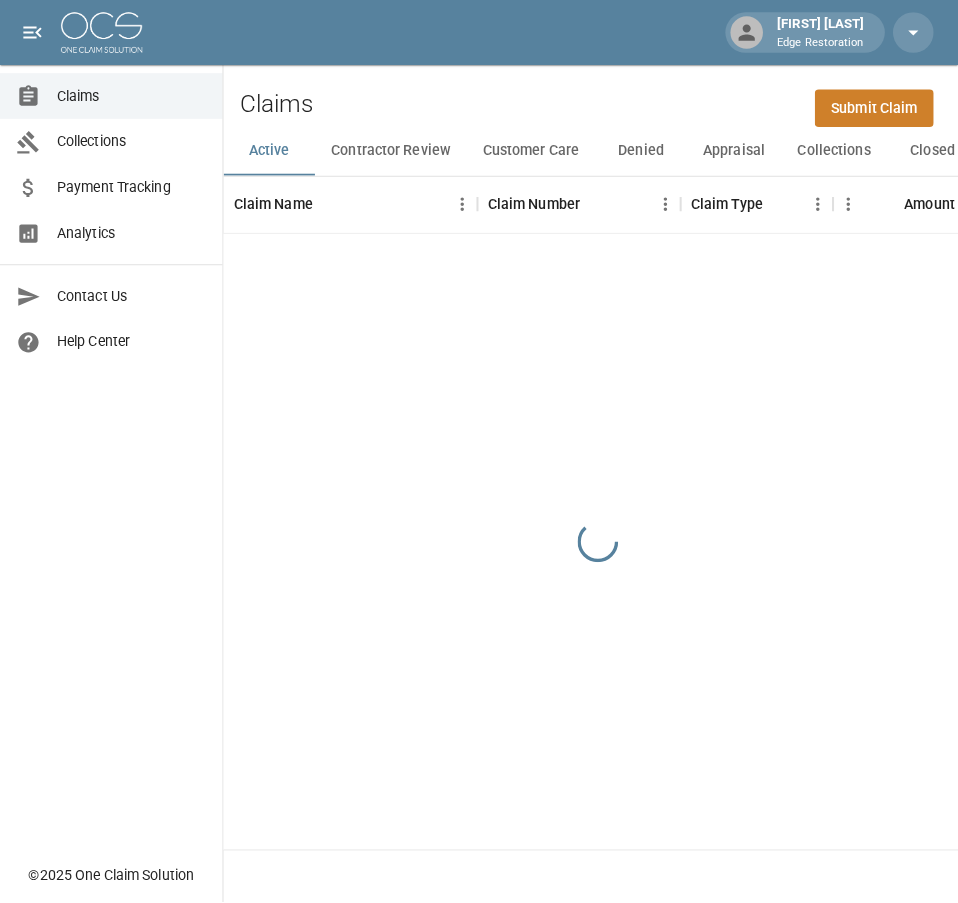 scroll, scrollTop: 0, scrollLeft: 0, axis: both 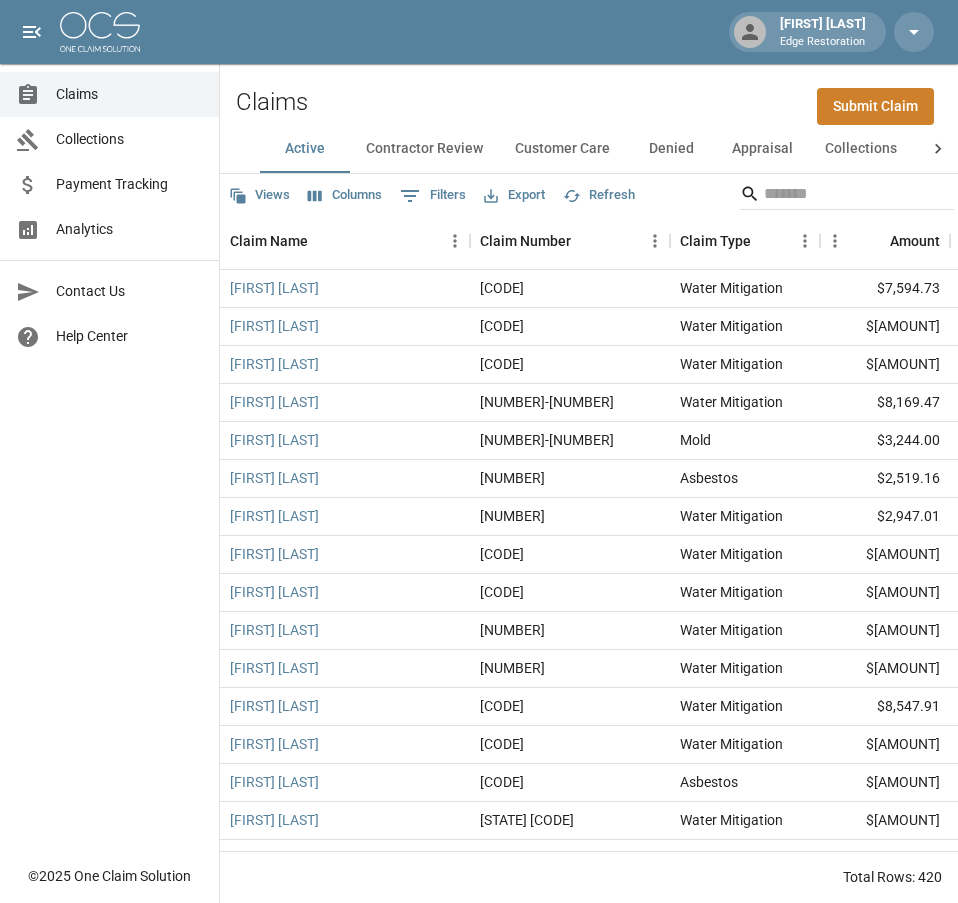 click at bounding box center (100, 32) 